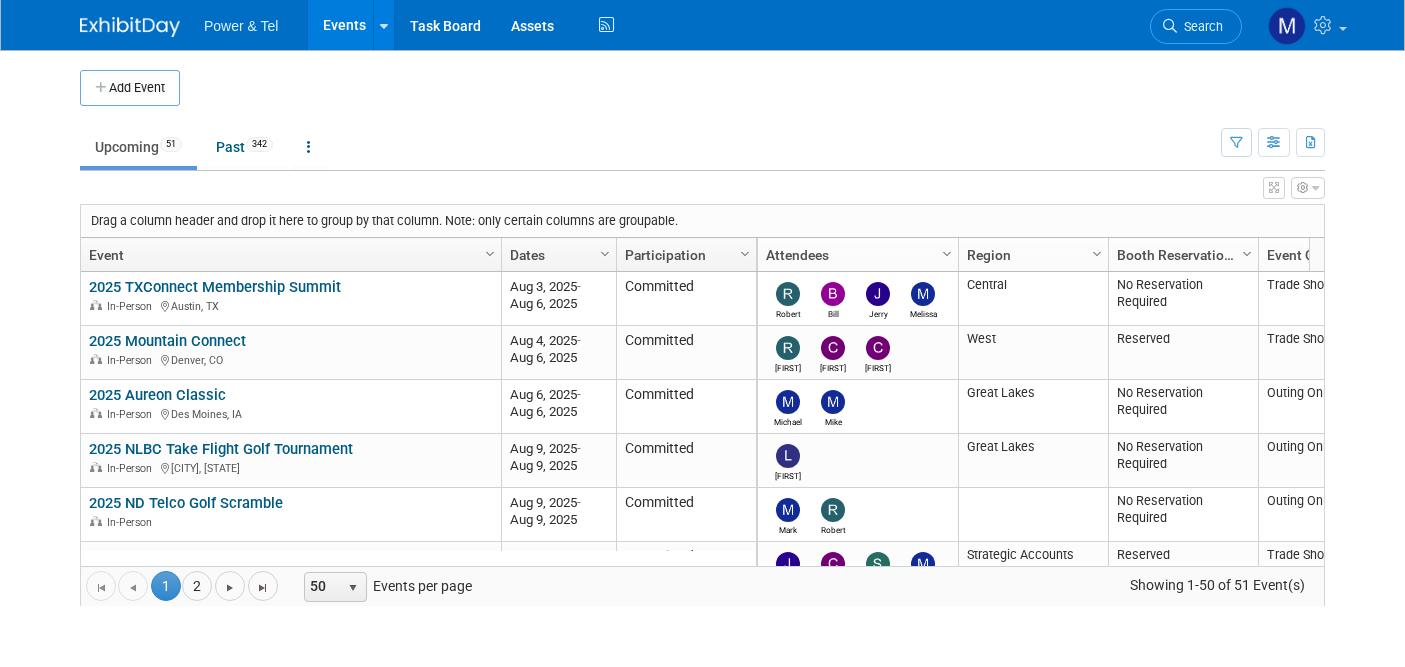 scroll, scrollTop: 0, scrollLeft: 0, axis: both 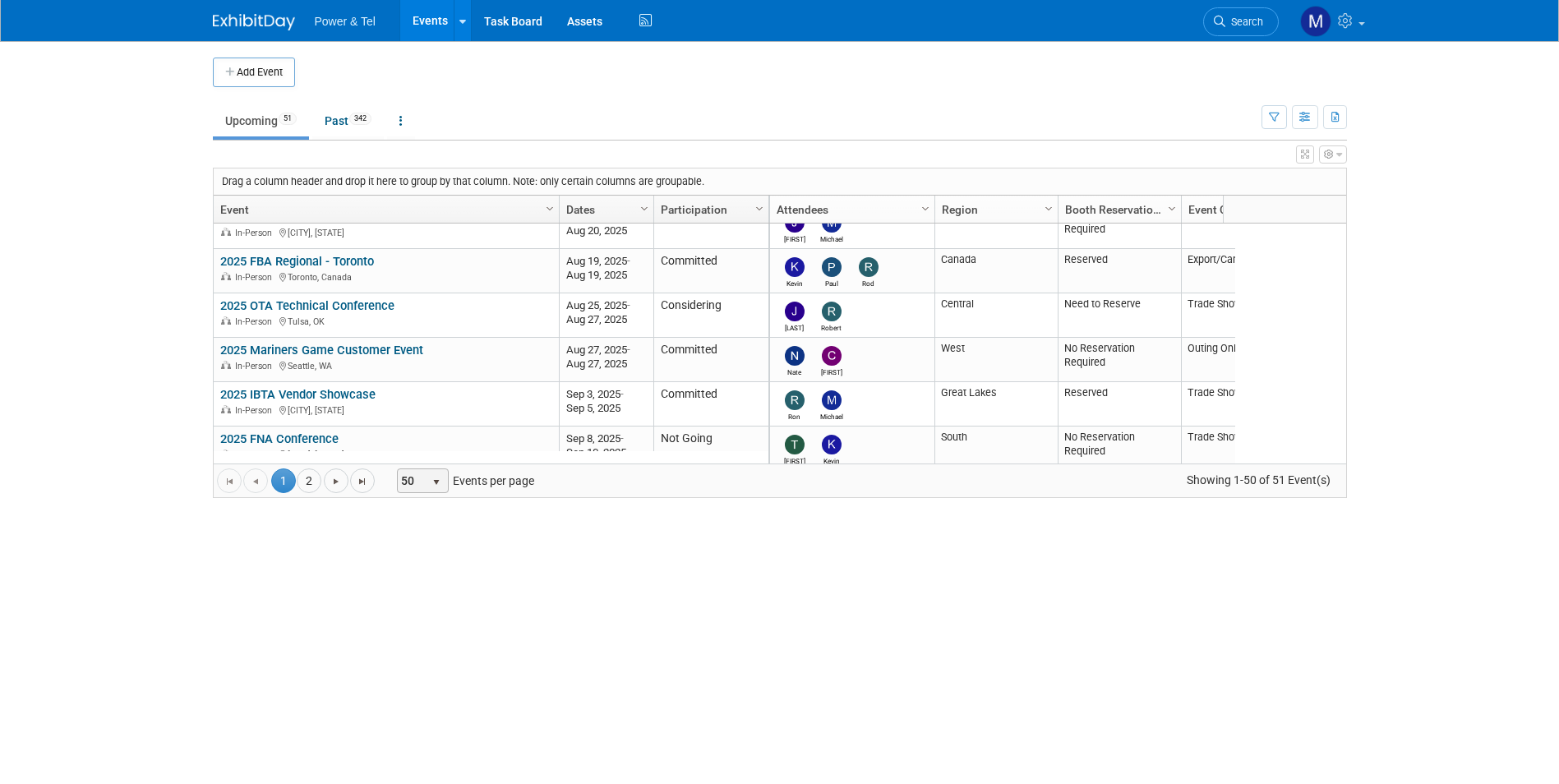 drag, startPoint x: 421, startPoint y: 484, endPoint x: 421, endPoint y: 459, distance: 25 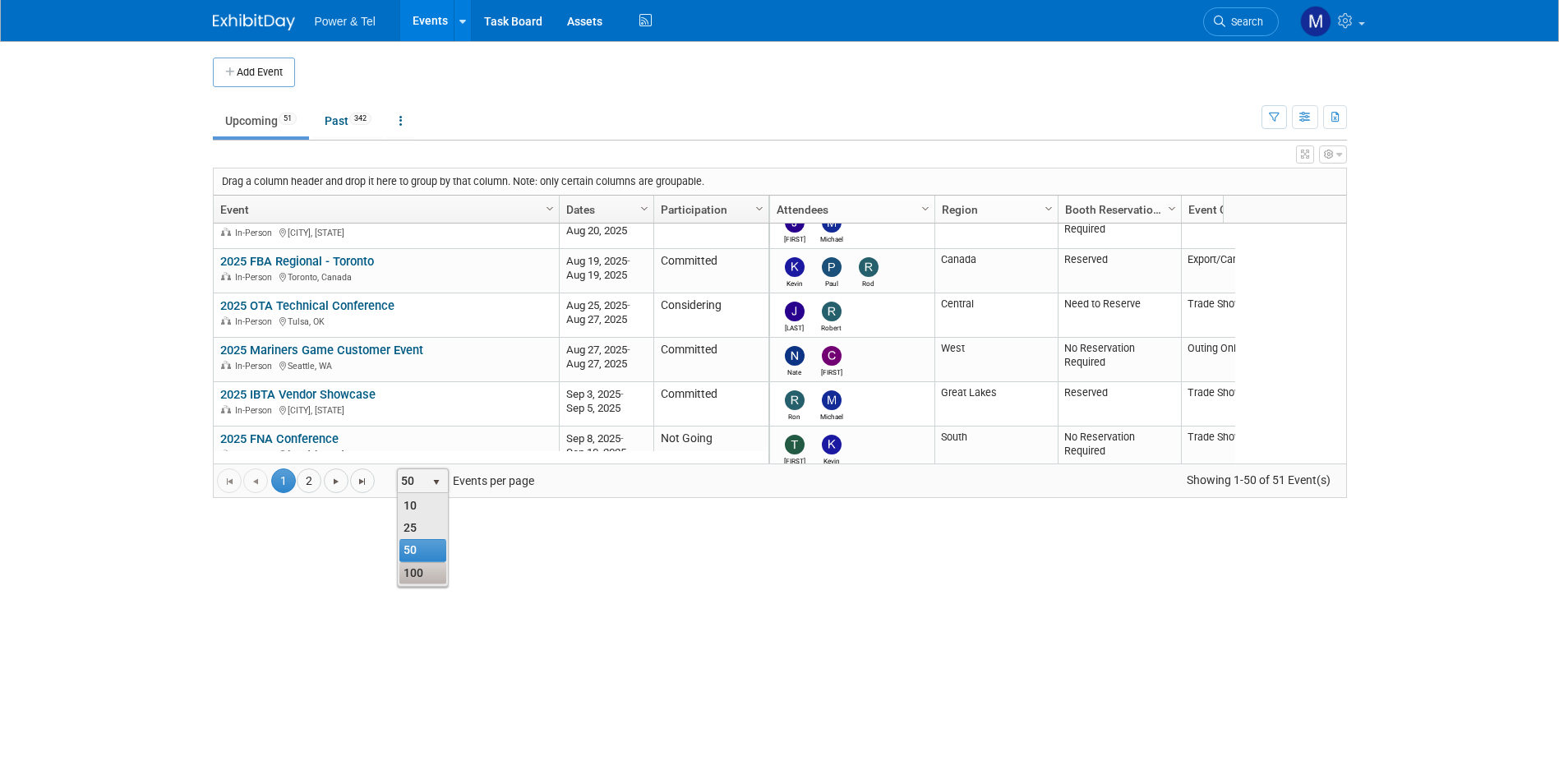 click on "100" at bounding box center (422, 573) 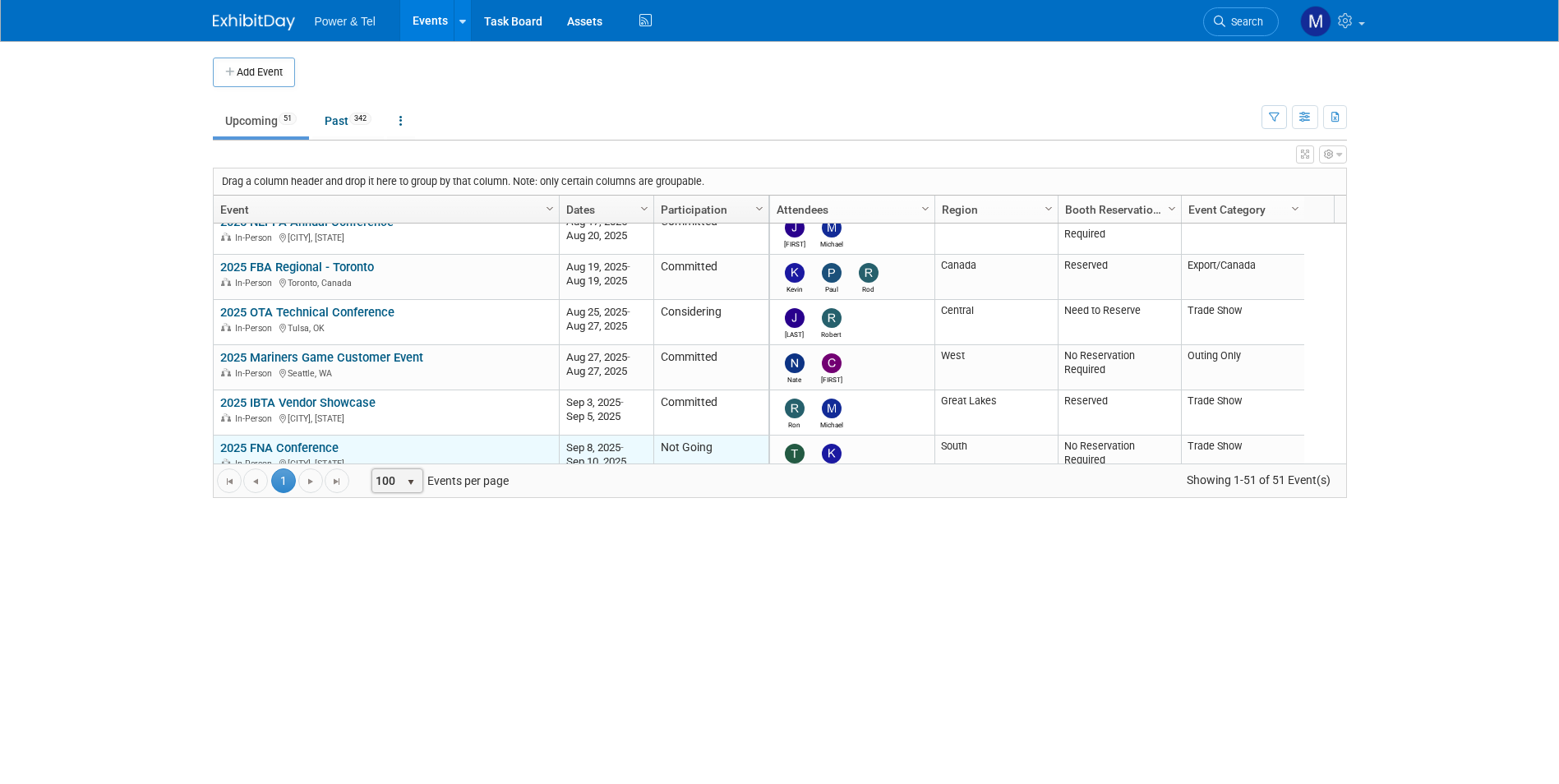 scroll, scrollTop: 394, scrollLeft: 0, axis: vertical 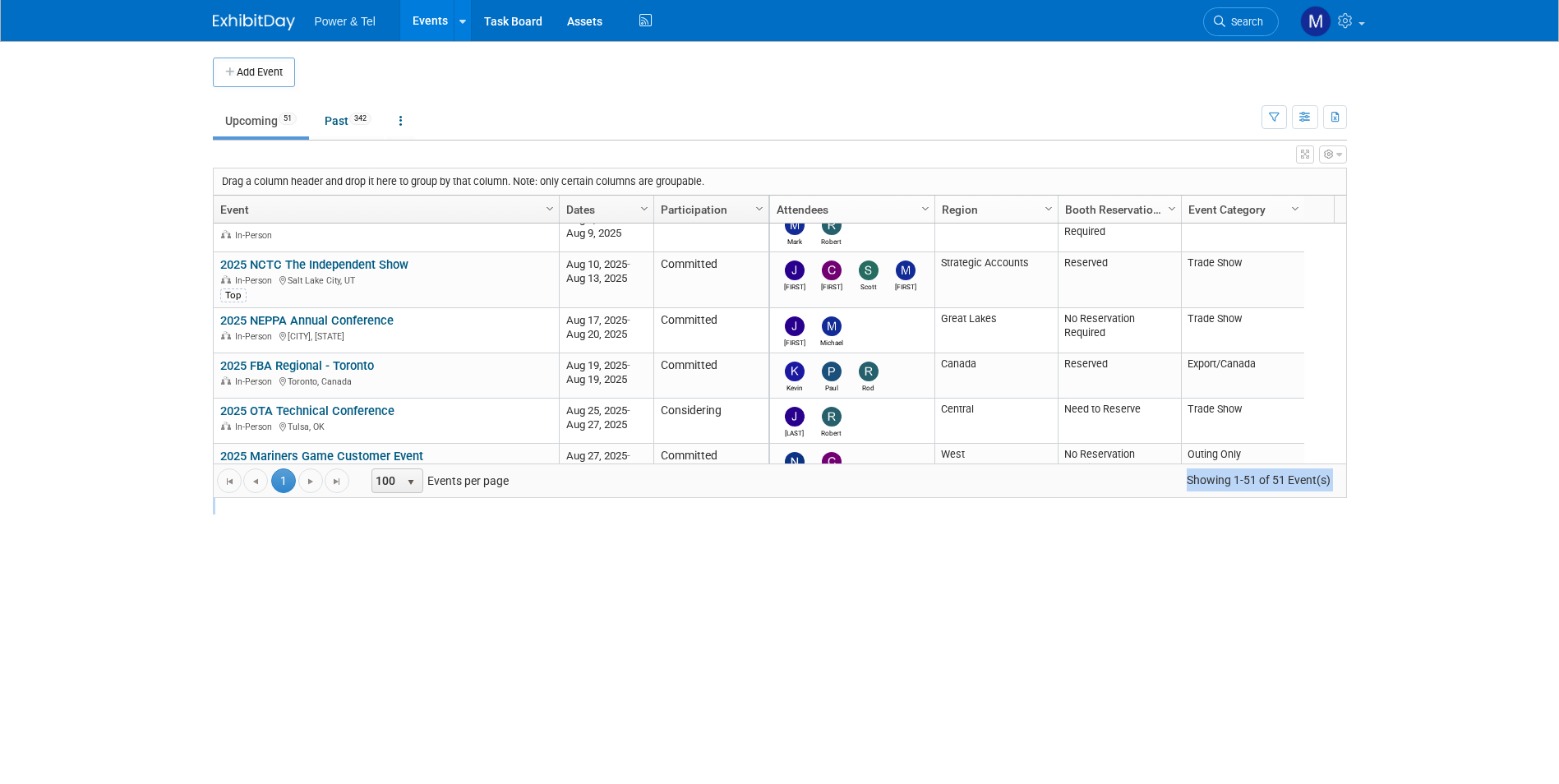 drag, startPoint x: 777, startPoint y: 510, endPoint x: 782, endPoint y: 531, distance: 21.58703 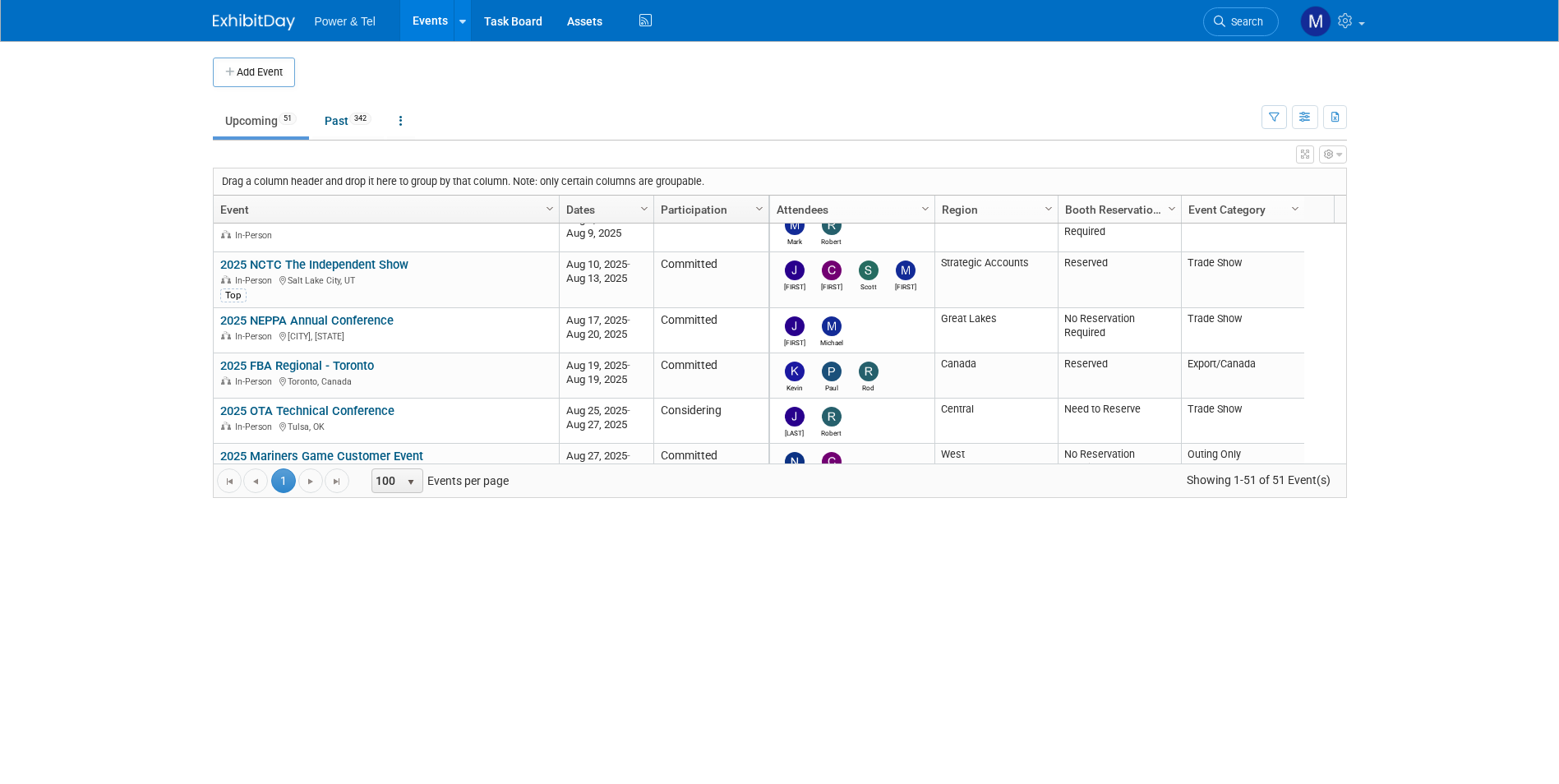 scroll, scrollTop: 99, scrollLeft: 0, axis: vertical 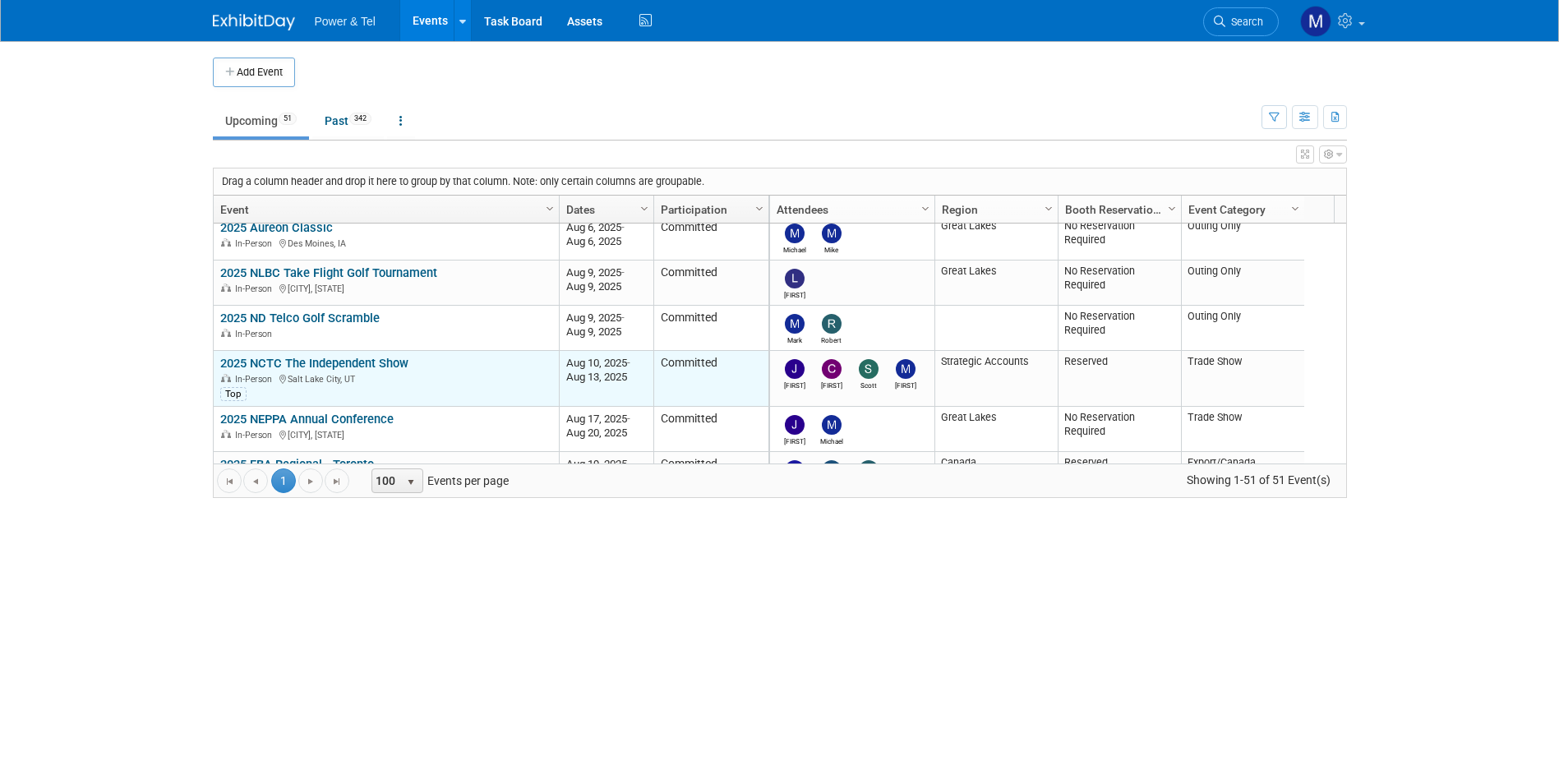 click on "2025 NCTC The Independent Show" at bounding box center [314, 363] 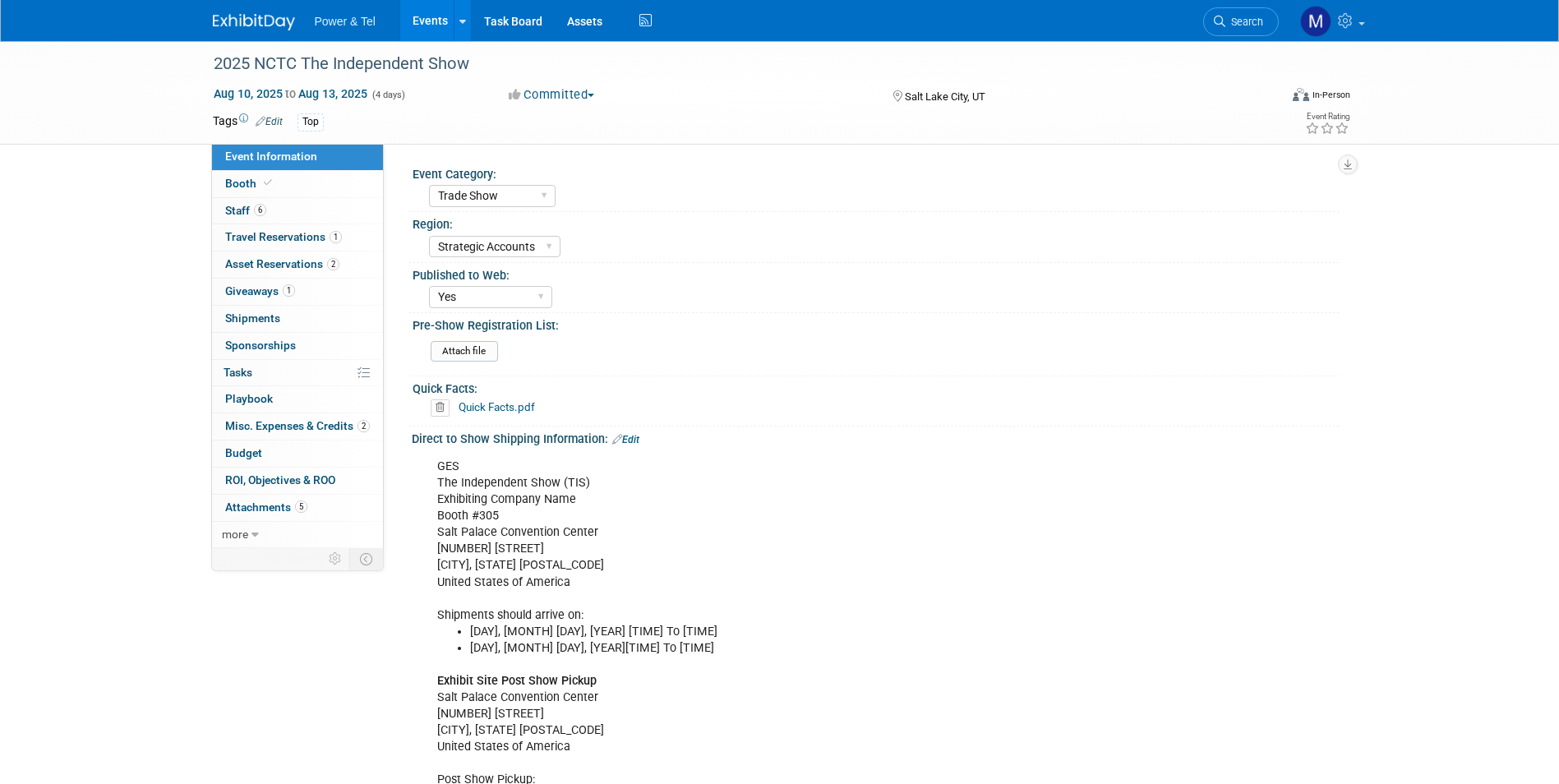 select on "Trade Show" 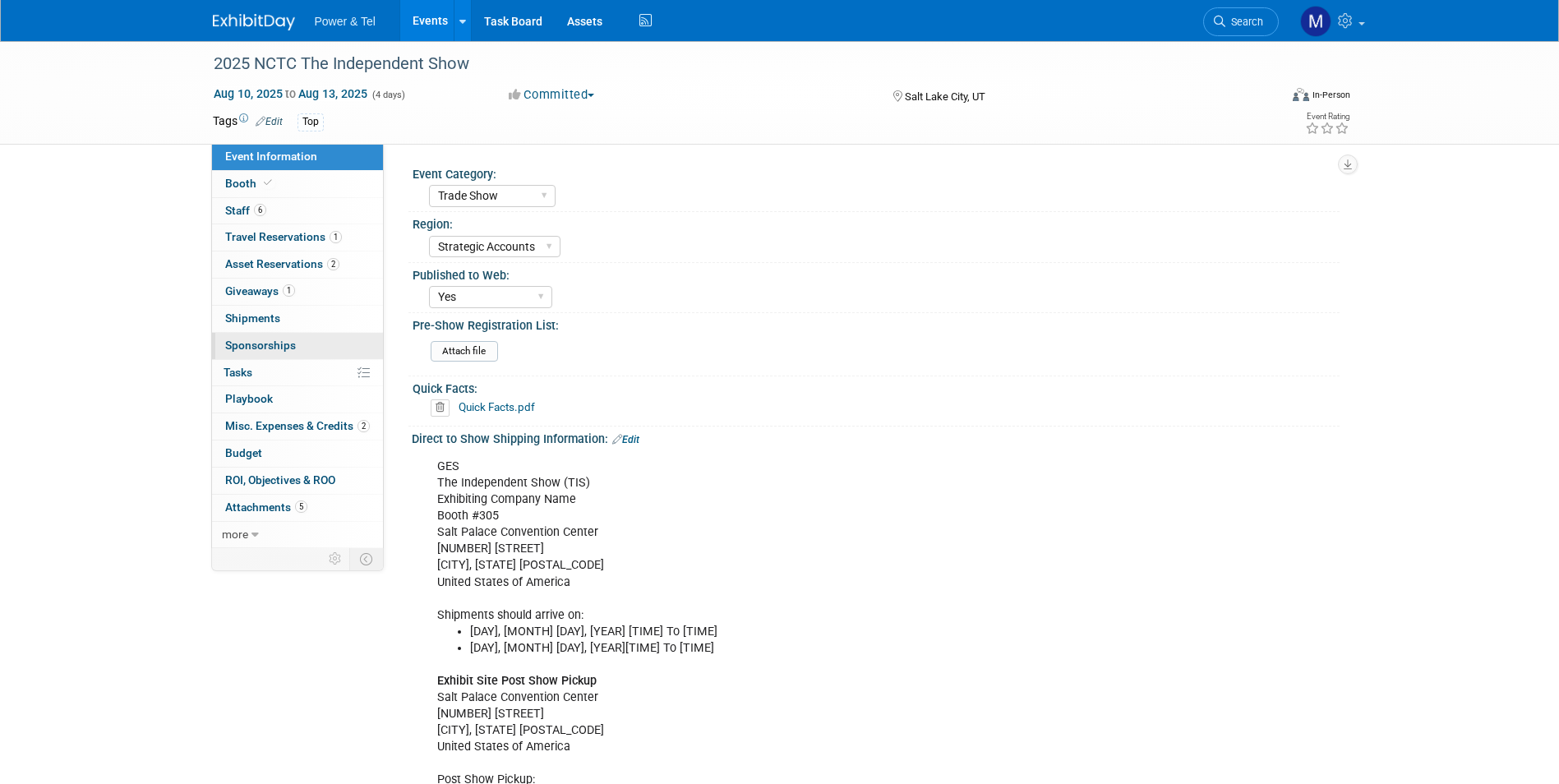 scroll, scrollTop: 0, scrollLeft: 0, axis: both 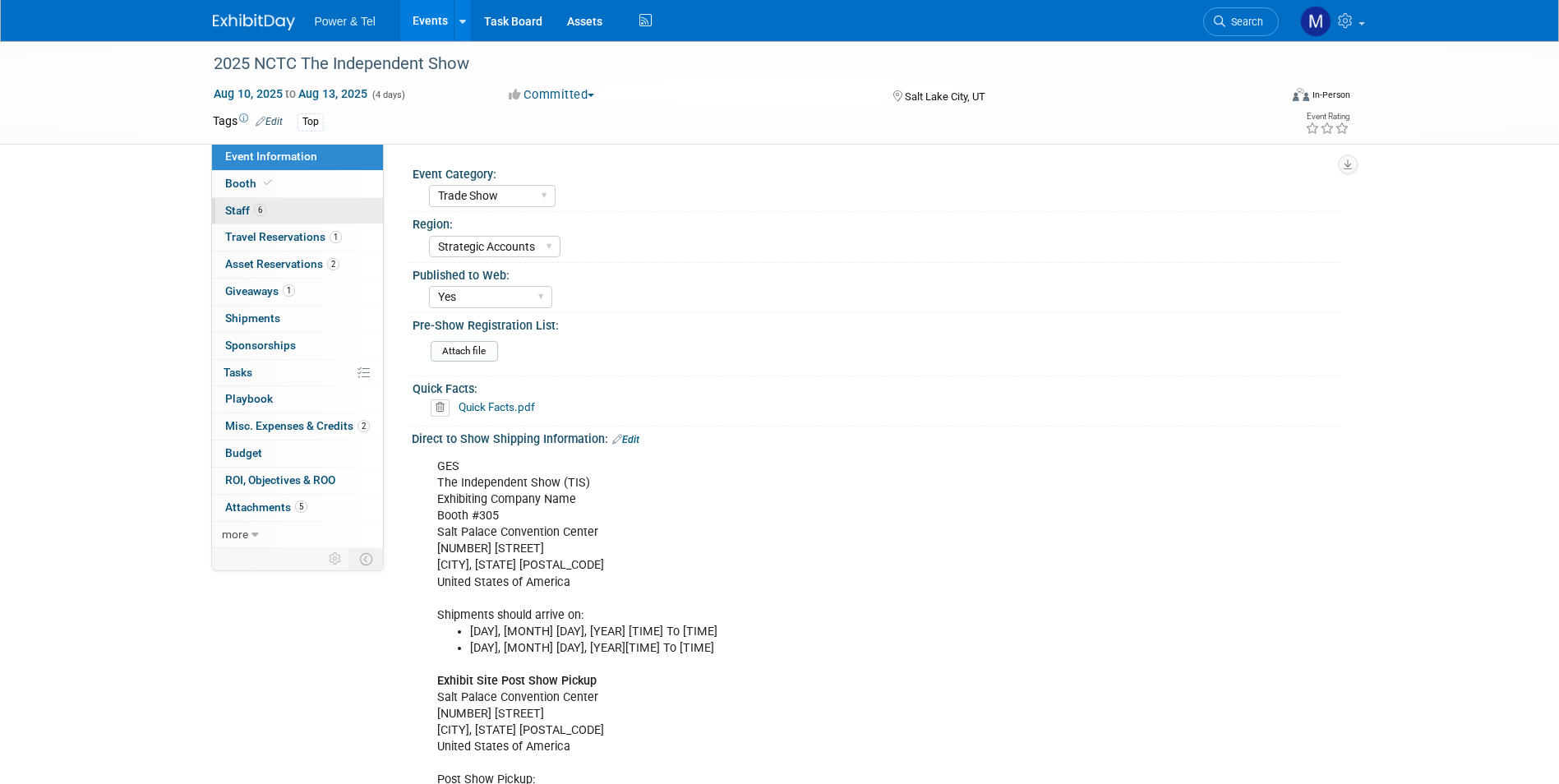 click on "6
Staff 6" at bounding box center [298, 211] 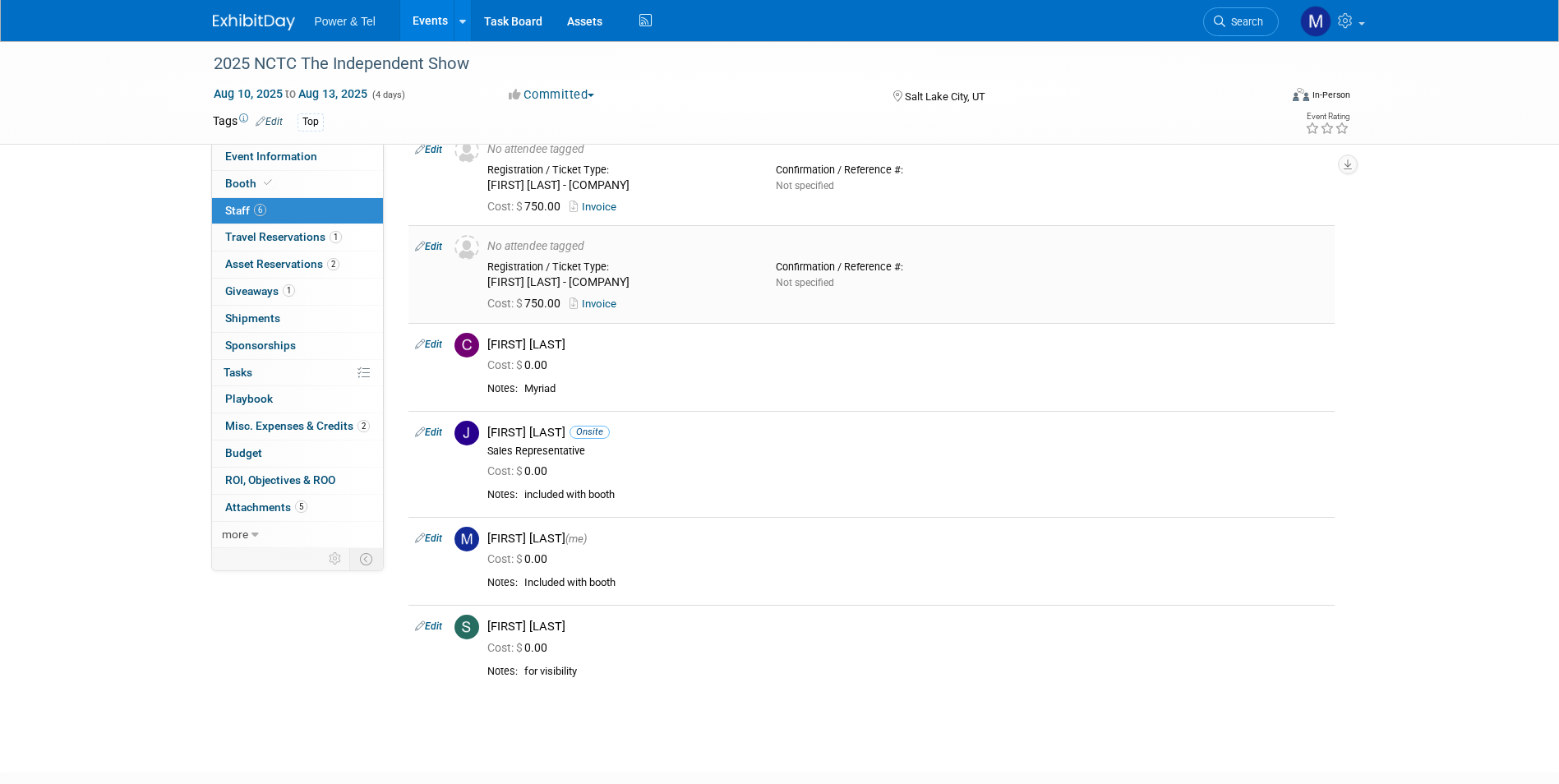 scroll, scrollTop: 82, scrollLeft: 0, axis: vertical 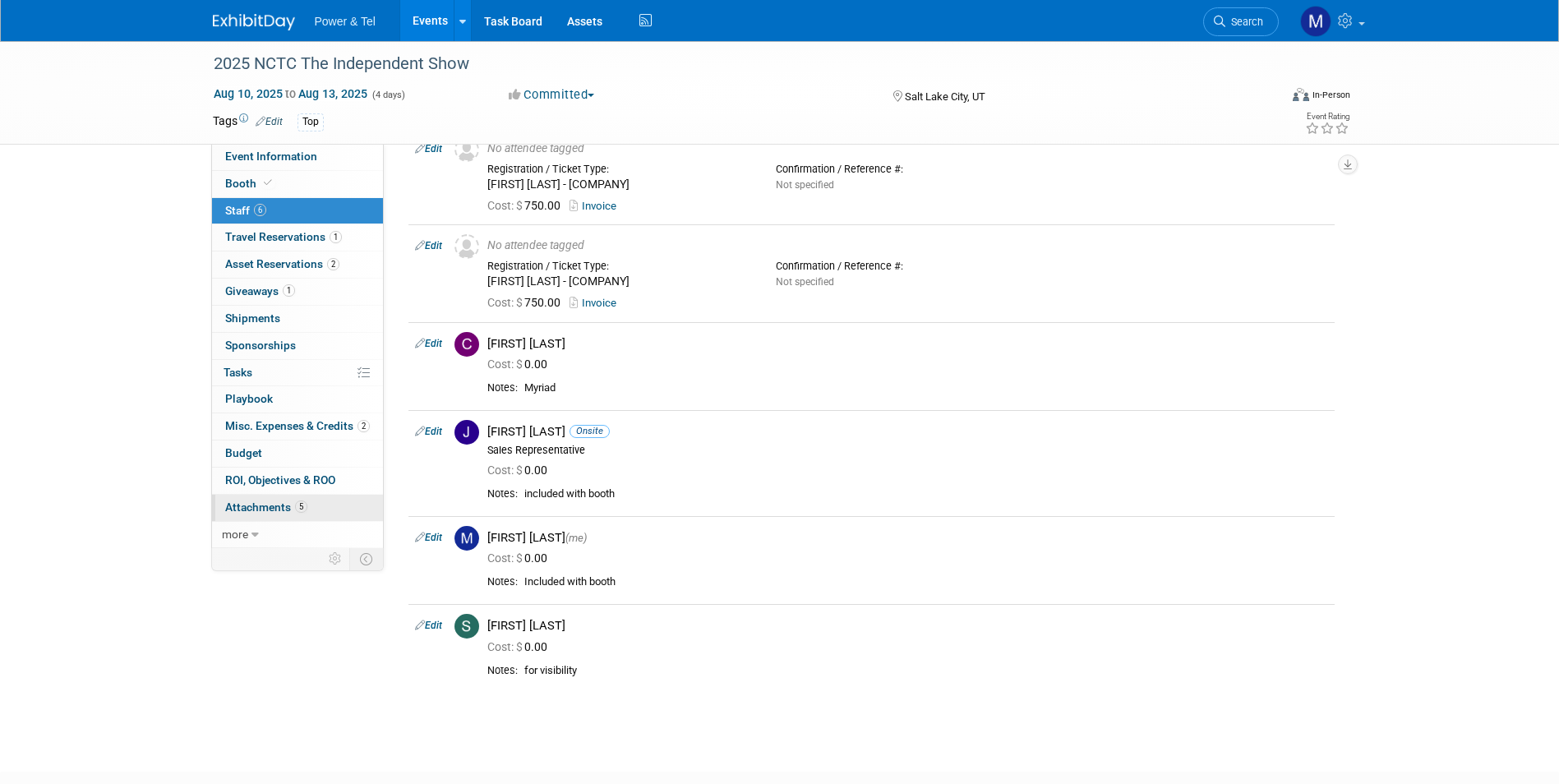 click on "Attachments 5" at bounding box center [266, 507] 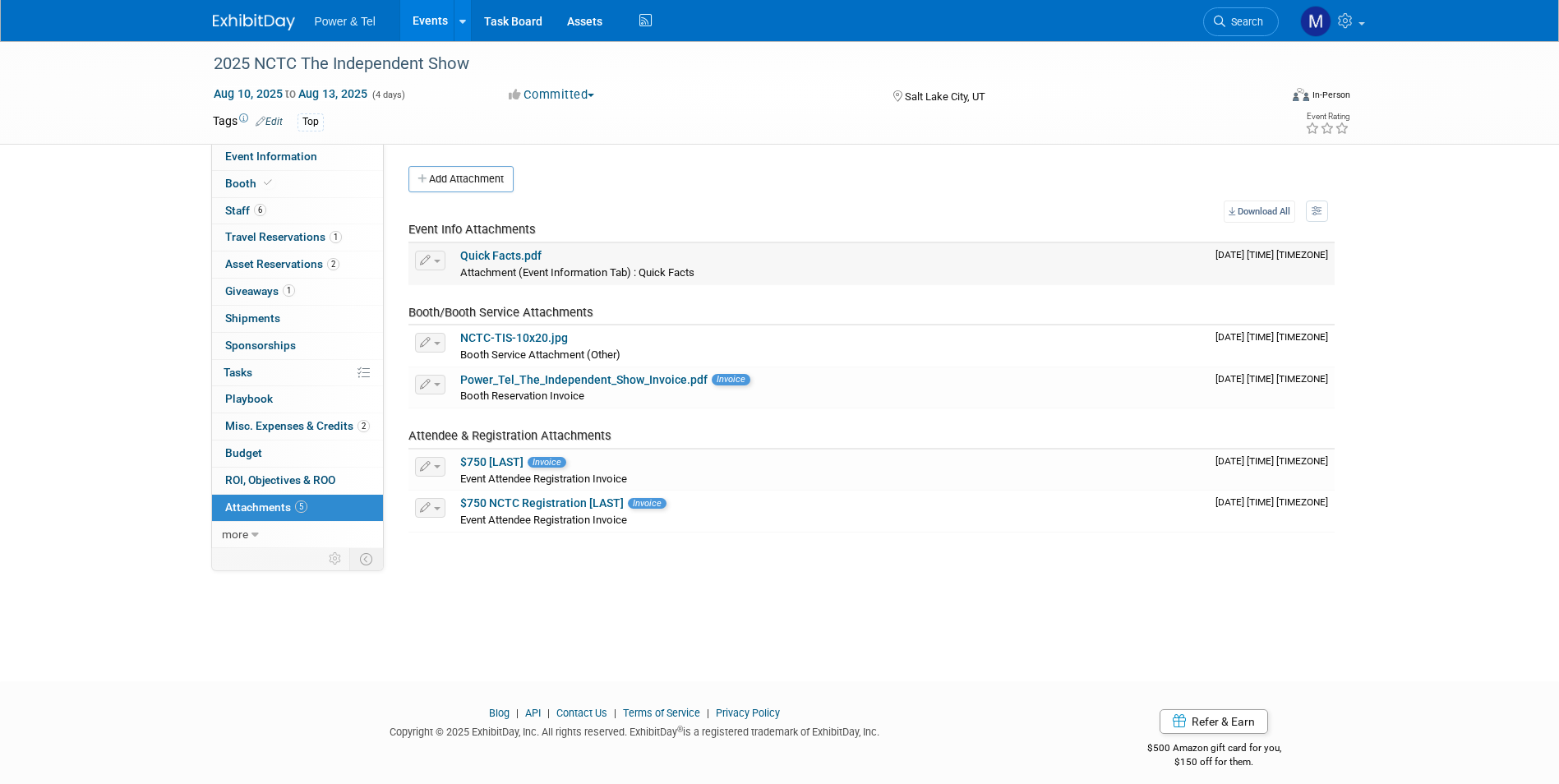 click on "Quick Facts.pdf" at bounding box center [500, 256] 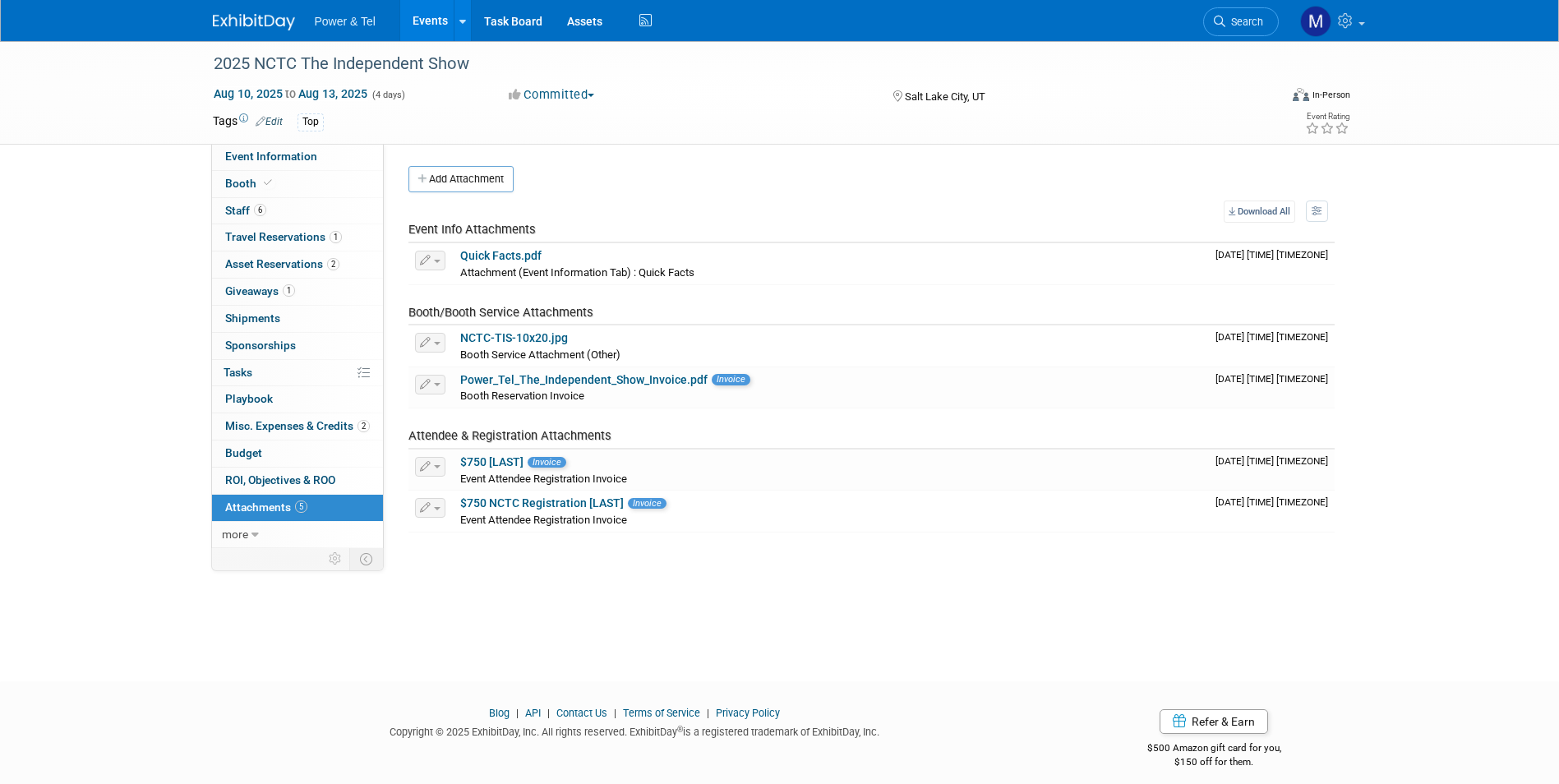 click on "Events" at bounding box center [430, 21] 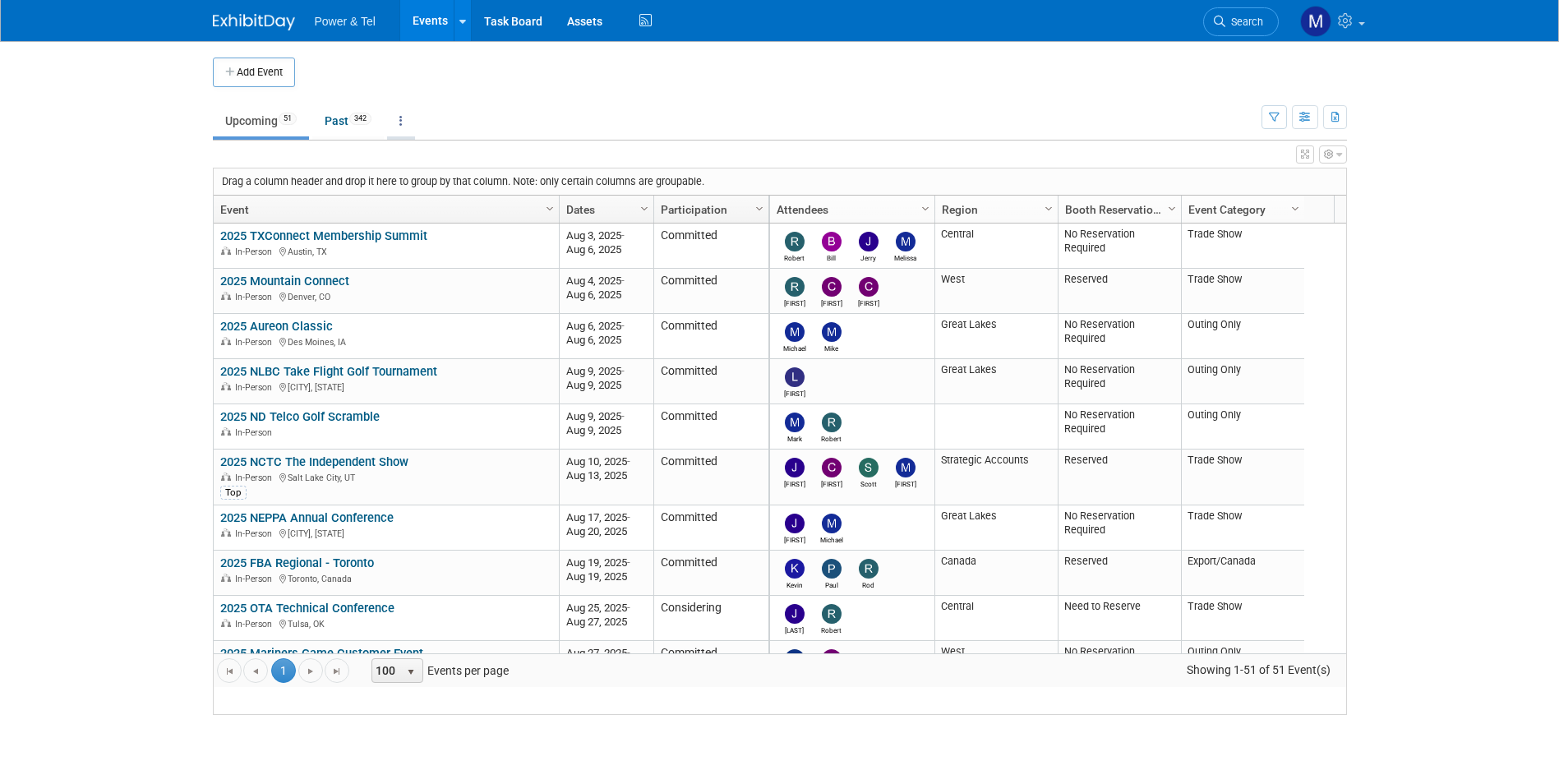 scroll, scrollTop: 0, scrollLeft: 0, axis: both 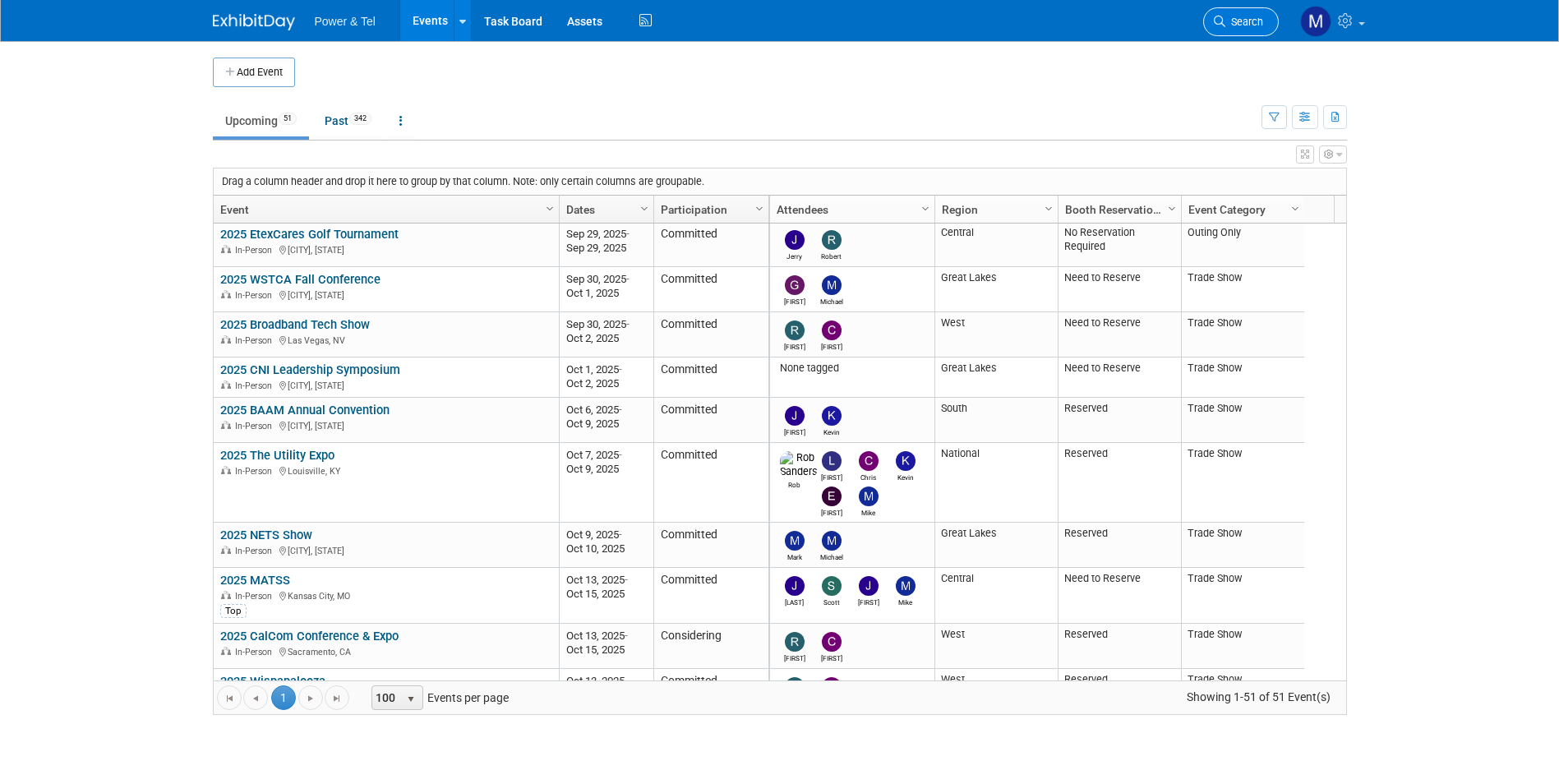 click on "Search" at bounding box center (1244, 21) 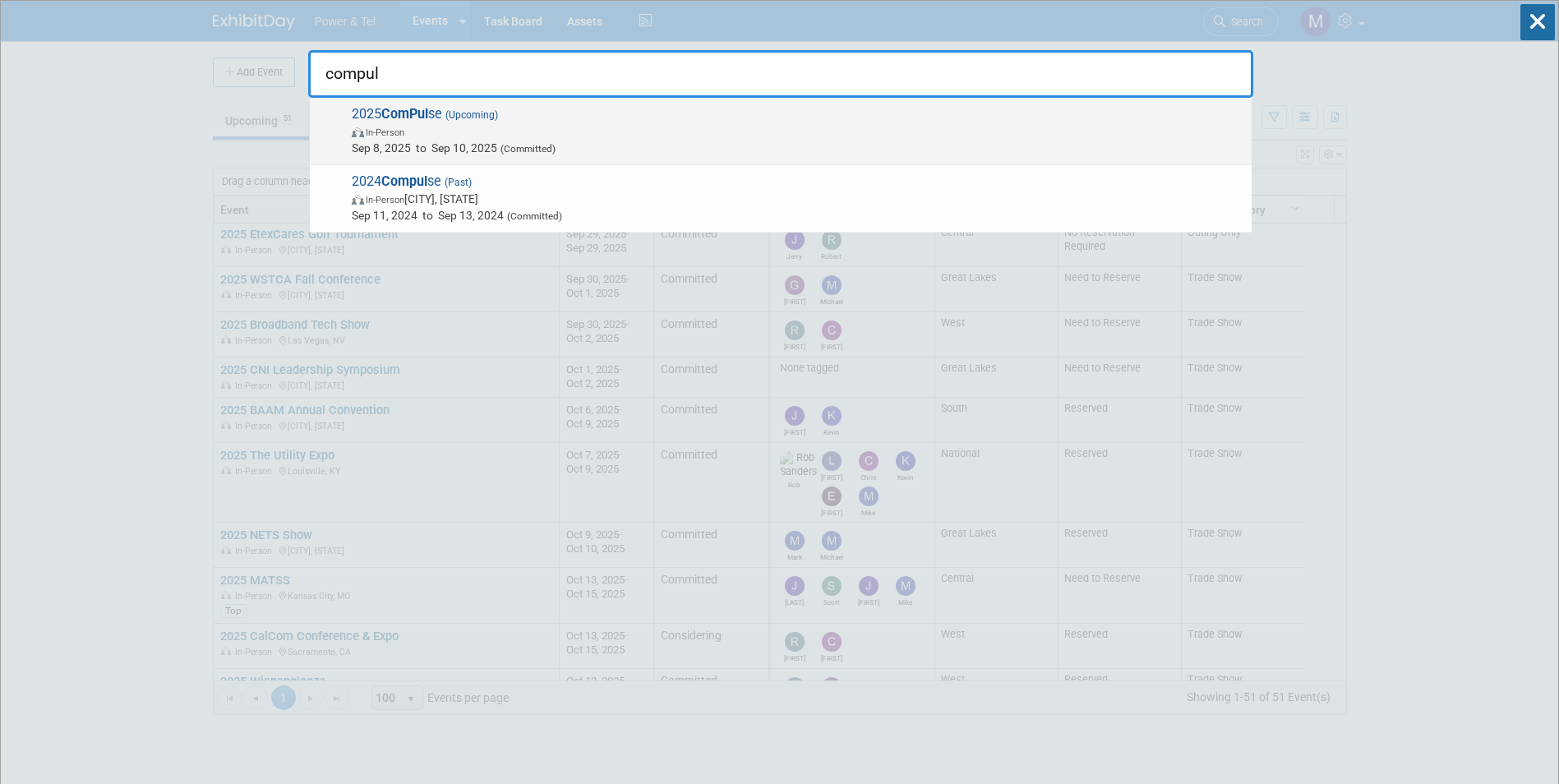 type on "compul" 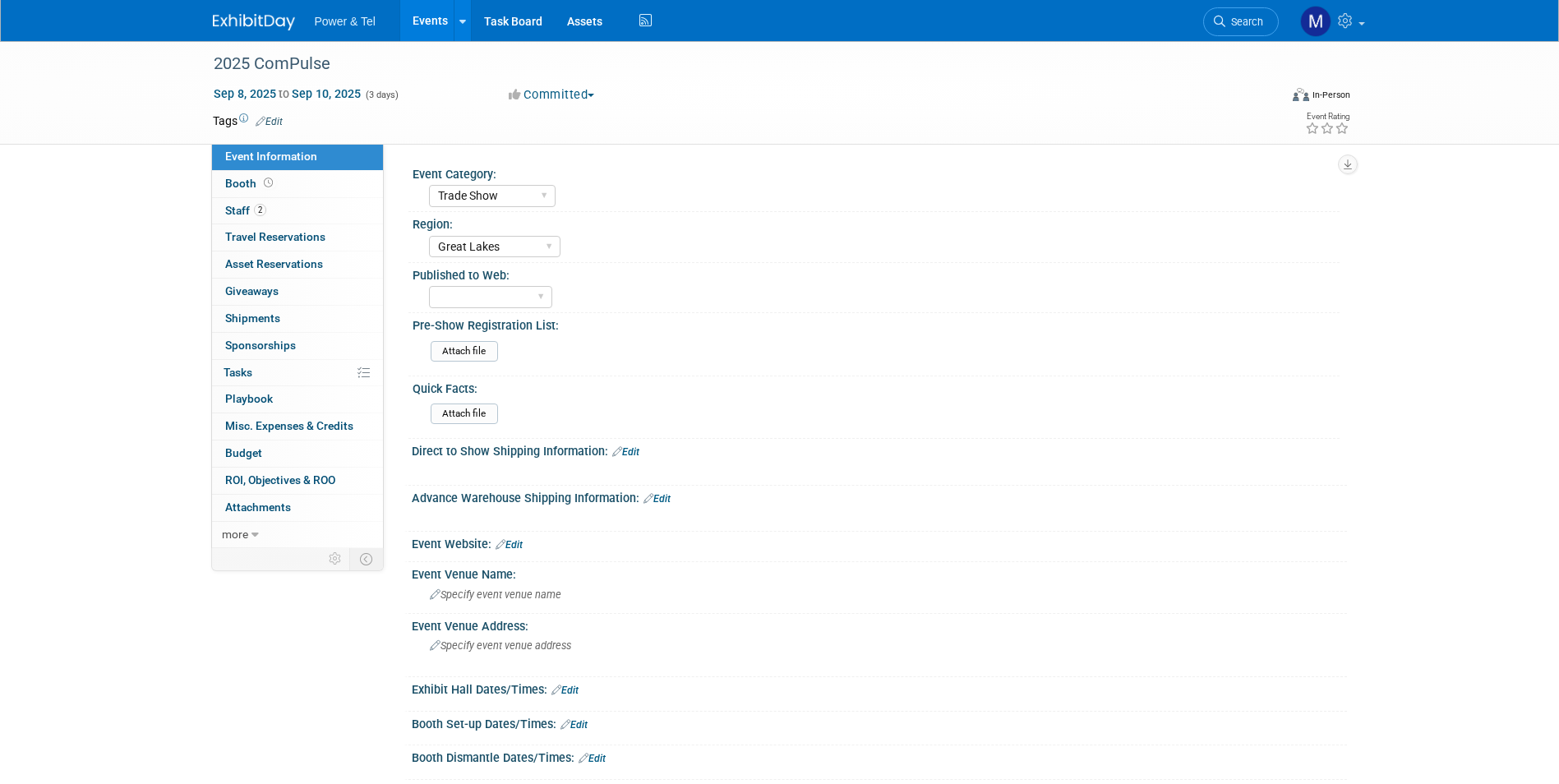 select on "Trade Show" 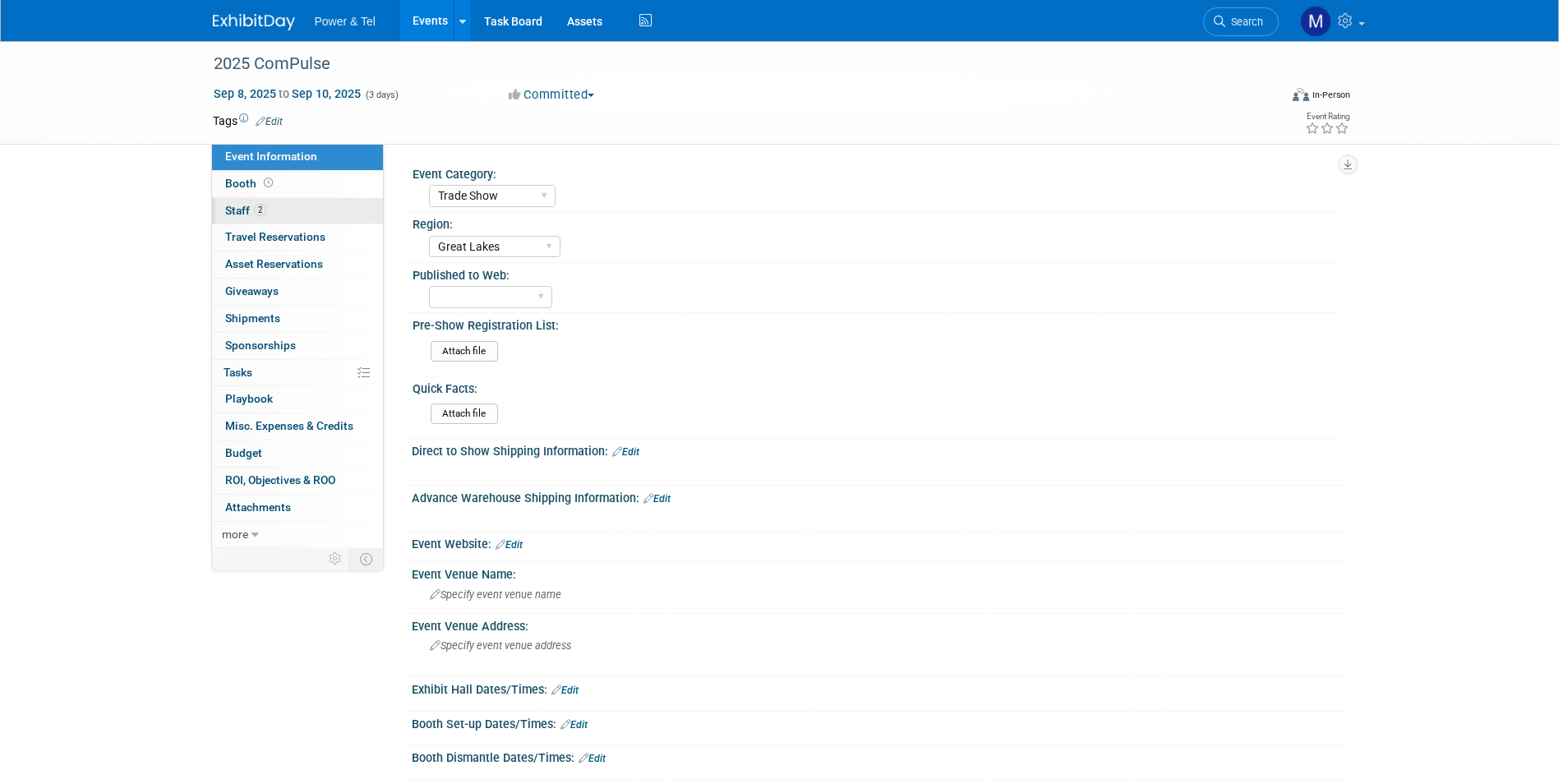 scroll, scrollTop: 0, scrollLeft: 0, axis: both 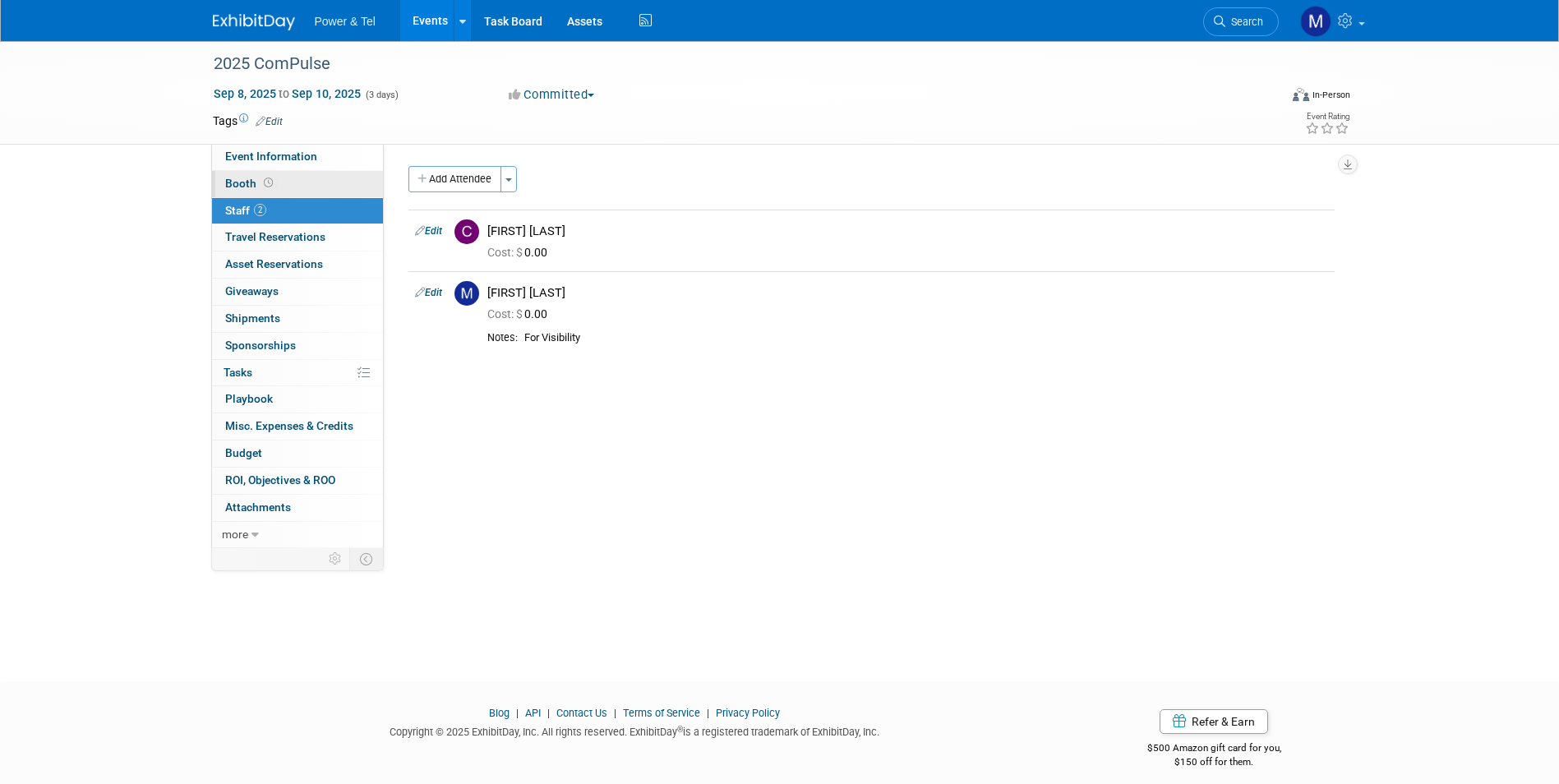 click on "Booth" at bounding box center (298, 184) 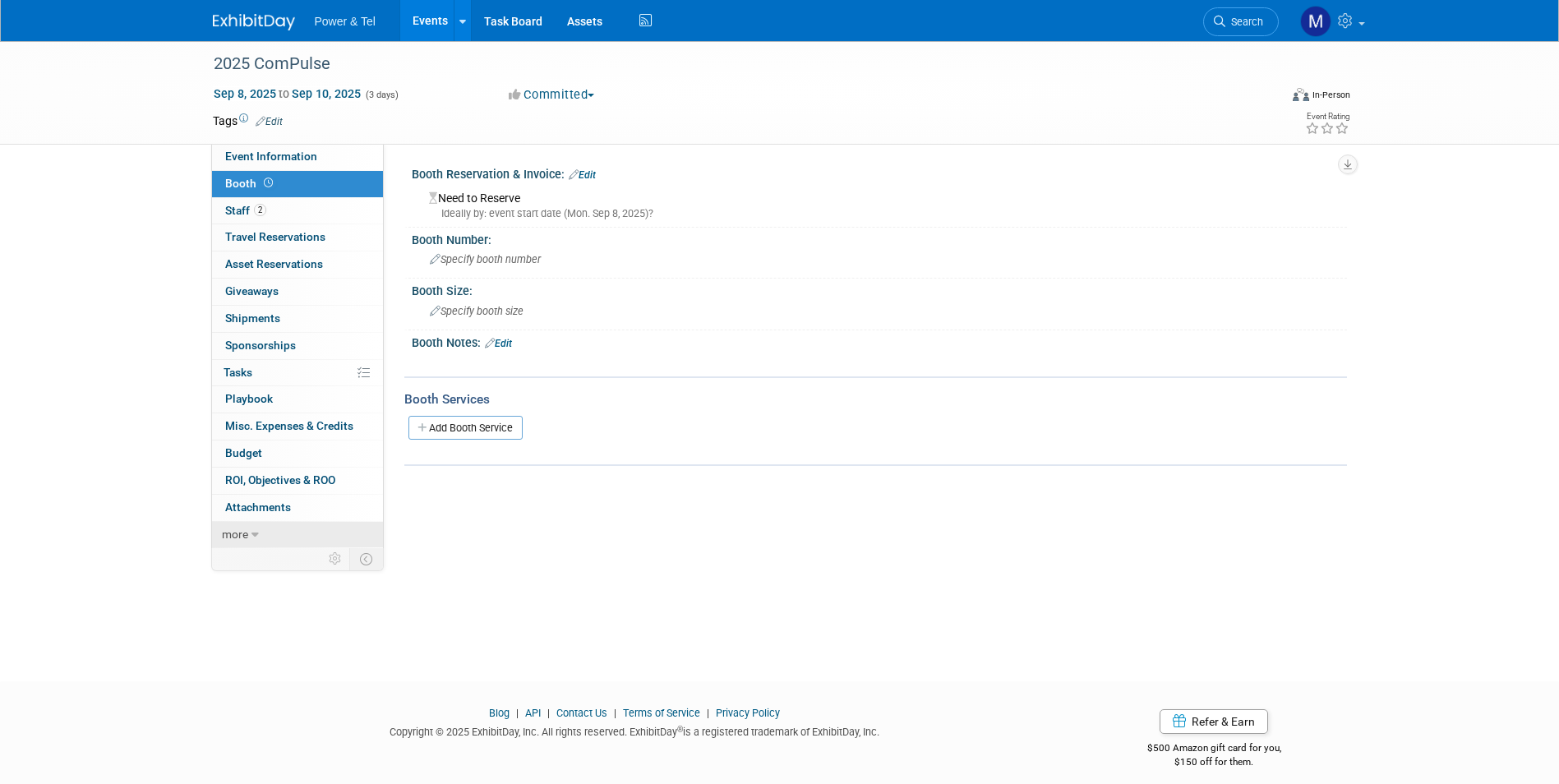 click on "more" at bounding box center (298, 535) 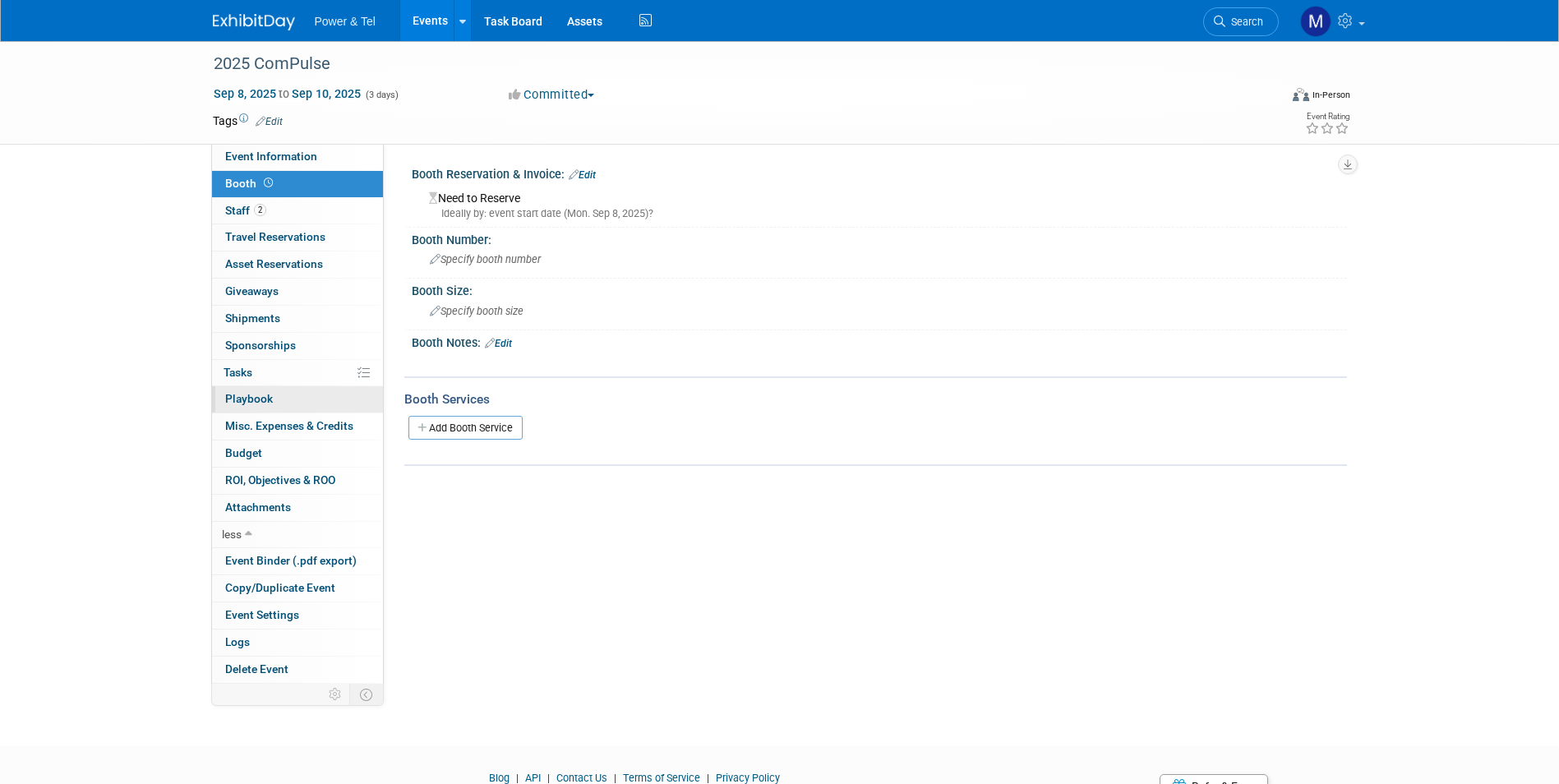 click on "0
Playbook 0" at bounding box center [298, 399] 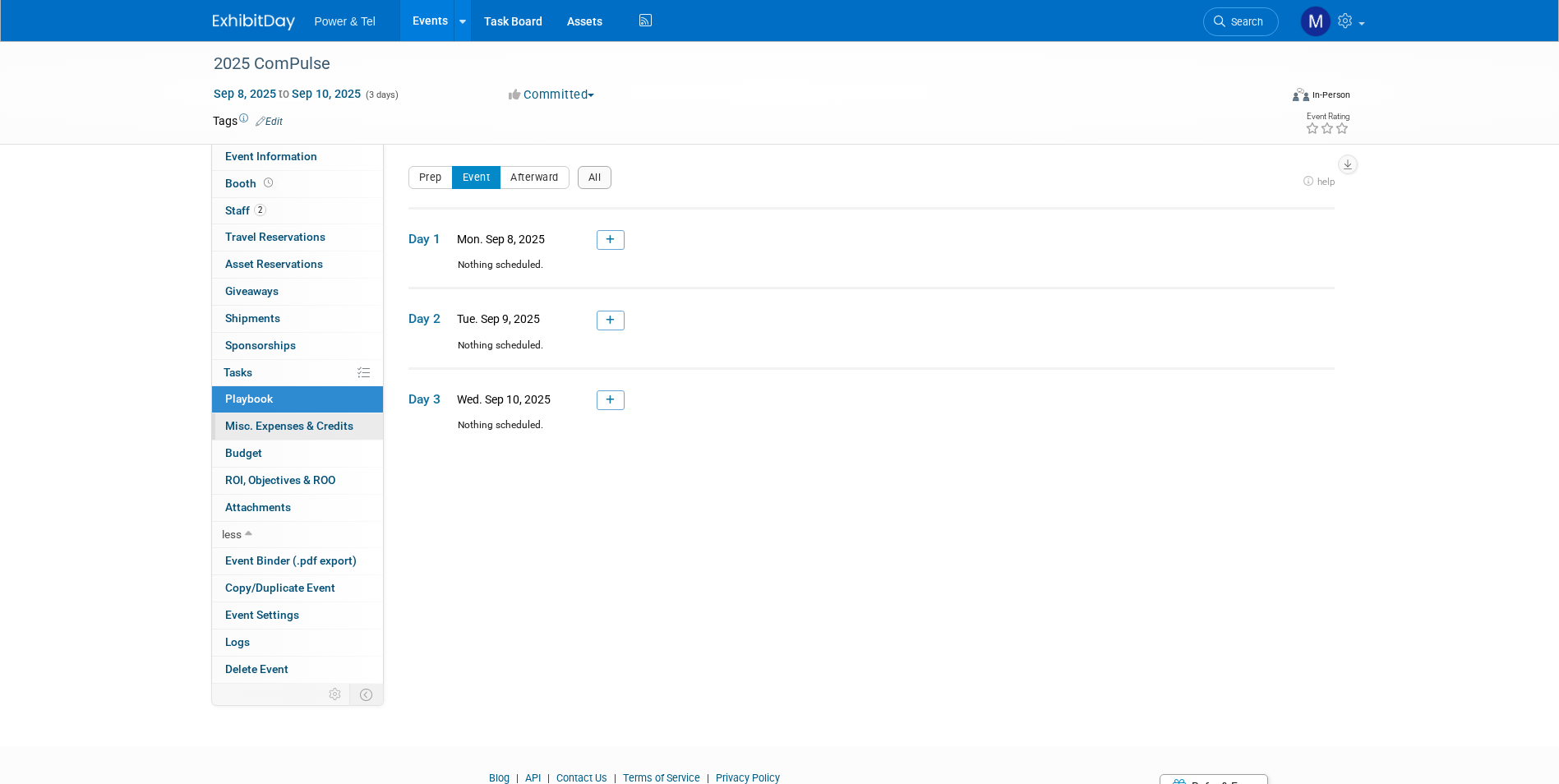 click on "Misc. Expenses & Credits 0" at bounding box center [289, 426] 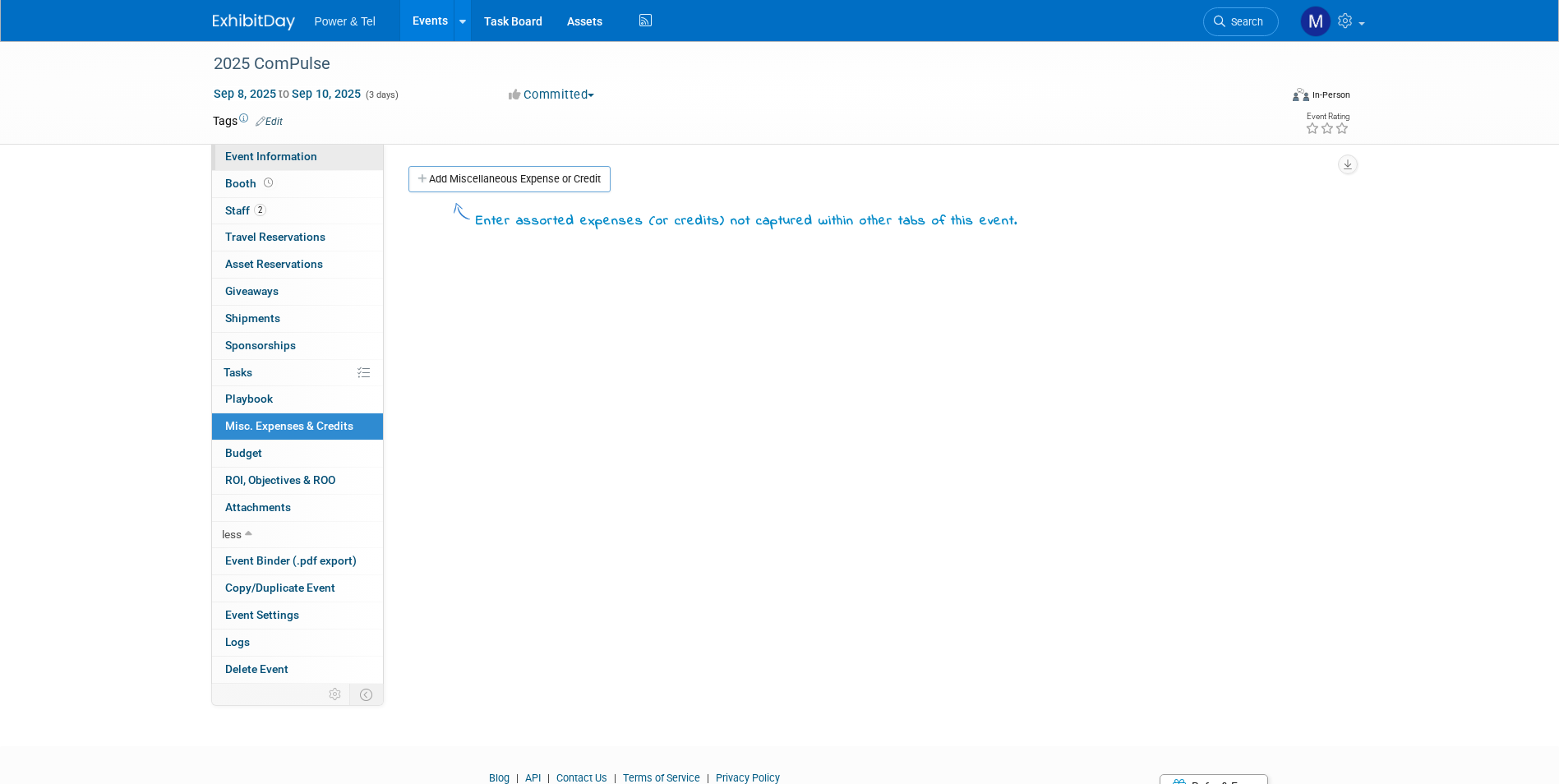click on "Event Information" at bounding box center [298, 157] 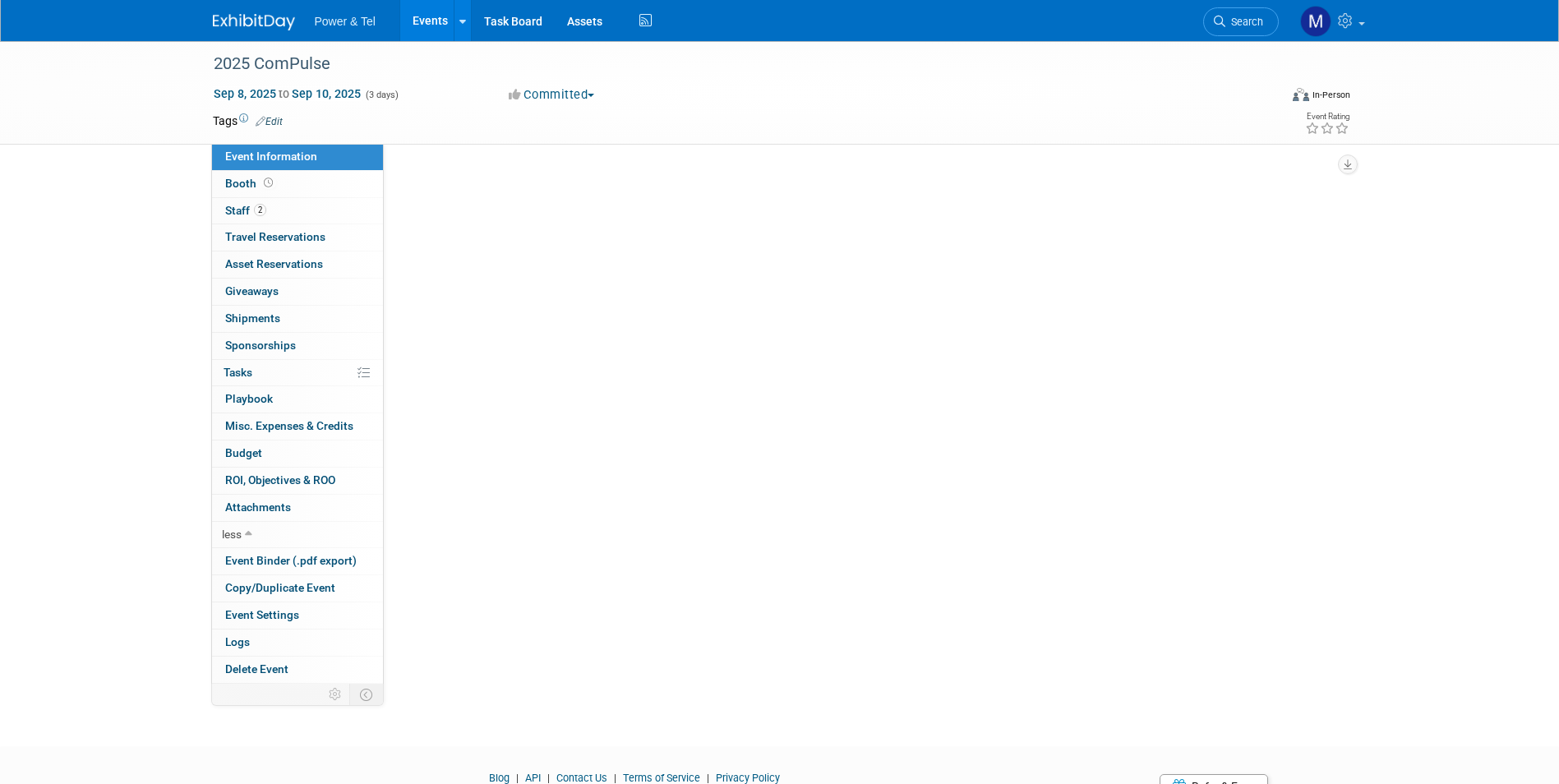 select on "Trade Show" 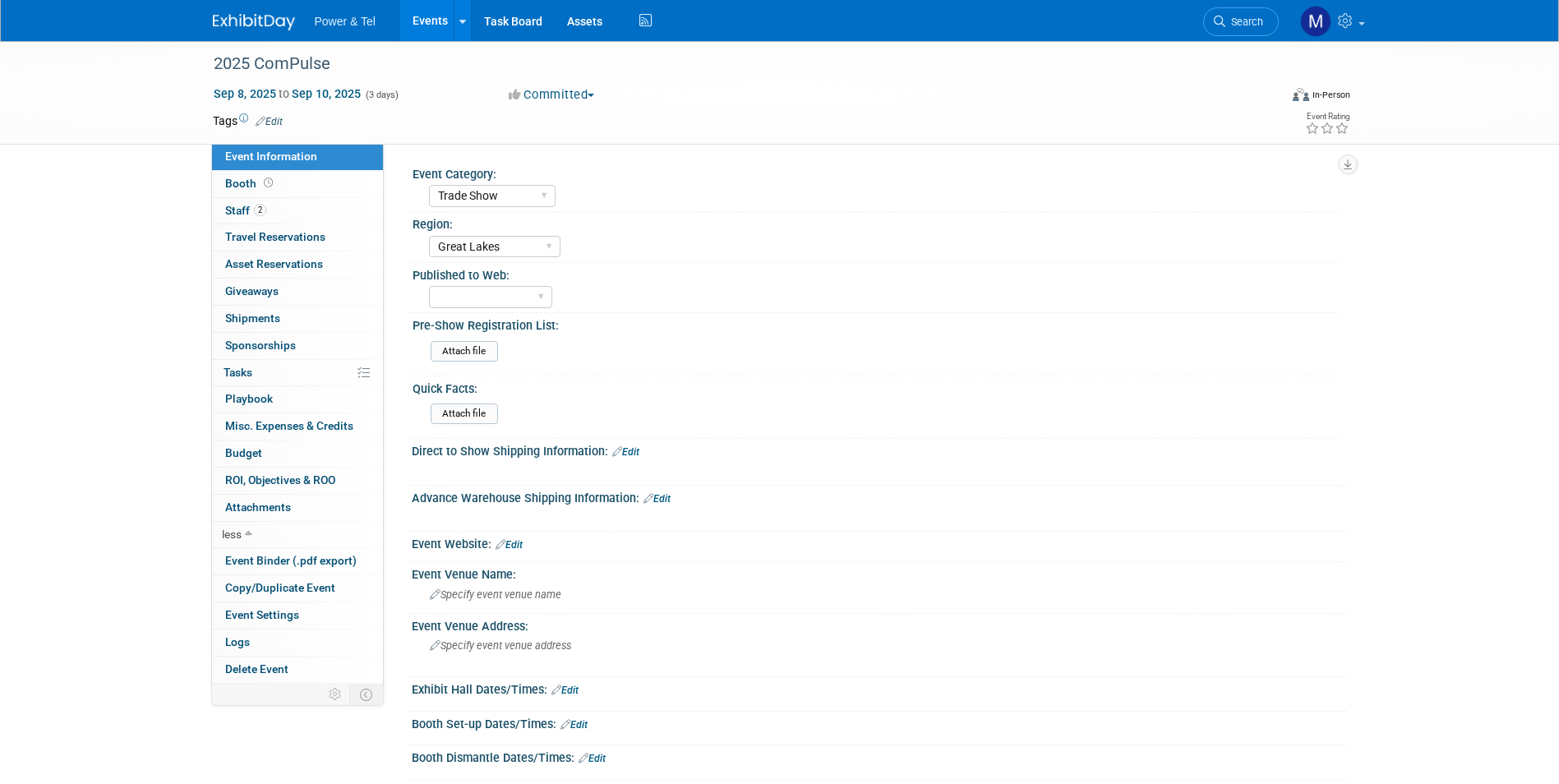 scroll, scrollTop: 82, scrollLeft: 0, axis: vertical 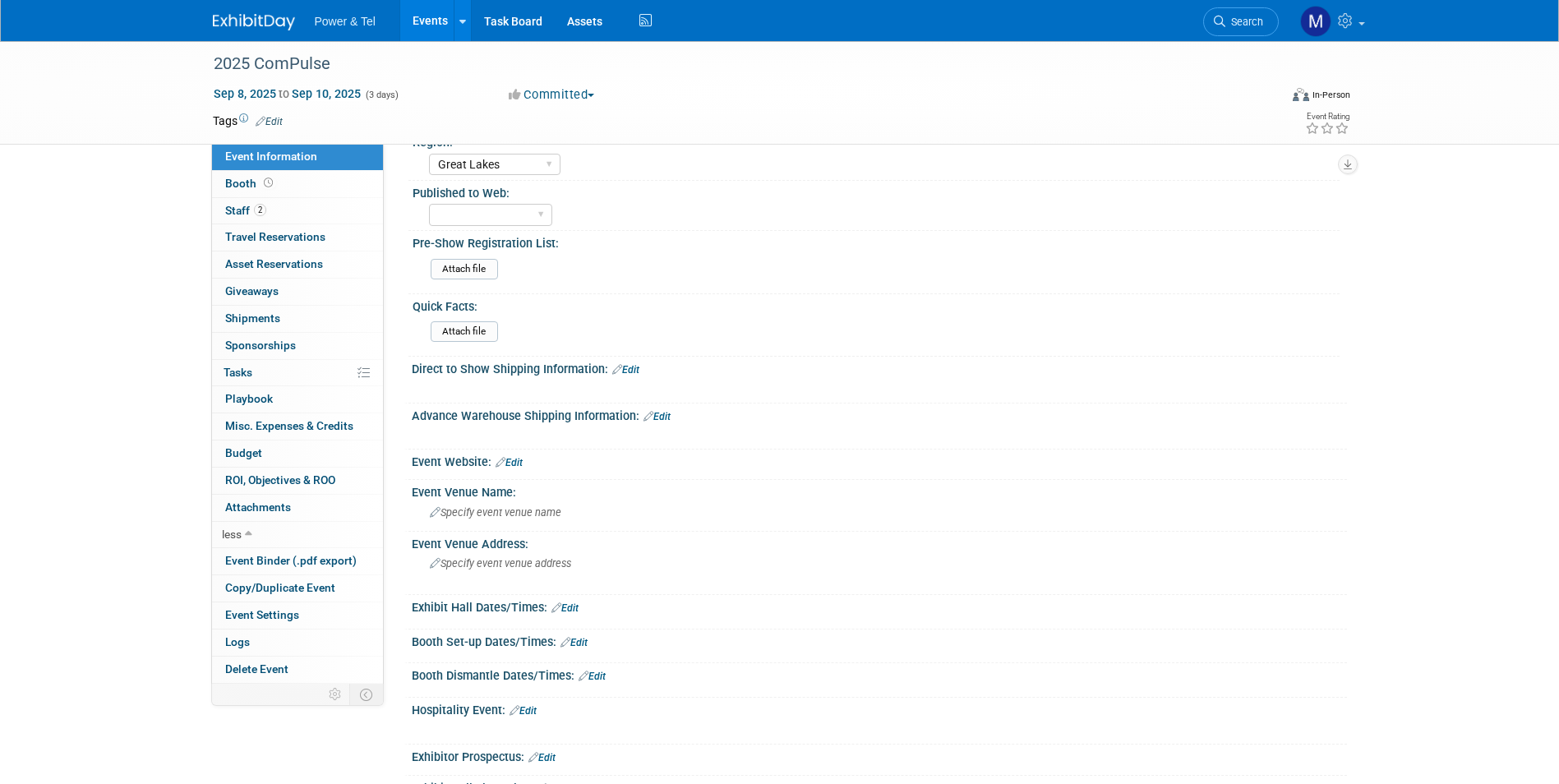 click on "Edit" at bounding box center [509, 463] 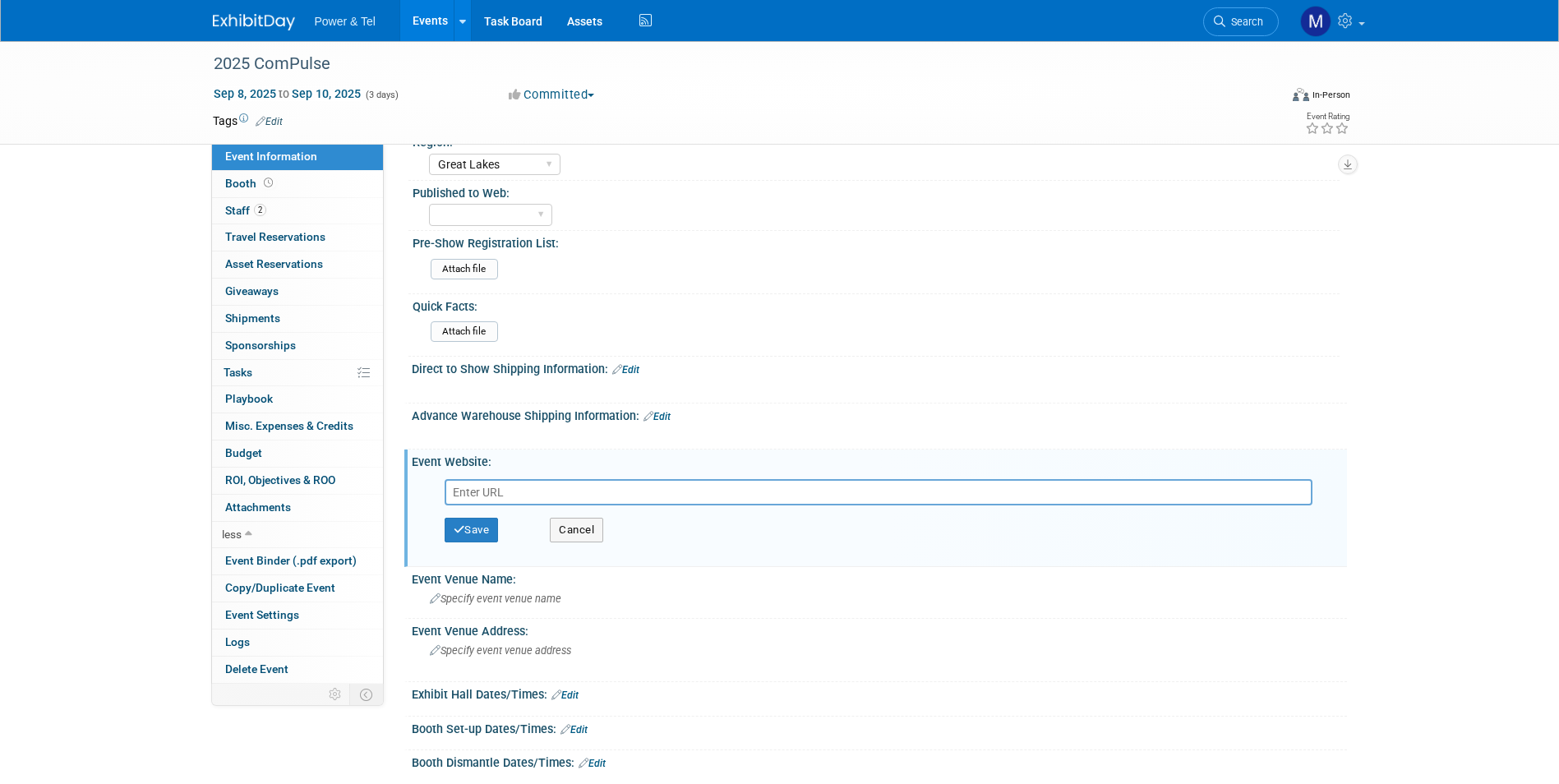 click at bounding box center [879, 492] 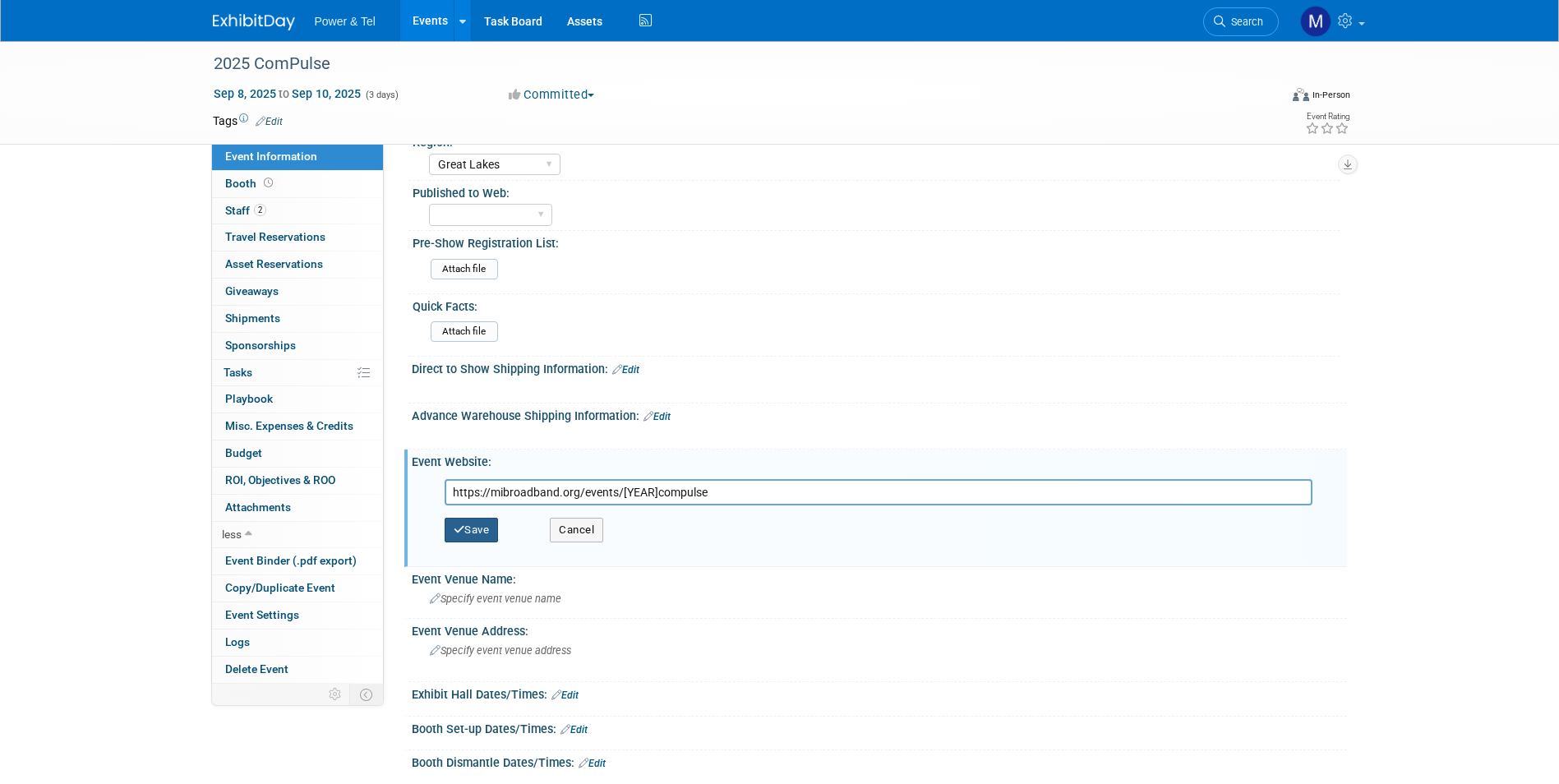 type on "https://mibroadband.org/events/2025compulse" 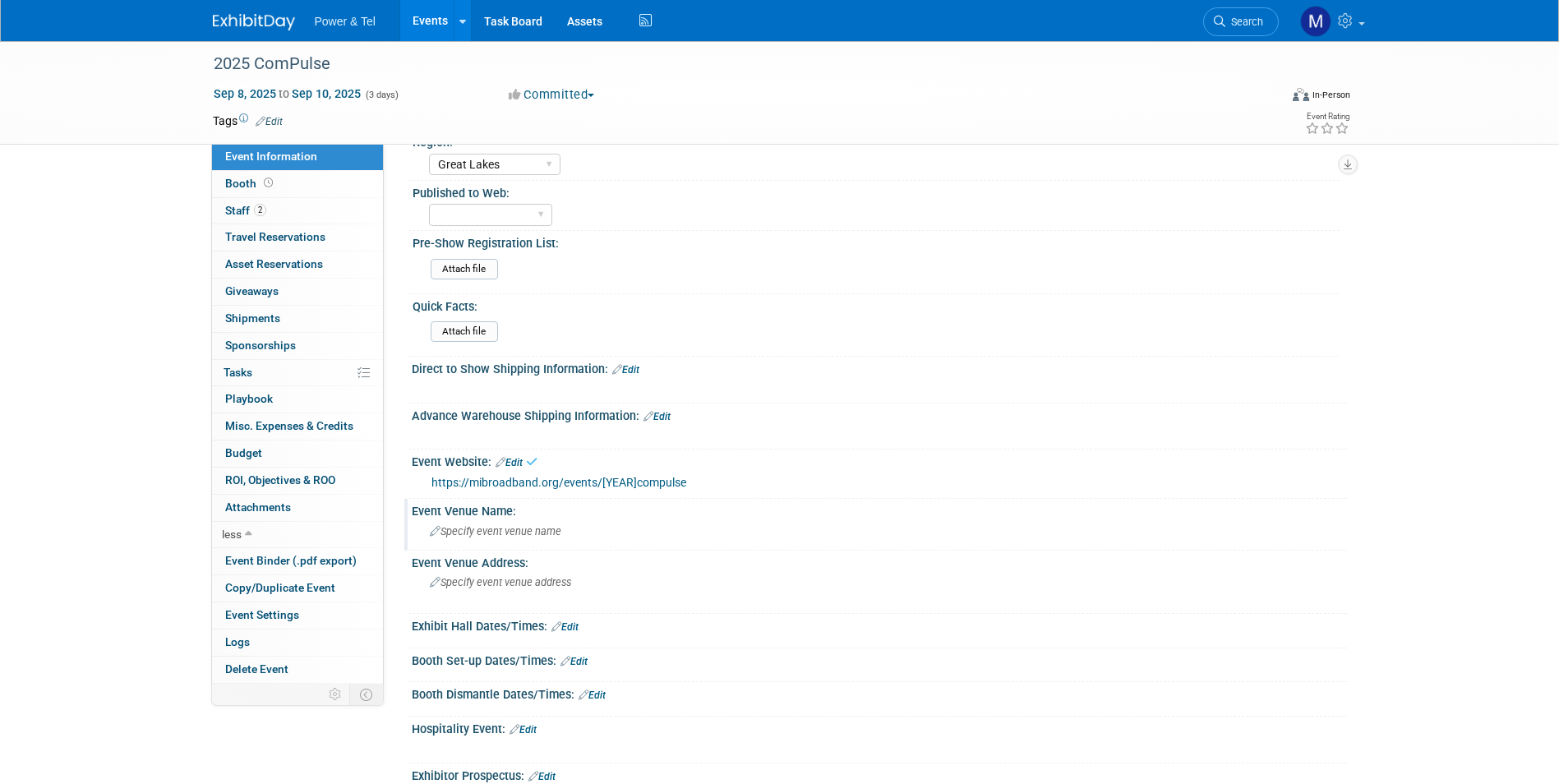 click on "Specify event venue name" at bounding box center [879, 532] 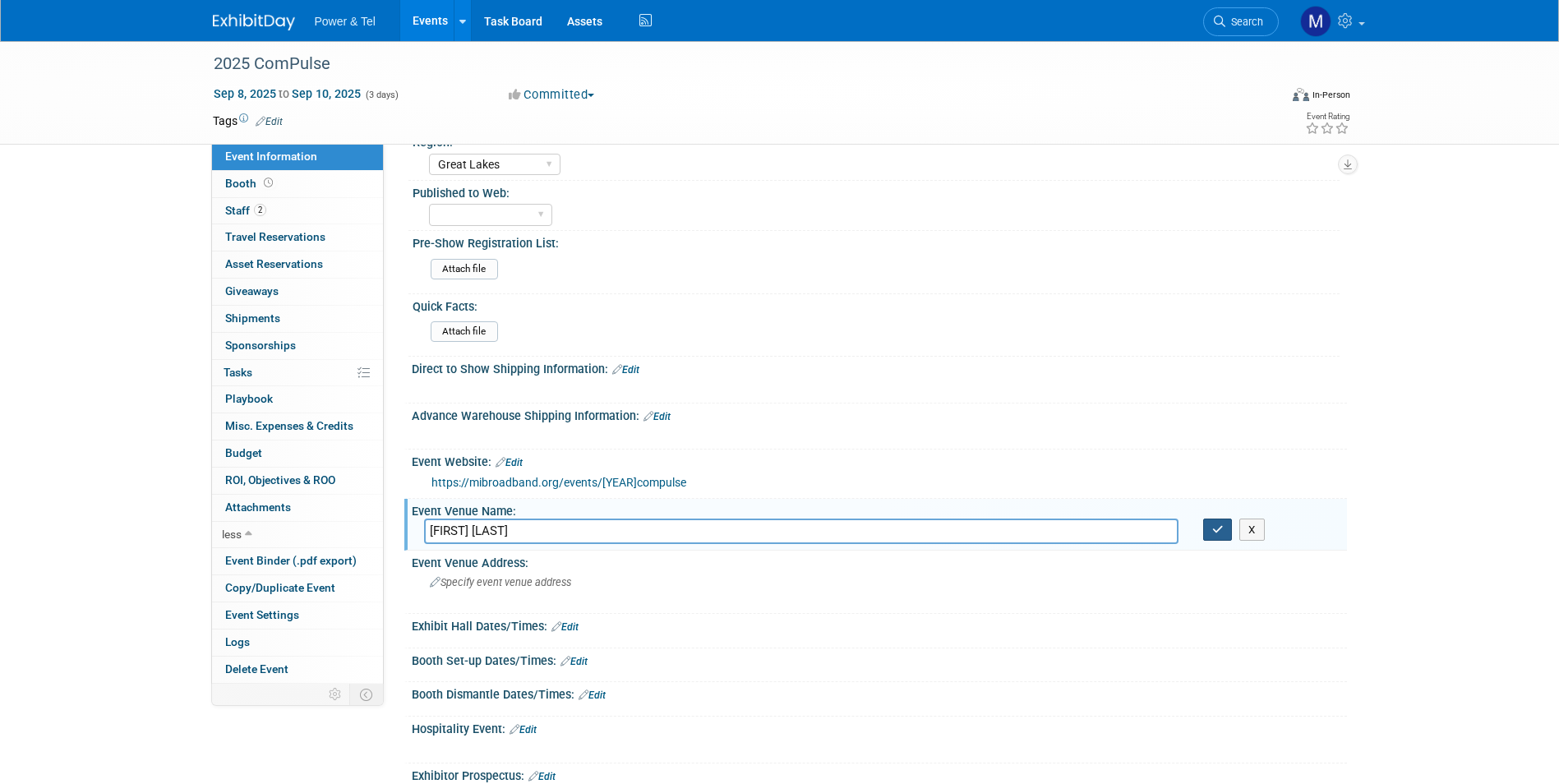 type on "Marriot East Lansing at University Place" 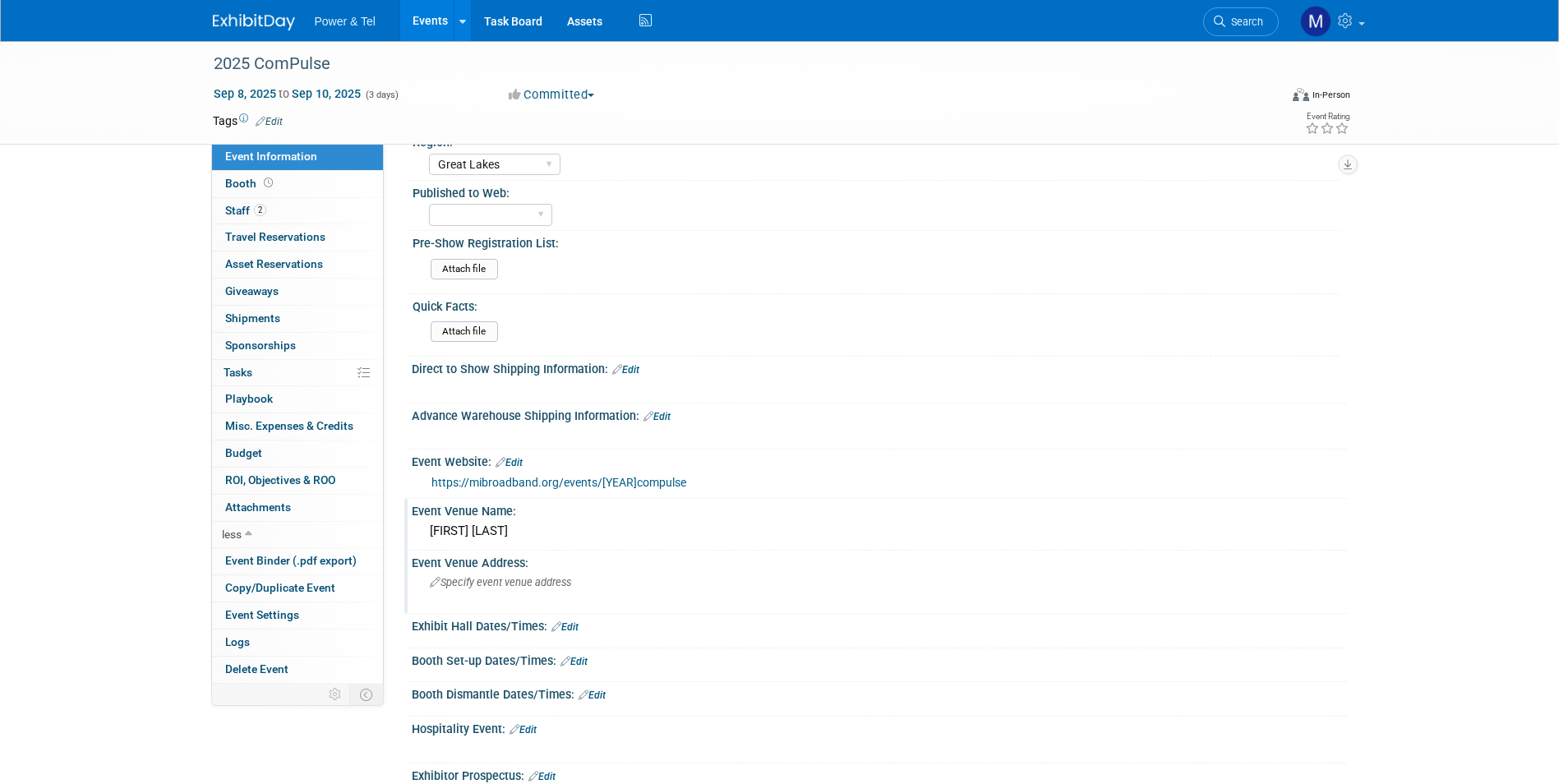 click on "Specify event venue address" at bounding box center (500, 582) 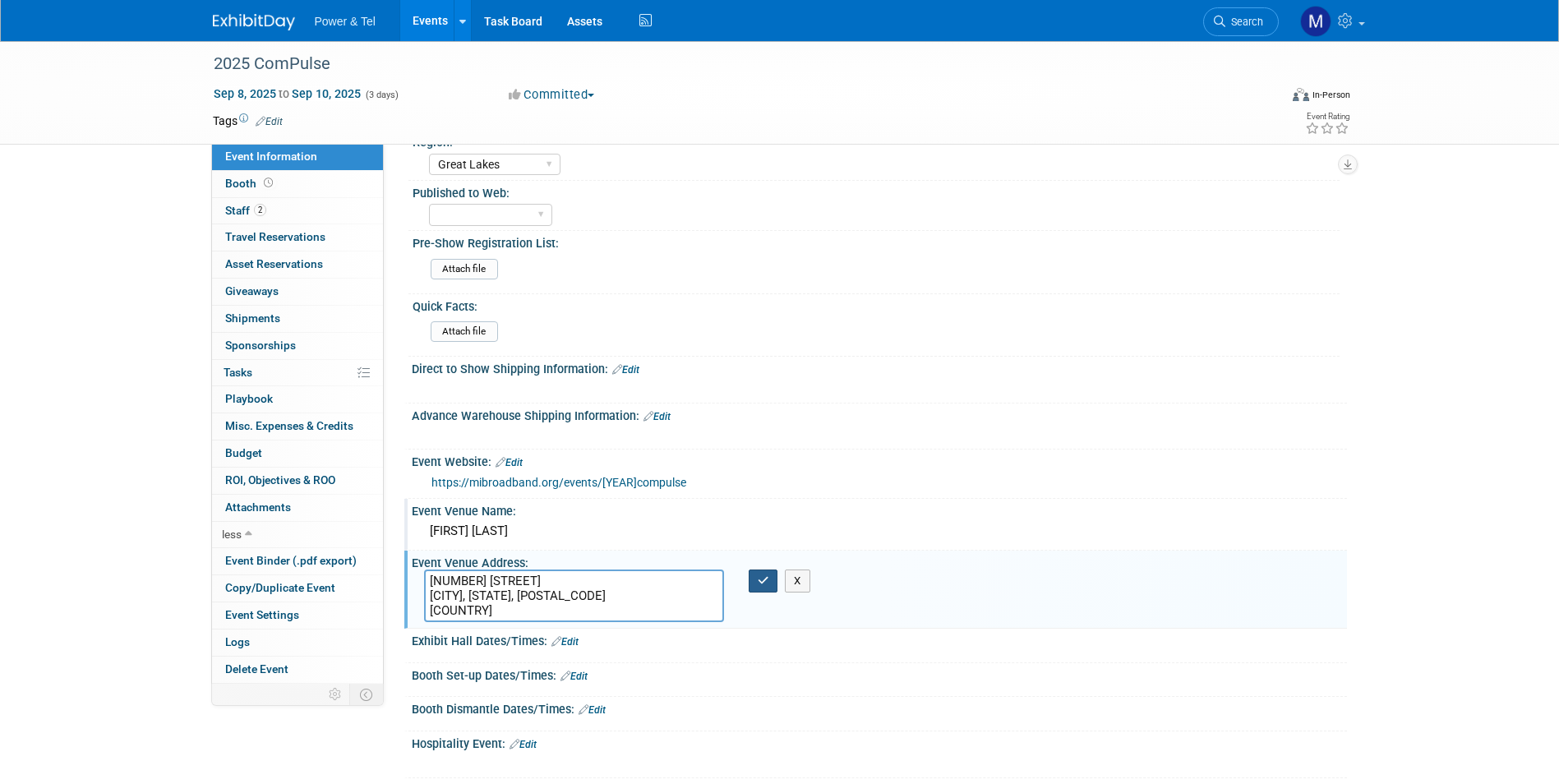 type on "300 M. A. C. Avenue
East Lansing, MI, 48823
United States" 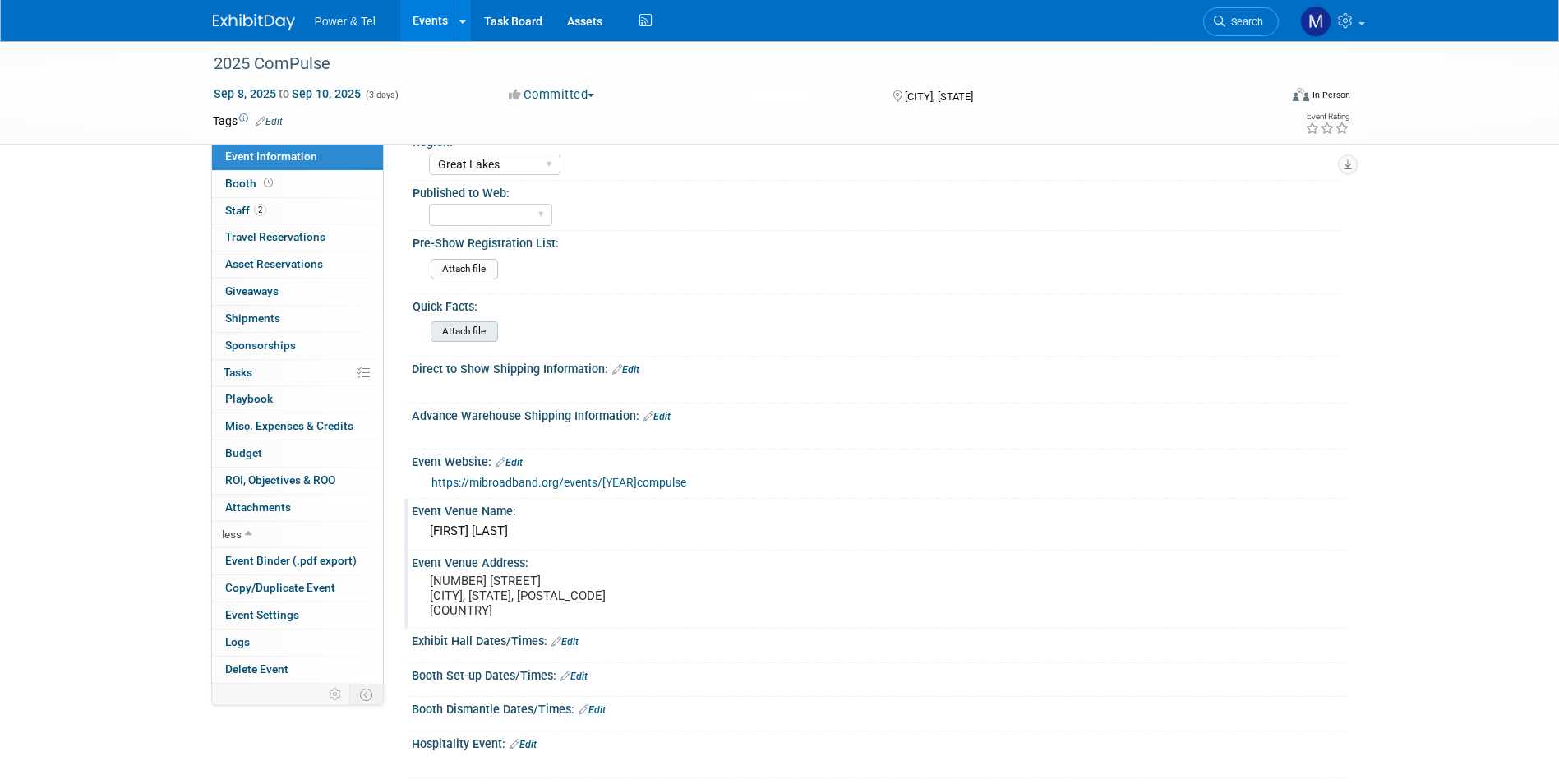 click at bounding box center (385, 331) 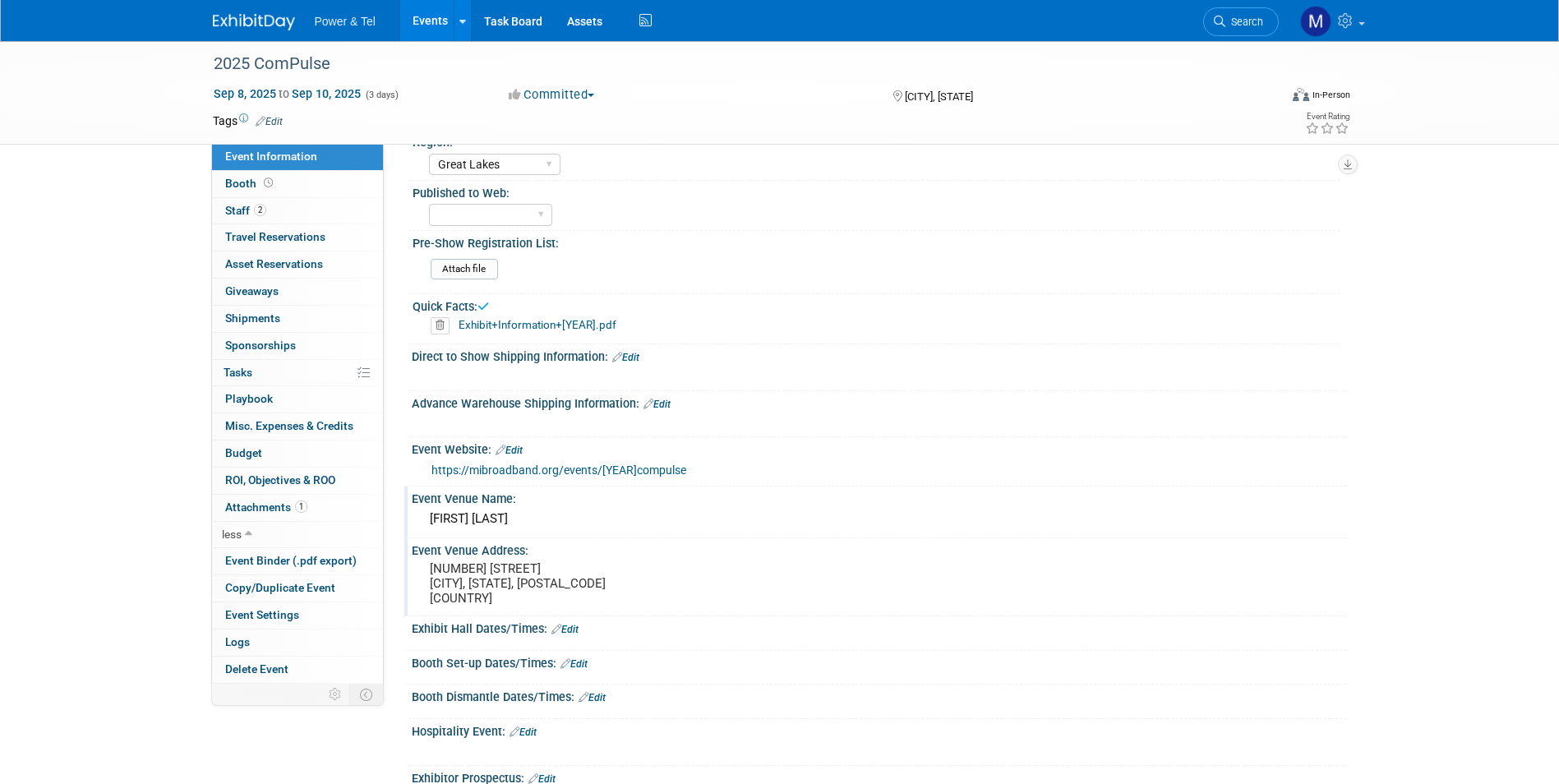 click on "Exhibit+Information+2025.pdf" at bounding box center (537, 325) 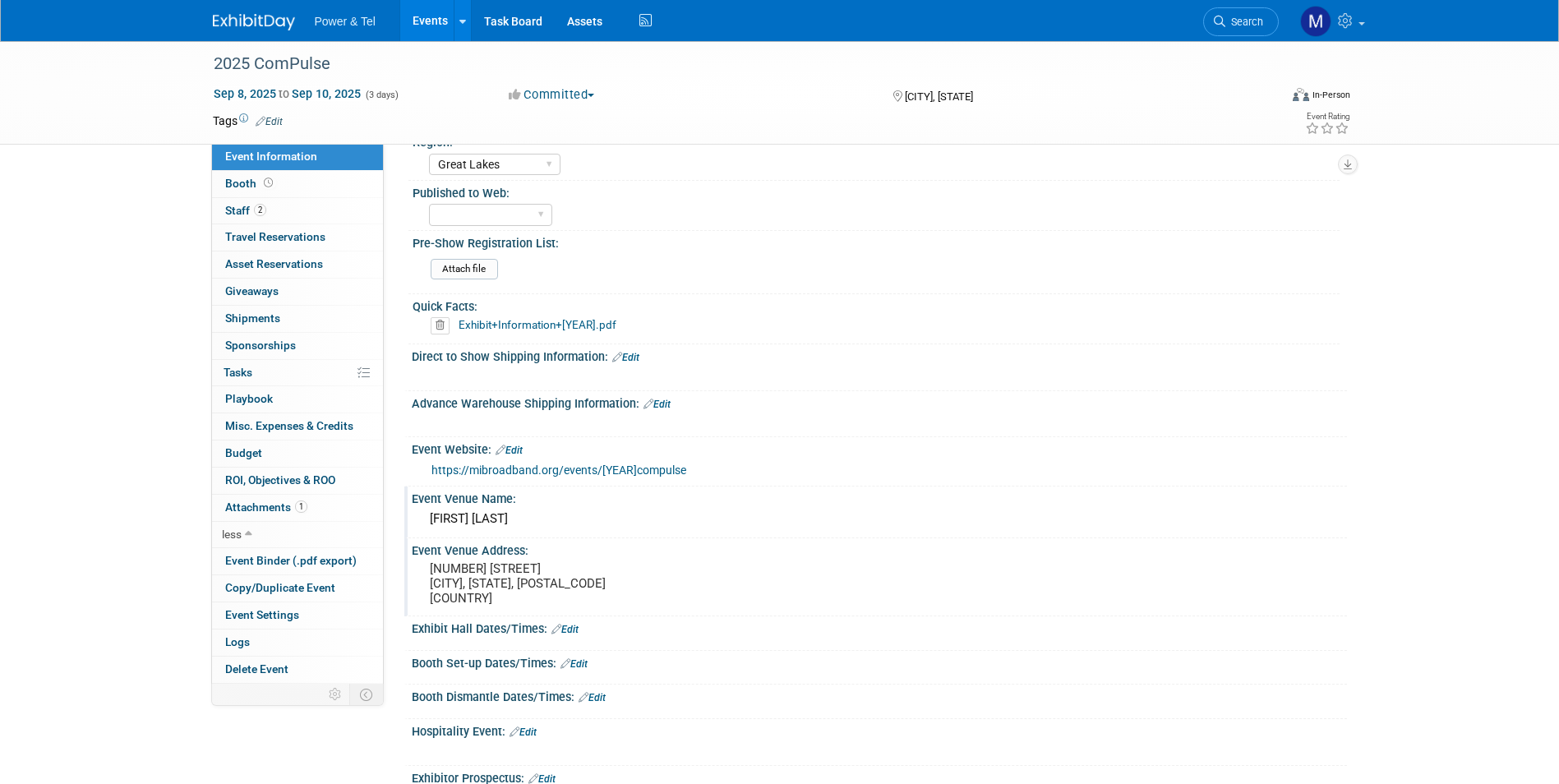 click on "Edit" at bounding box center (657, 404) 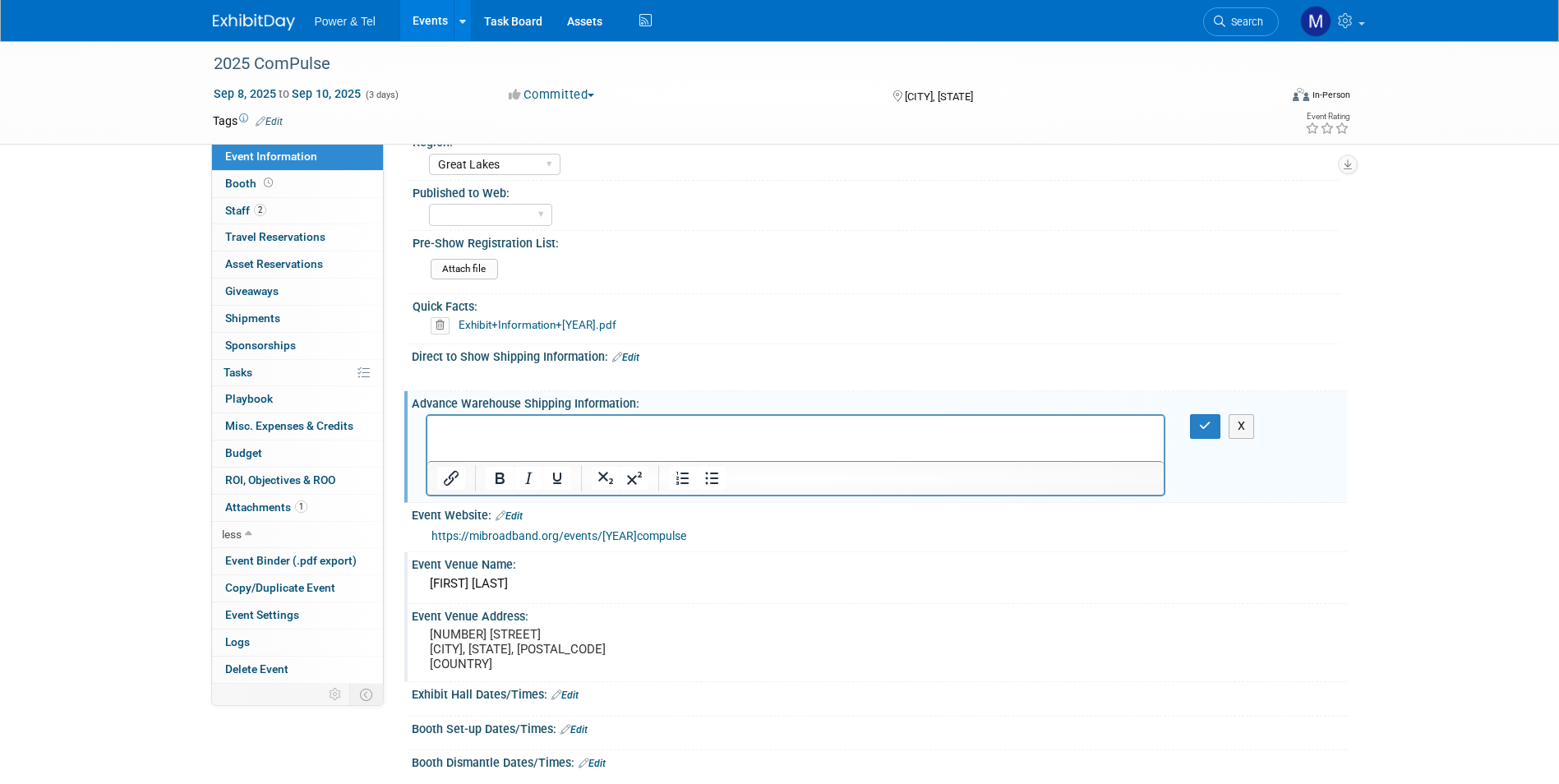 scroll, scrollTop: 0, scrollLeft: 0, axis: both 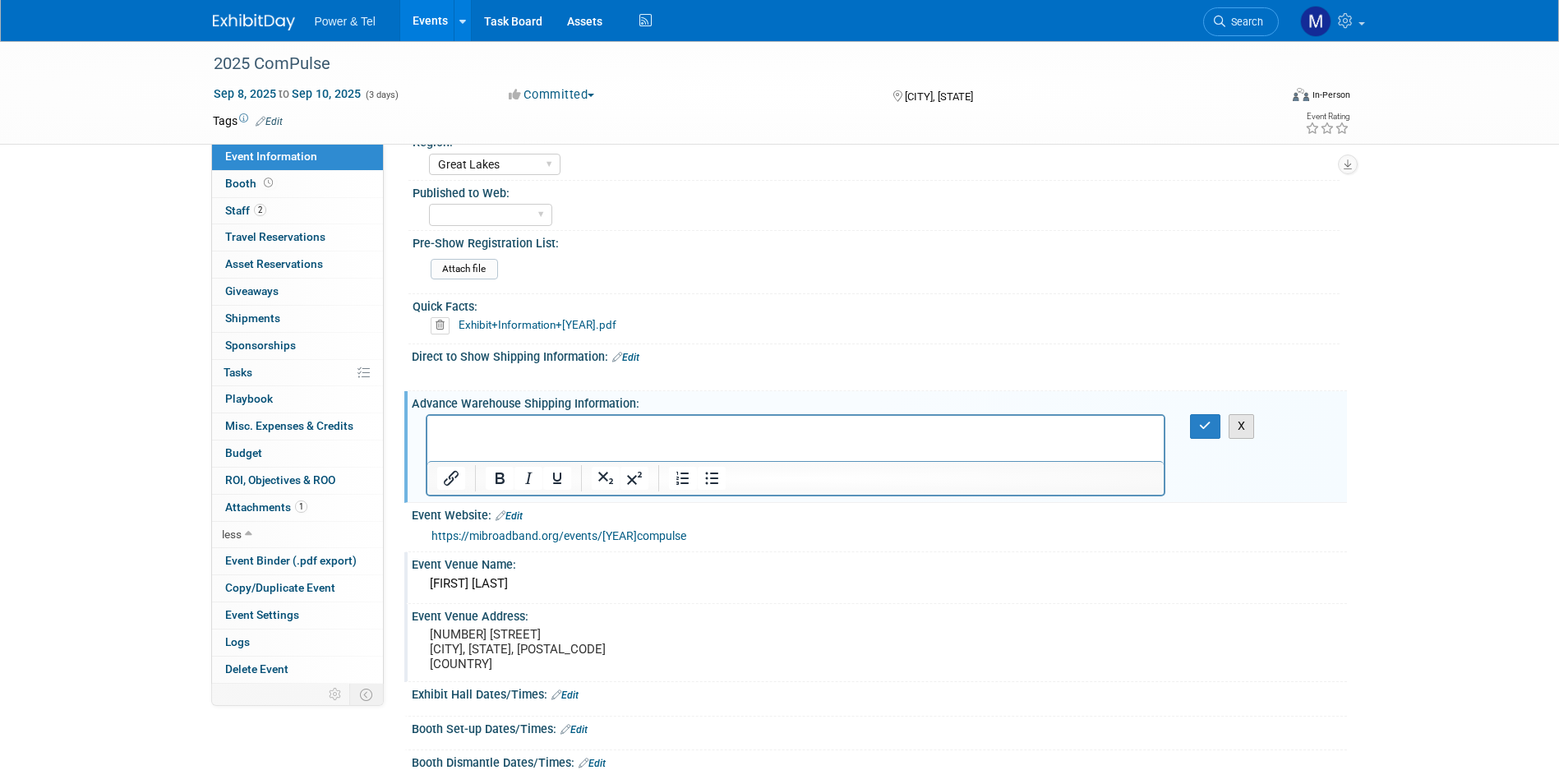 click on "X" at bounding box center [1242, 426] 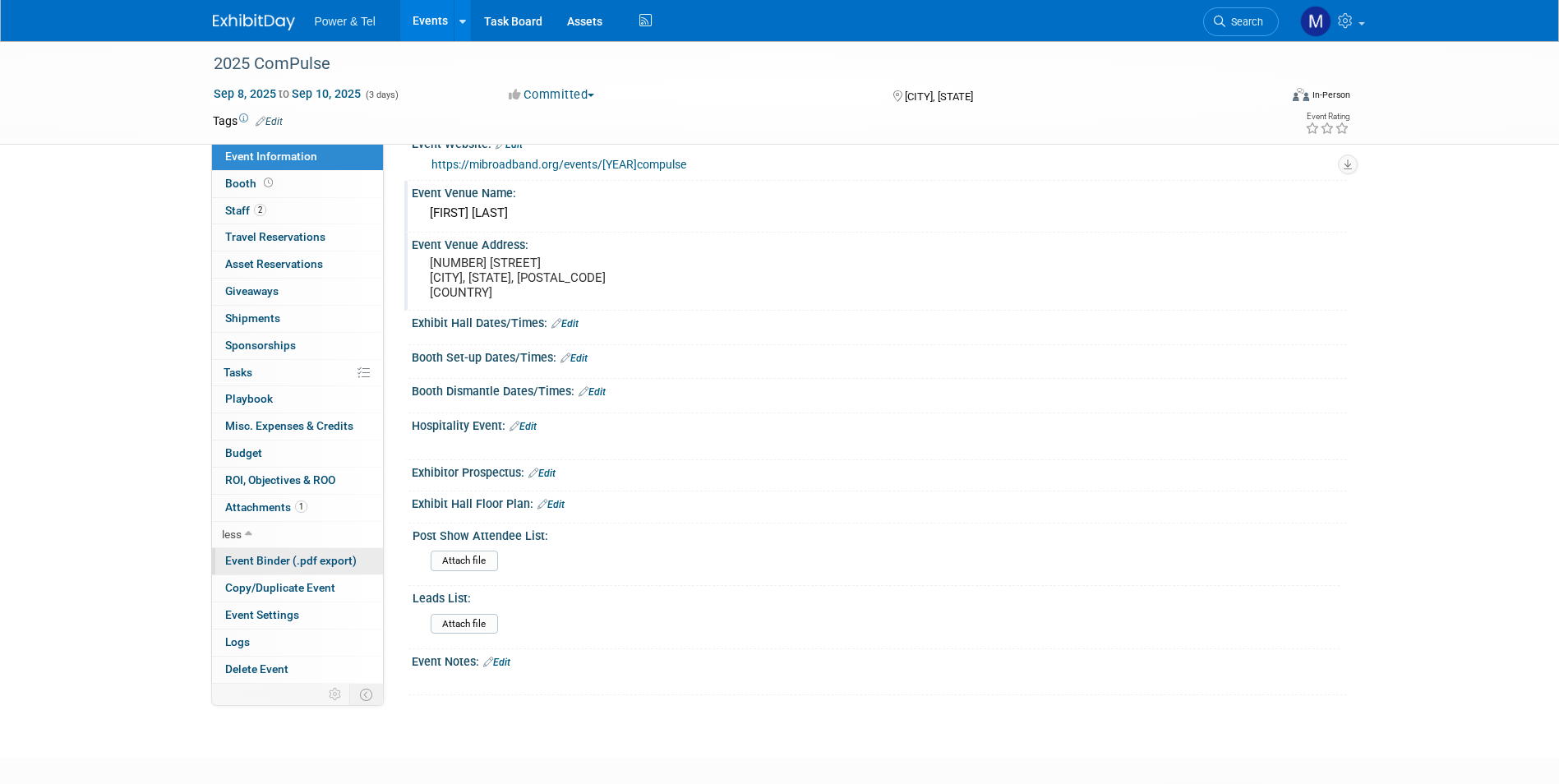 scroll, scrollTop: 477, scrollLeft: 0, axis: vertical 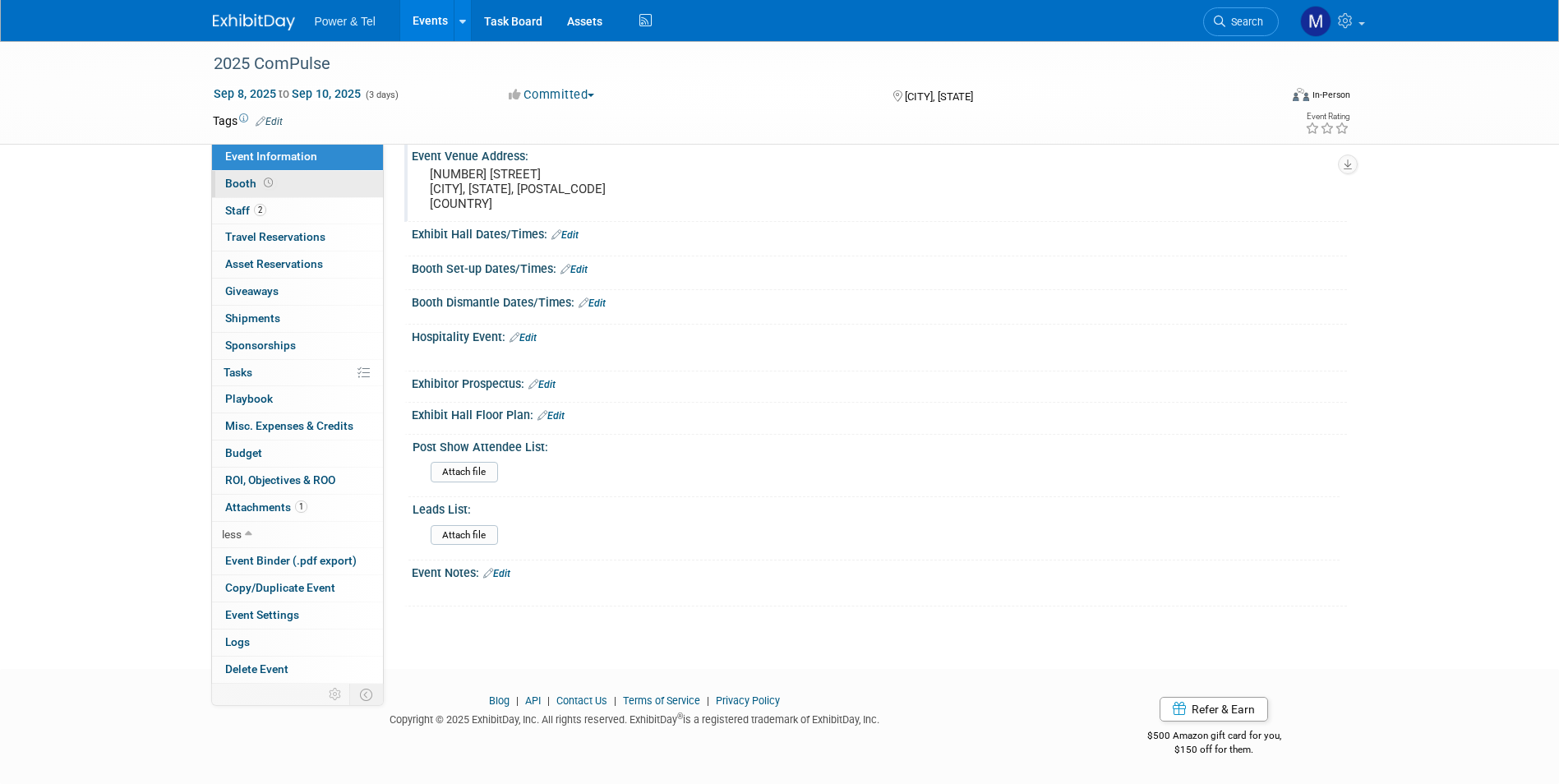 click on "Booth" at bounding box center (298, 184) 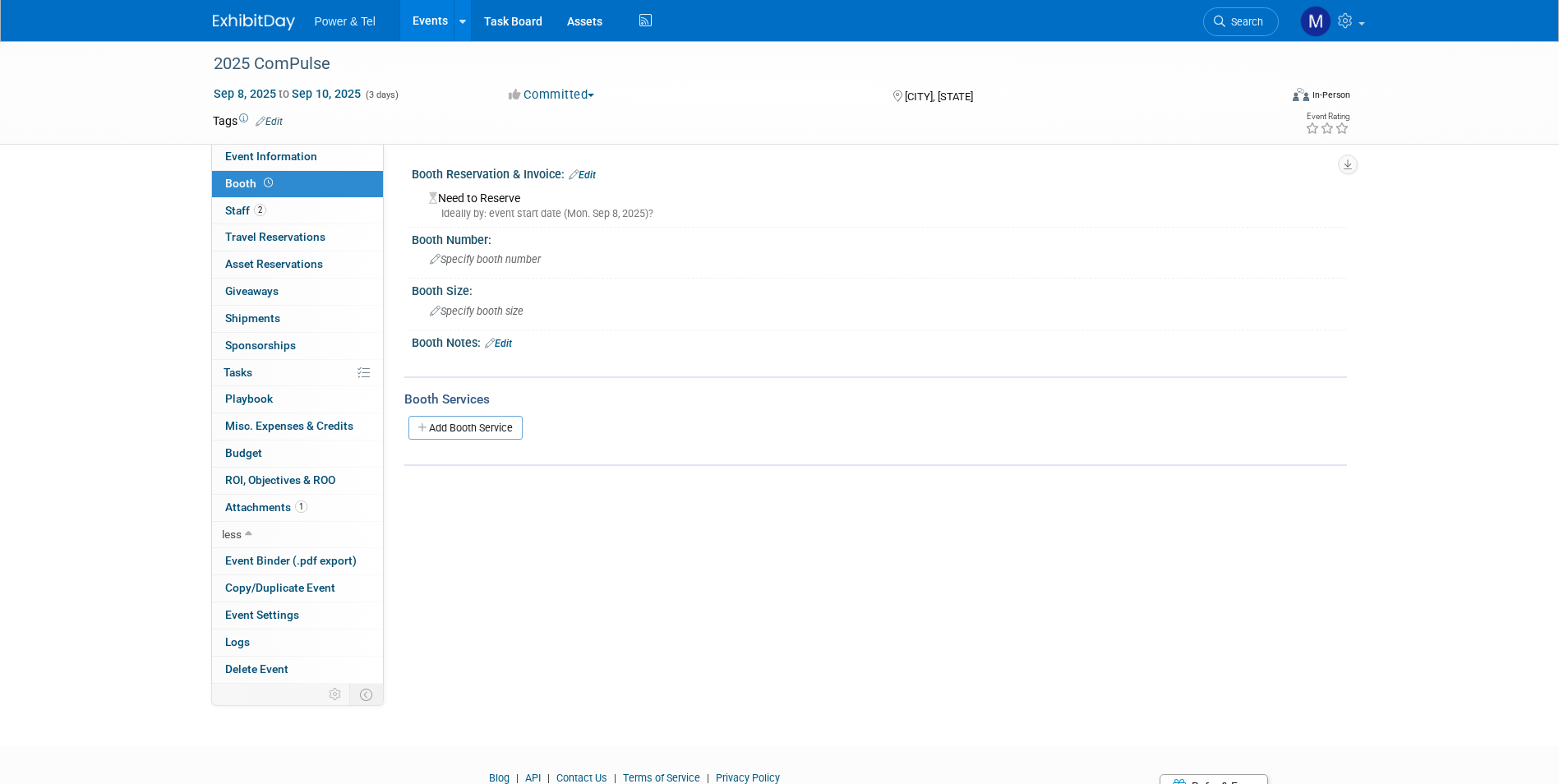 click on "Need to Reserve                 Ideally by: event start date (Mon. Sep 8, 2025)?" at bounding box center [879, 203] 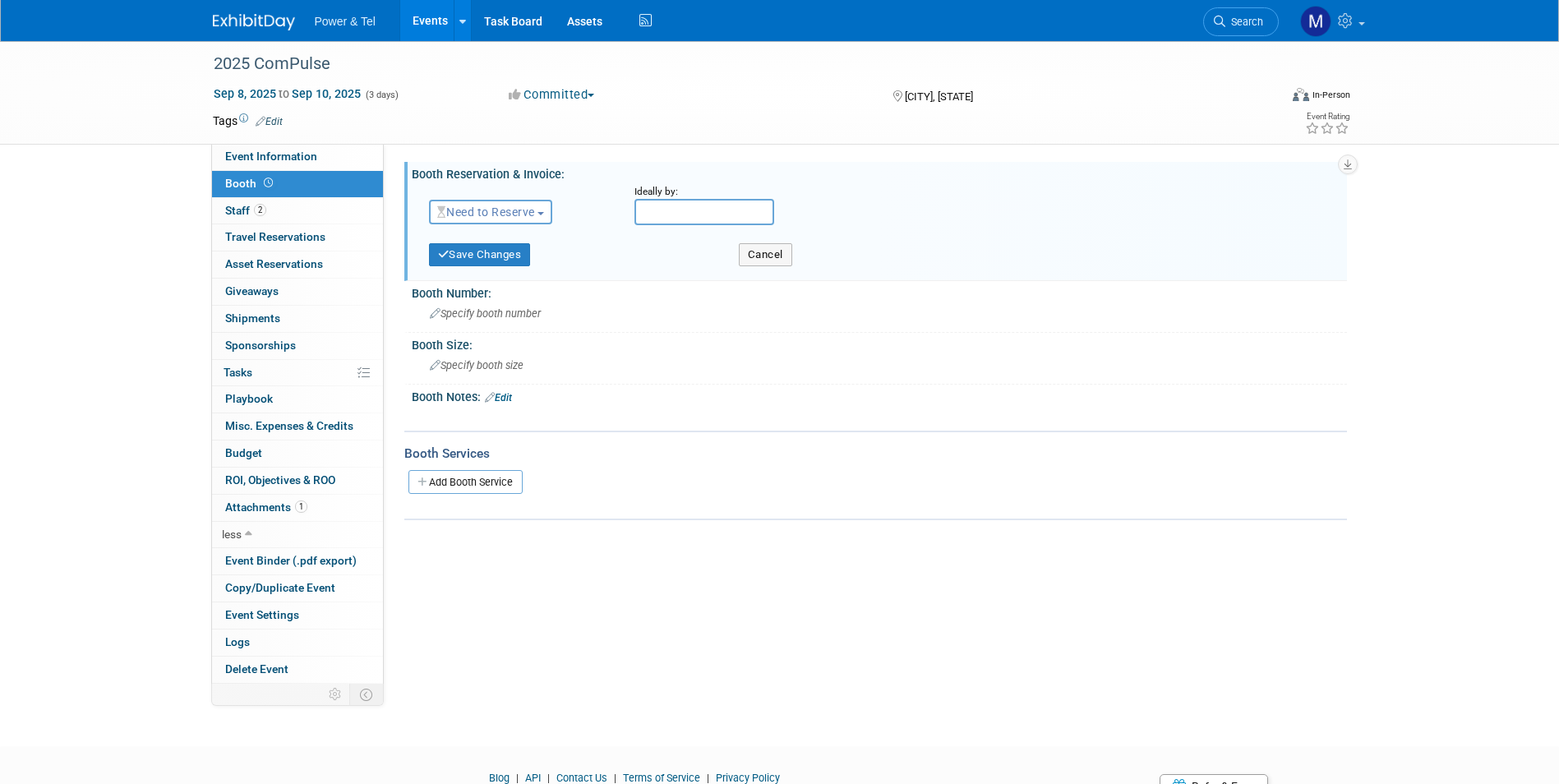 click on "Need to Reserve" at bounding box center [491, 212] 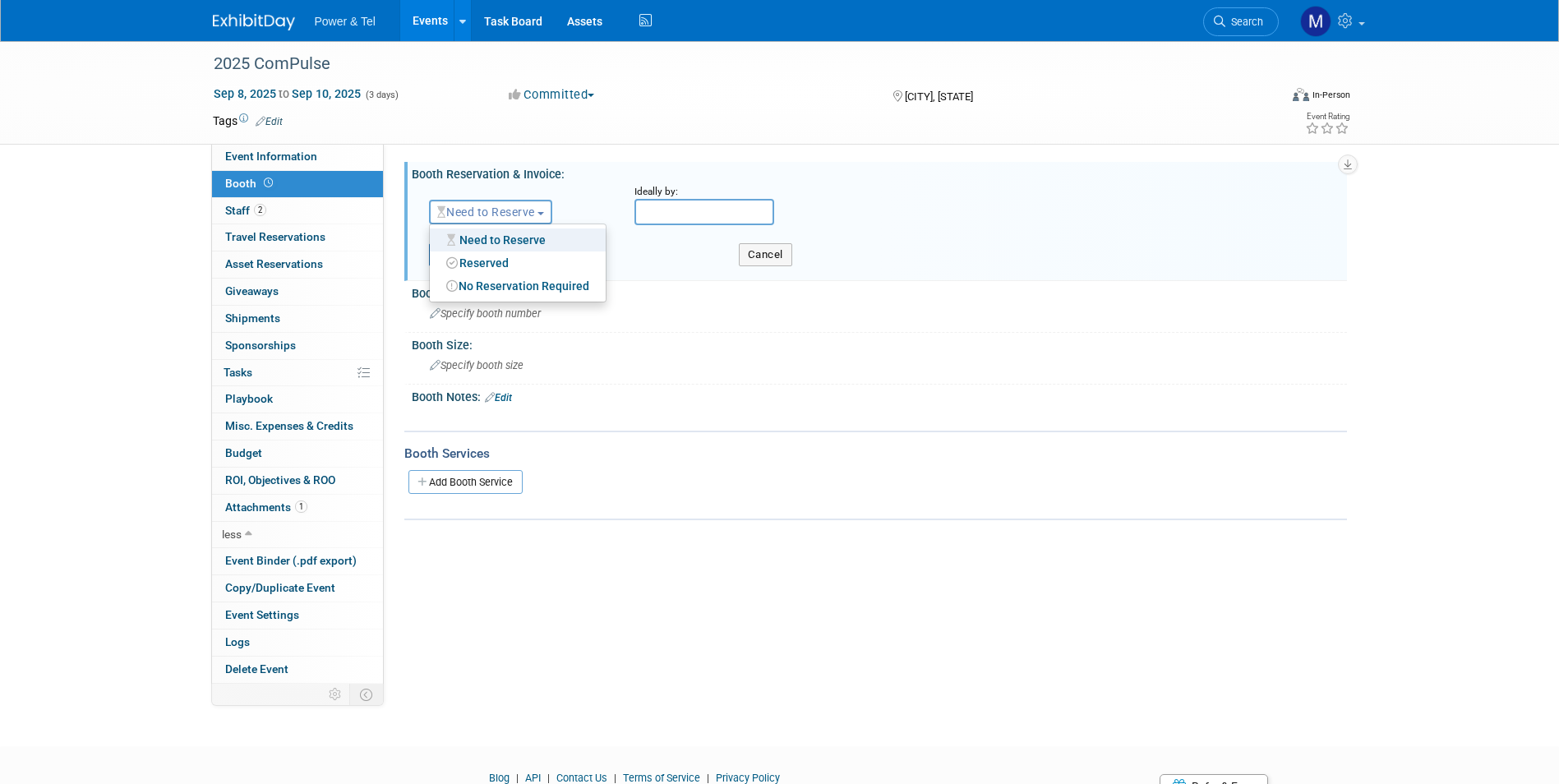 drag, startPoint x: 607, startPoint y: 411, endPoint x: 607, endPoint y: 420, distance: 9 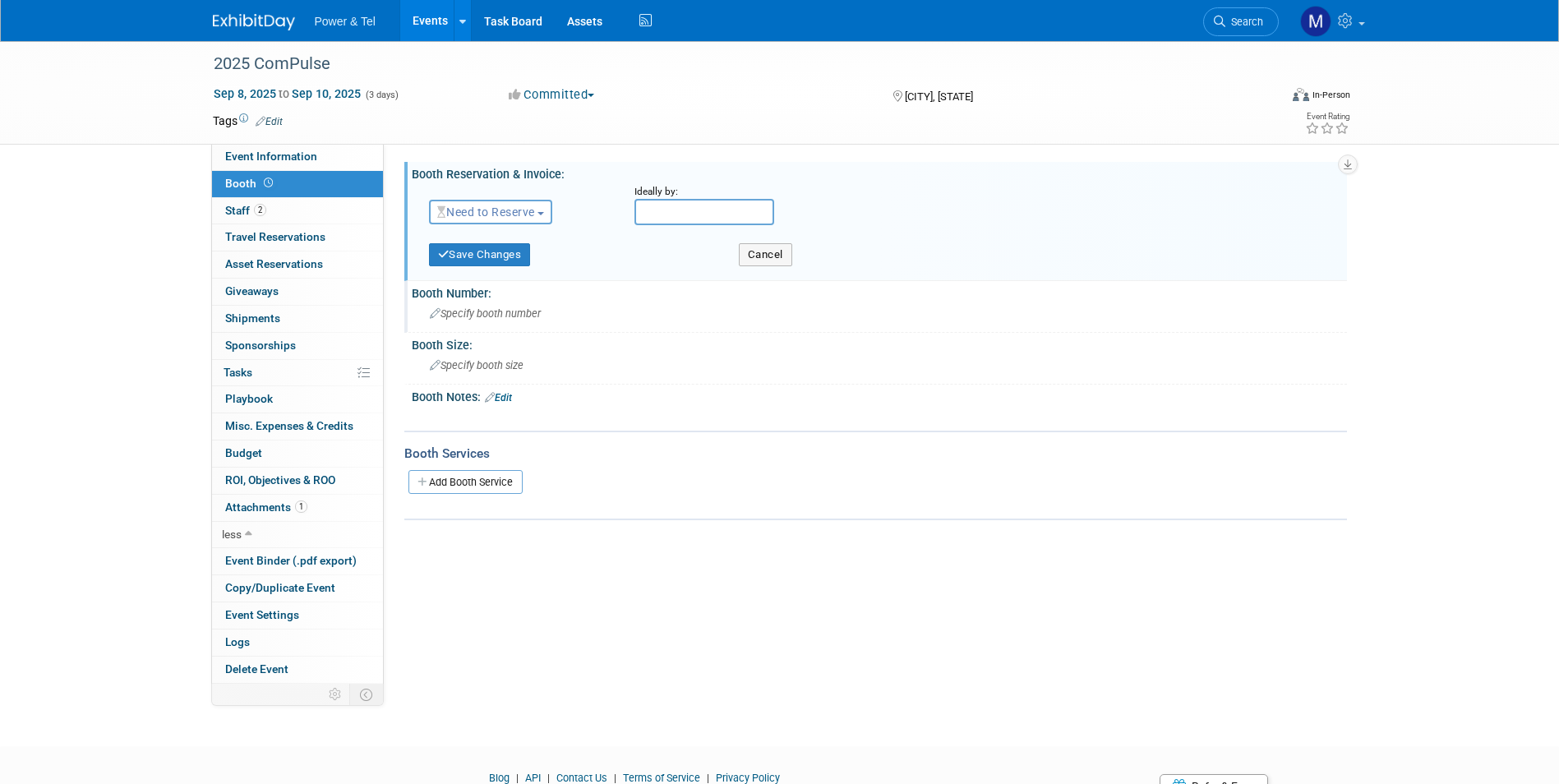 drag, startPoint x: 607, startPoint y: 420, endPoint x: 485, endPoint y: 312, distance: 162.93557 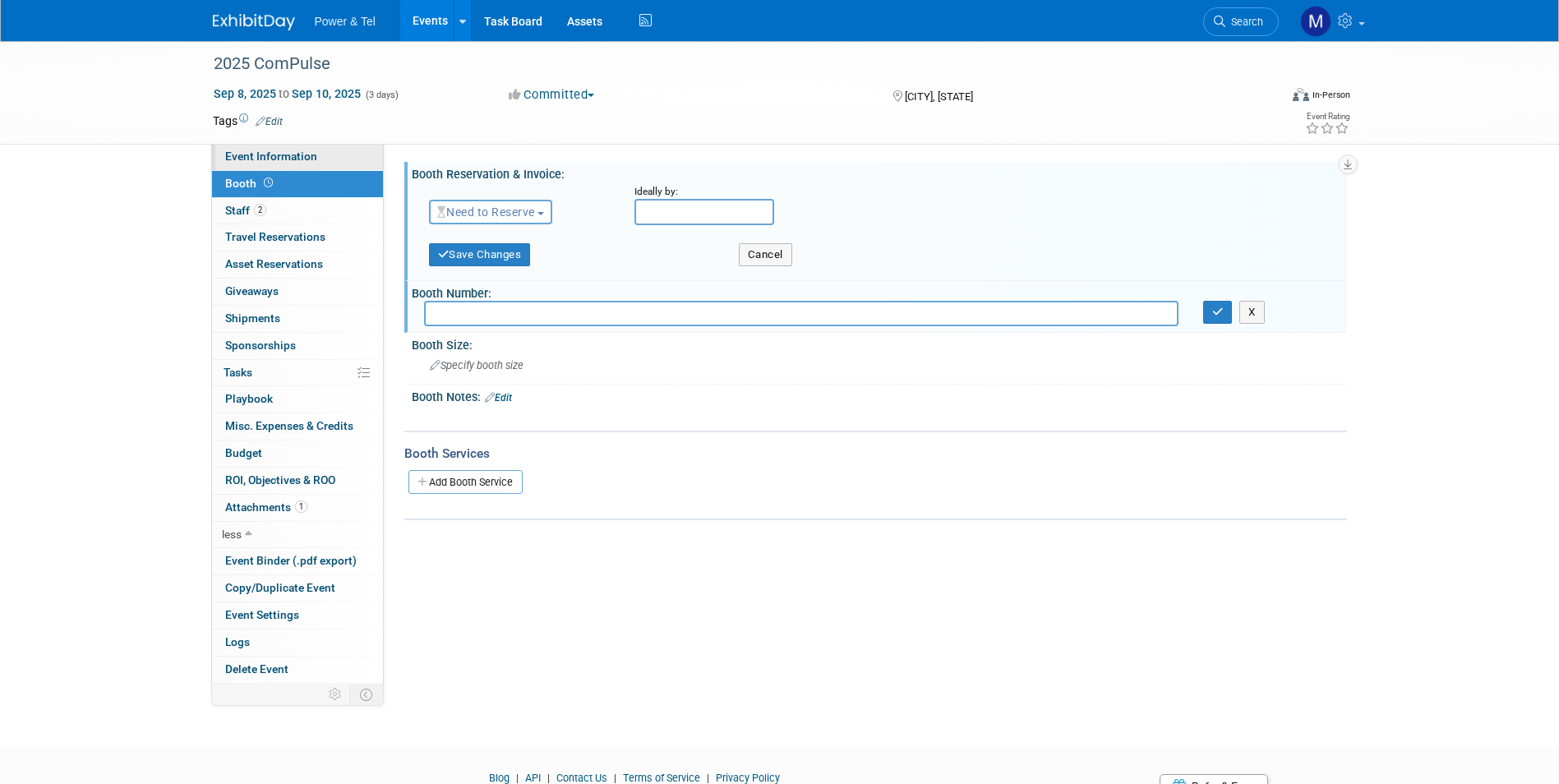 click on "Event Information" at bounding box center [298, 157] 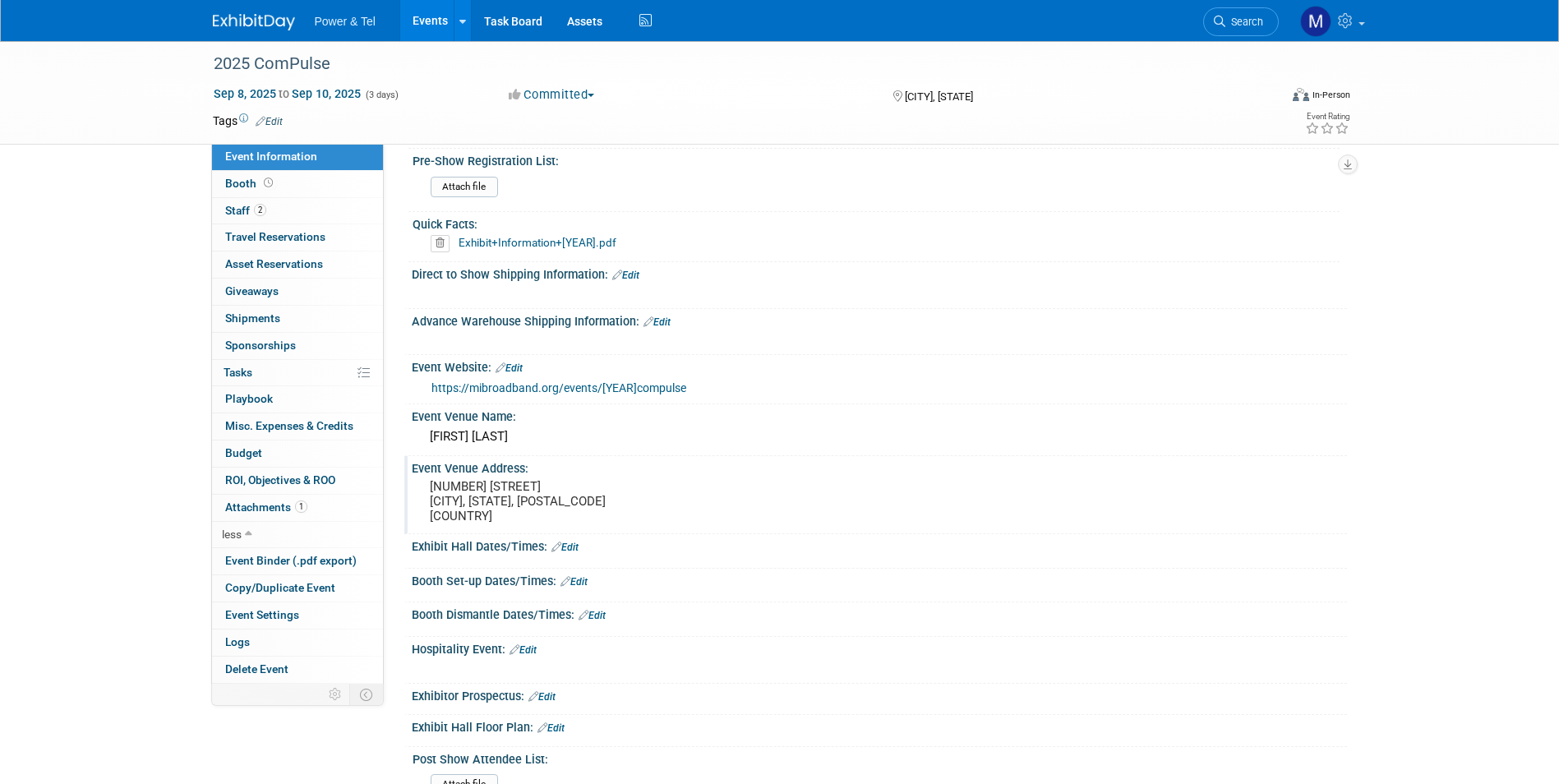 scroll, scrollTop: 411, scrollLeft: 0, axis: vertical 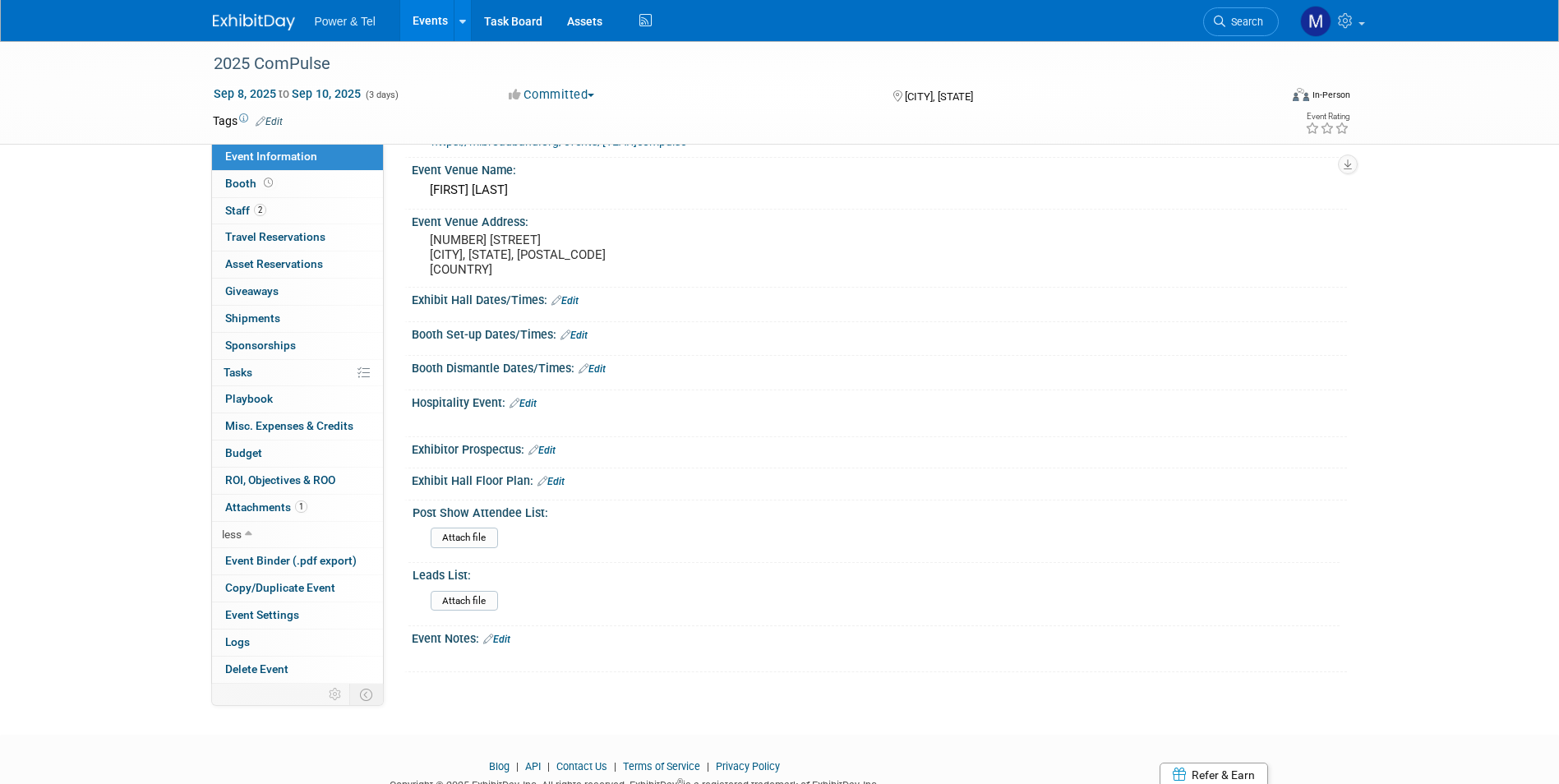 click on "Edit" at bounding box center (565, 301) 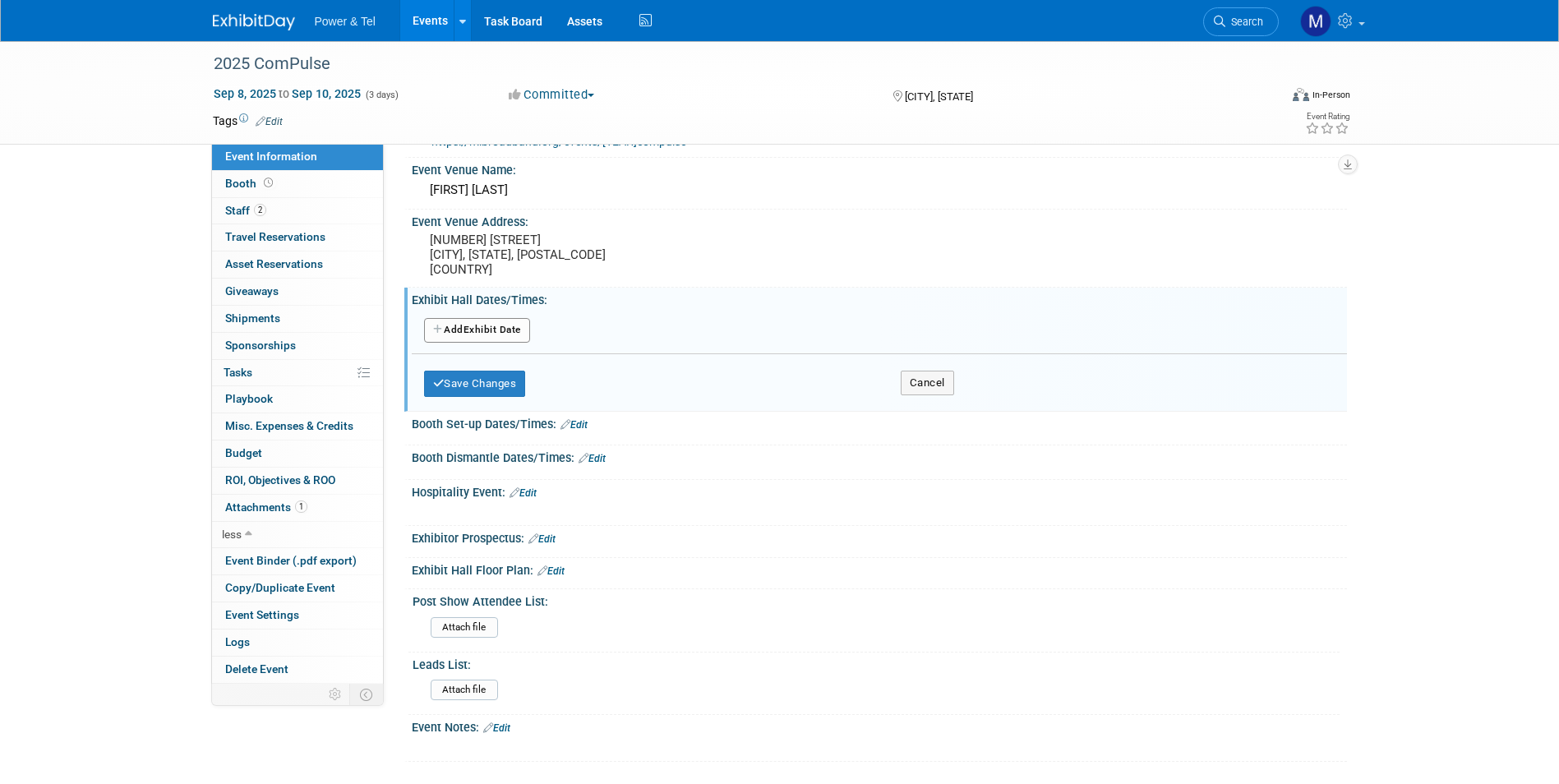 click on "Add  Another  Exhibit Date" at bounding box center [477, 330] 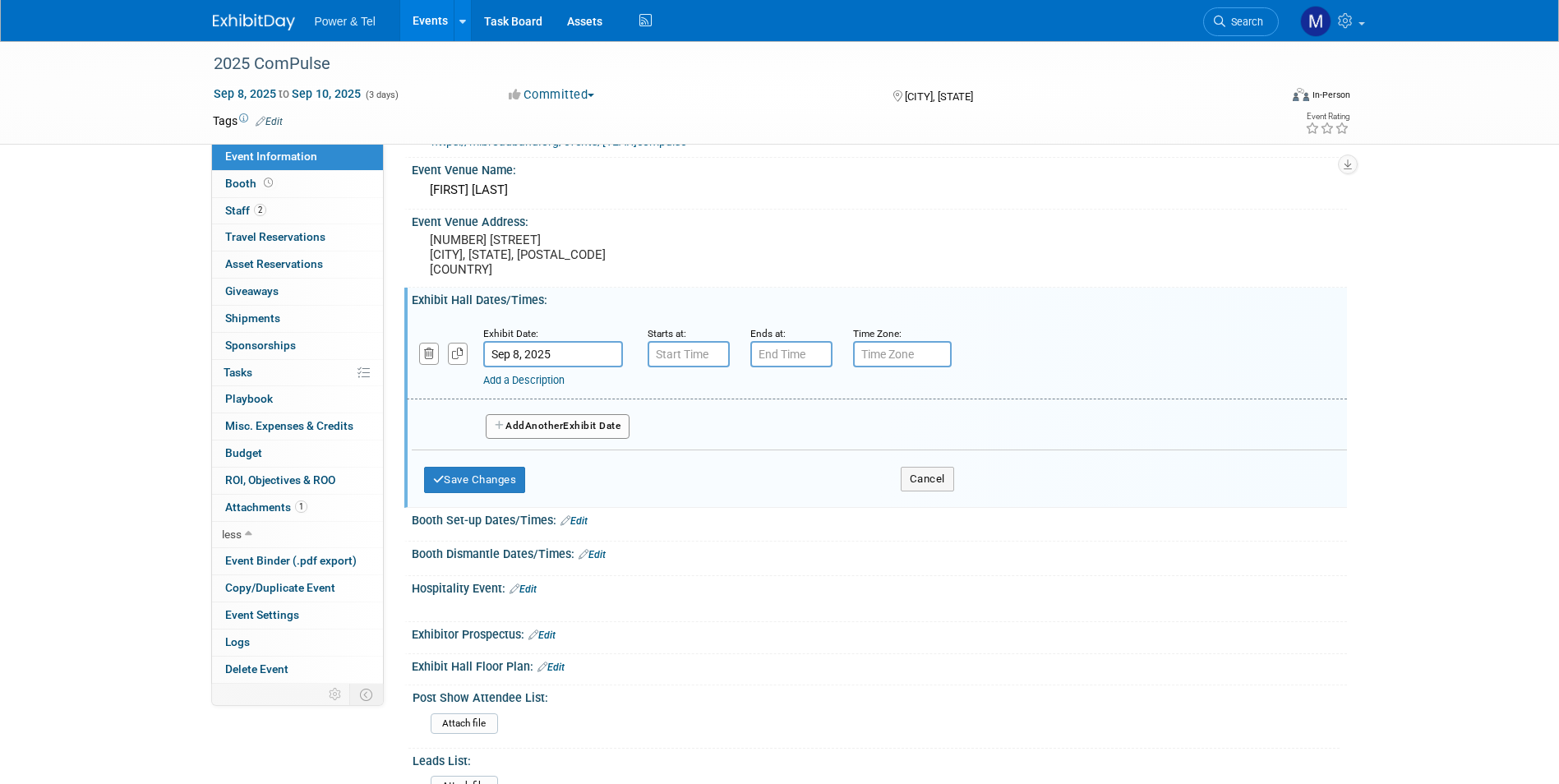 click on "Power & Tel
Events
Add Event
Bulk Upload Events
Shareable Event Boards
Recently Viewed Events:
2025 ComPulse
Sep 8, 2025  to  Sep 10, 2025
2025 NCTC The Independent Show
Salt Lake City, UT
Aug 10, 2025  to  Aug 13, 2025
2025 MATSS
Kansas City, MO
Oct 13, 2025  to  Oct 15, 2025
Task Board
Assets
Activity Feed
My Account
My Profile & Preferences
Sync to External Calendar...
Team Workspace
Users and Permissions
Workspace Settings
Metrics & Analytics
Budgeting, ROI & ROO
Annual Budgets (all events)
Refer & Earn
Contact us
Sign out
Search
Recently Viewed Events:
2025 ComPulse
In-Person
(Committed)" at bounding box center [779, -19] 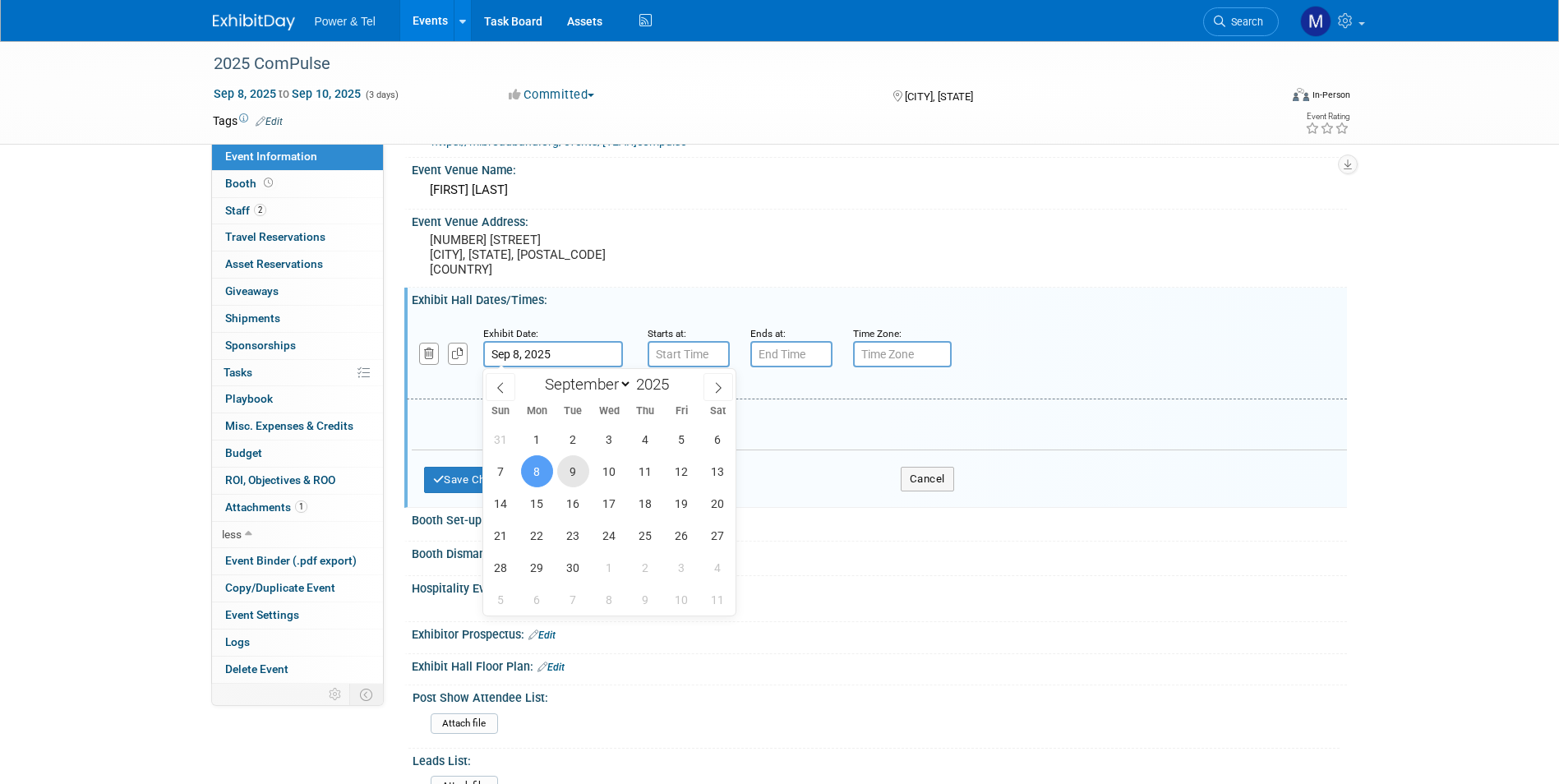 click on "9" at bounding box center (573, 471) 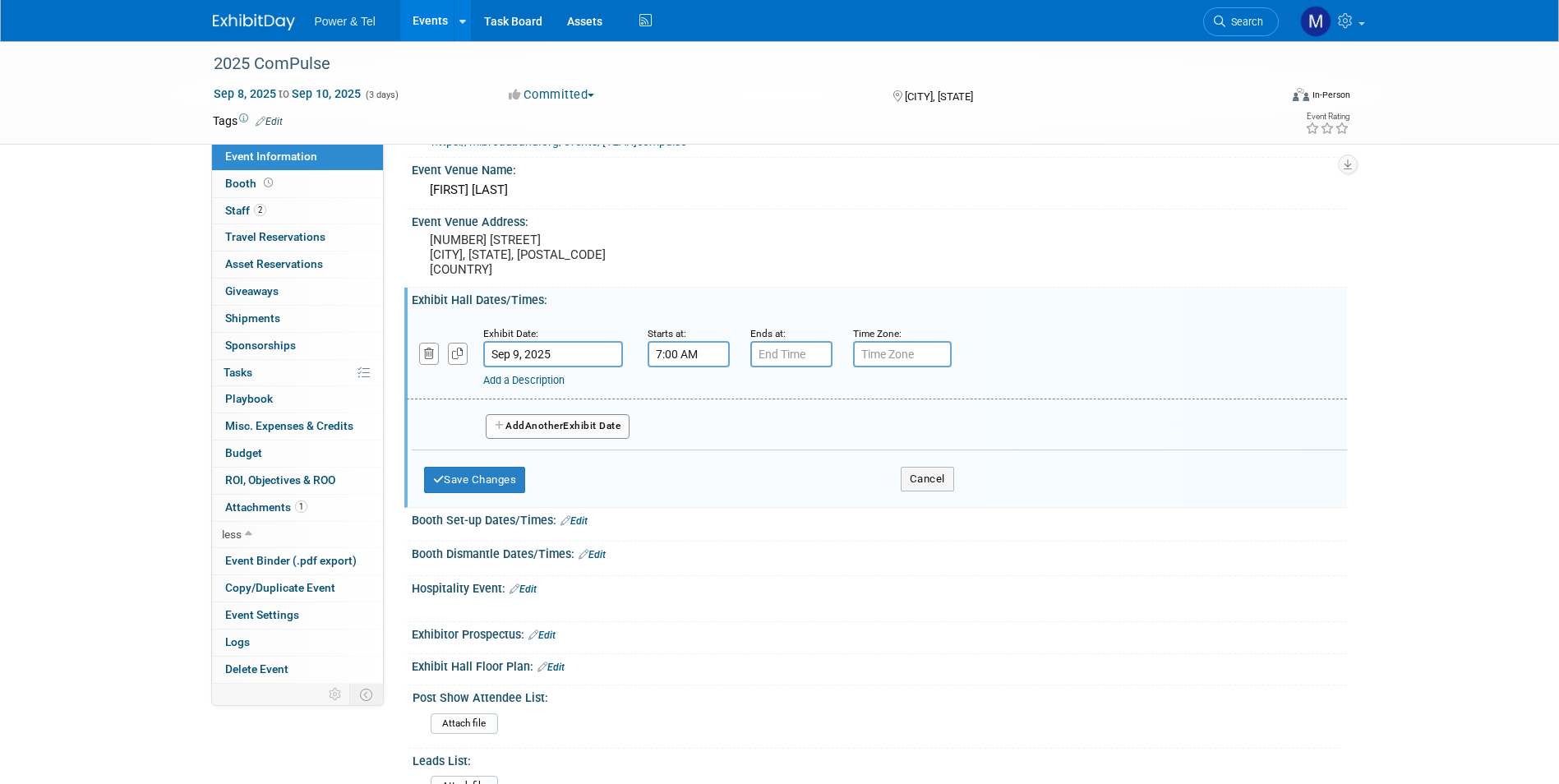 click on "7:00 AM" at bounding box center (689, 354) 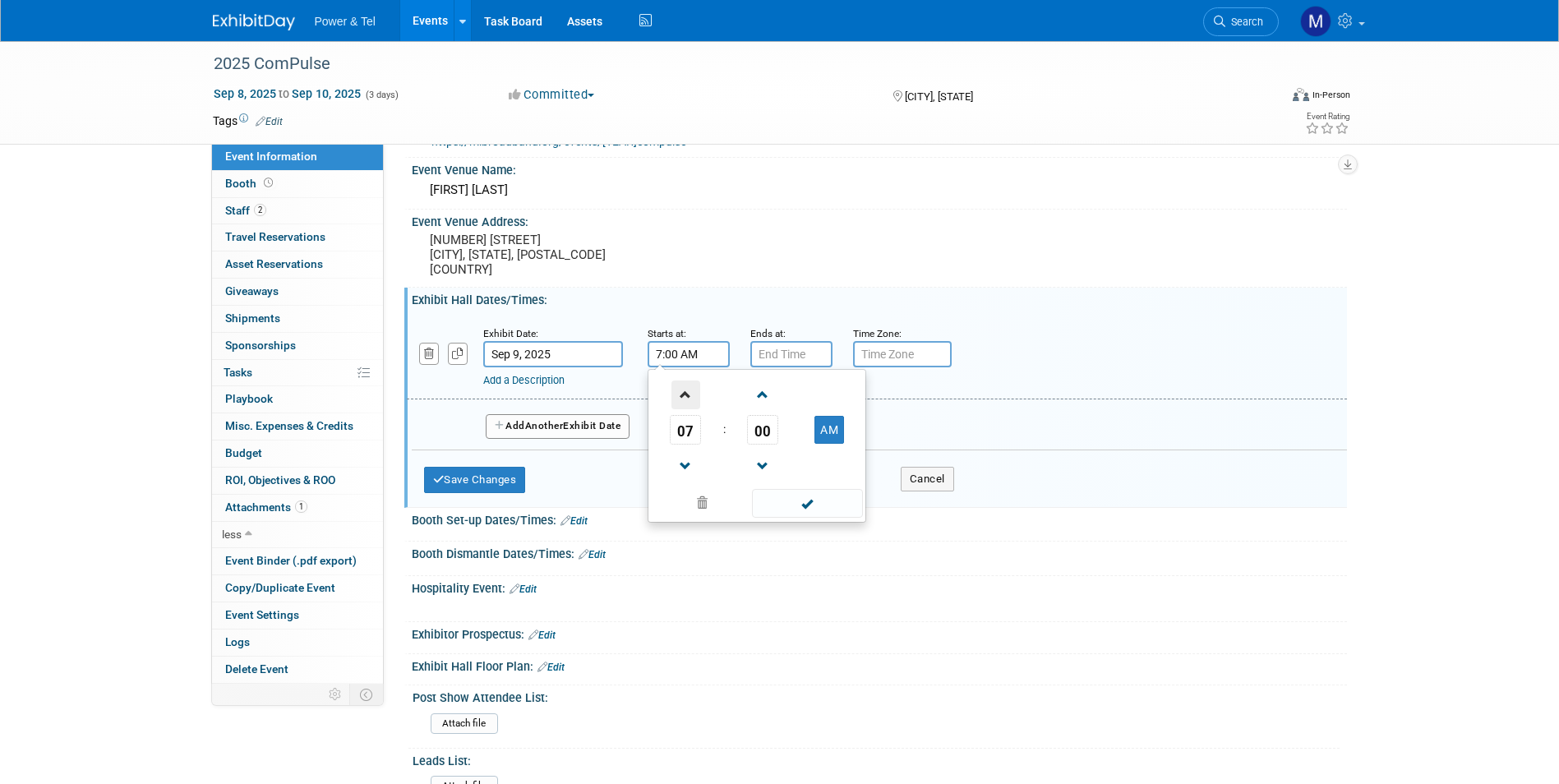 click at bounding box center [685, 394] 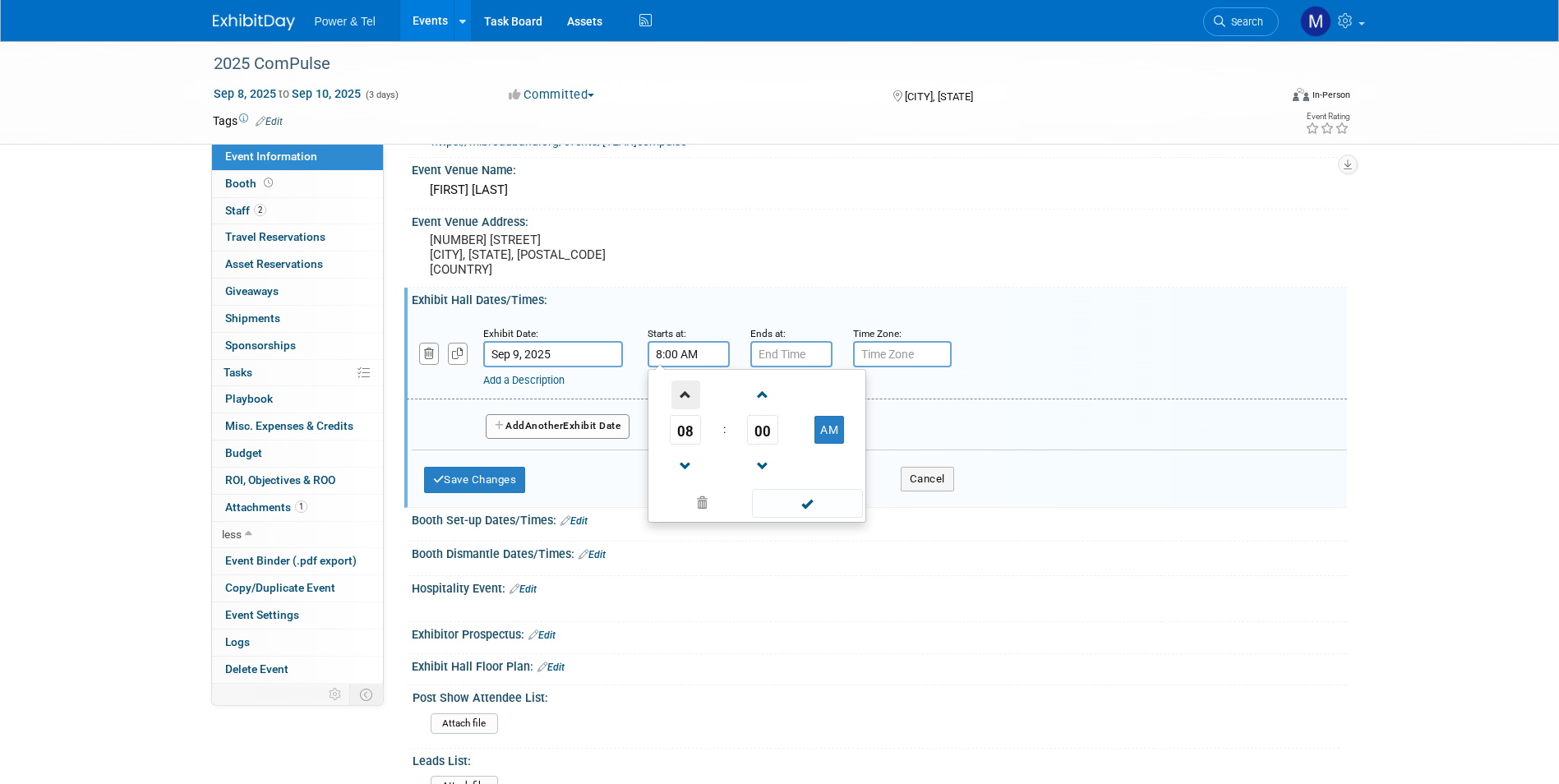 click at bounding box center [685, 394] 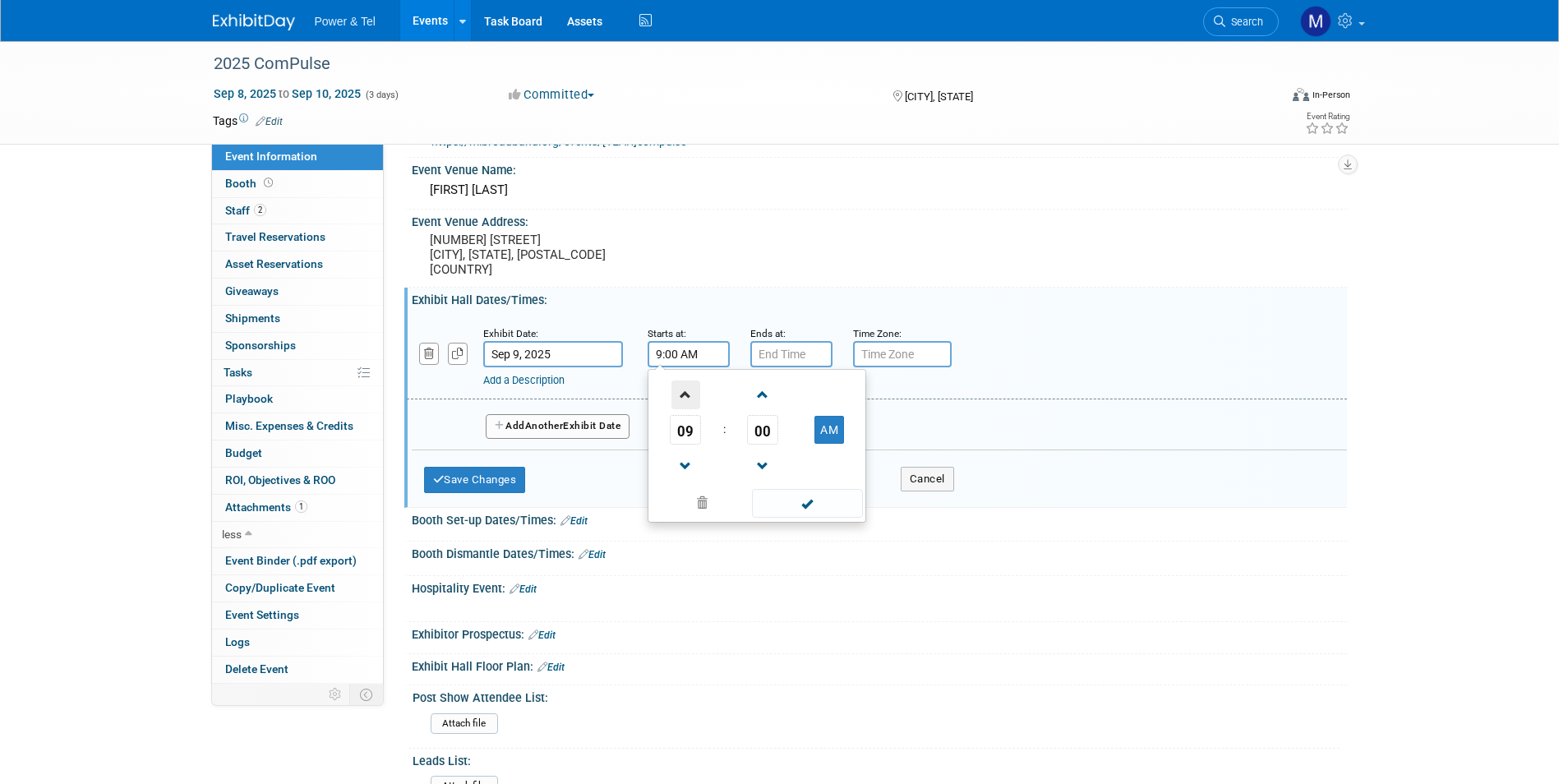 click at bounding box center [685, 394] 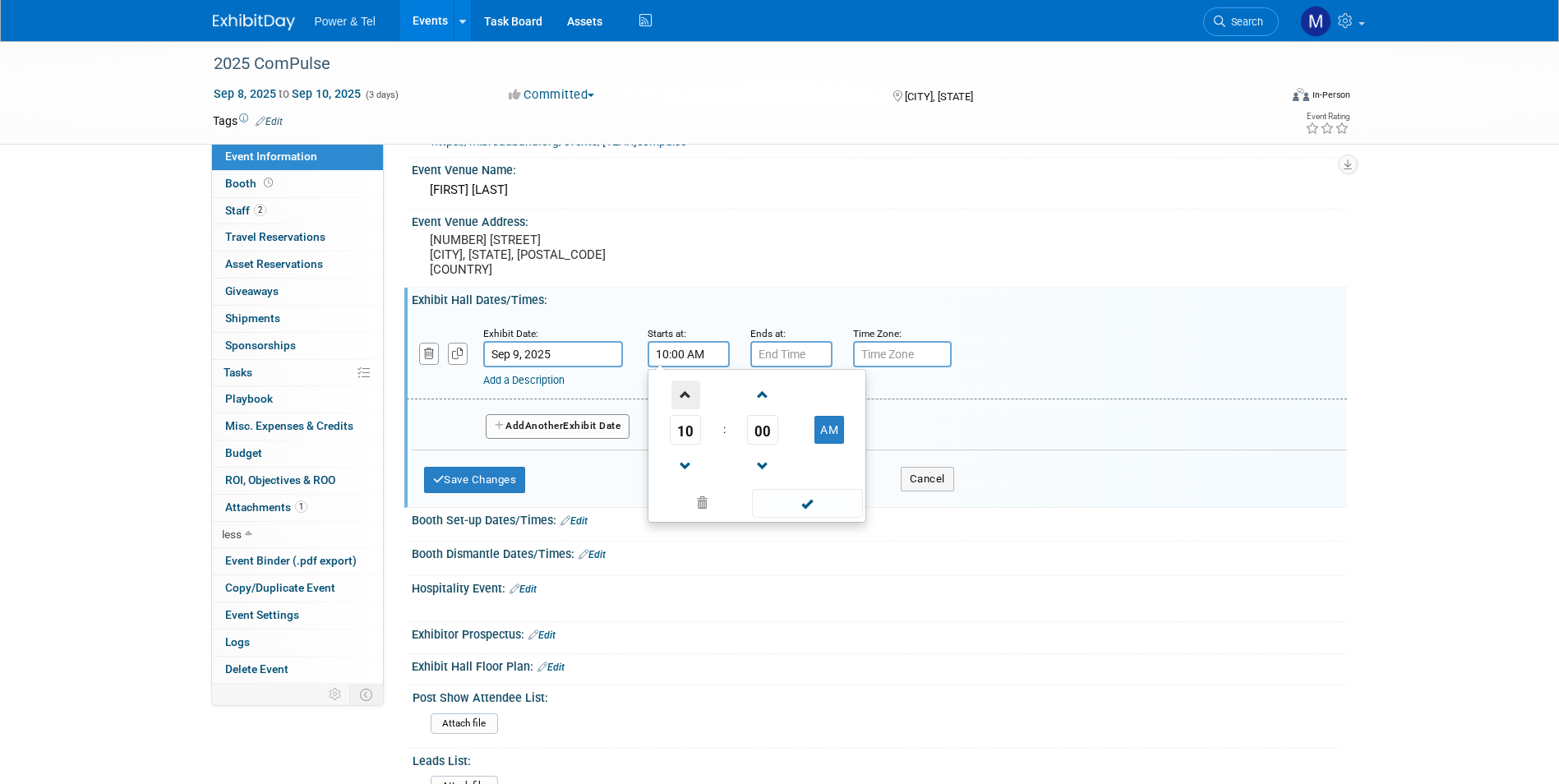 click at bounding box center [685, 394] 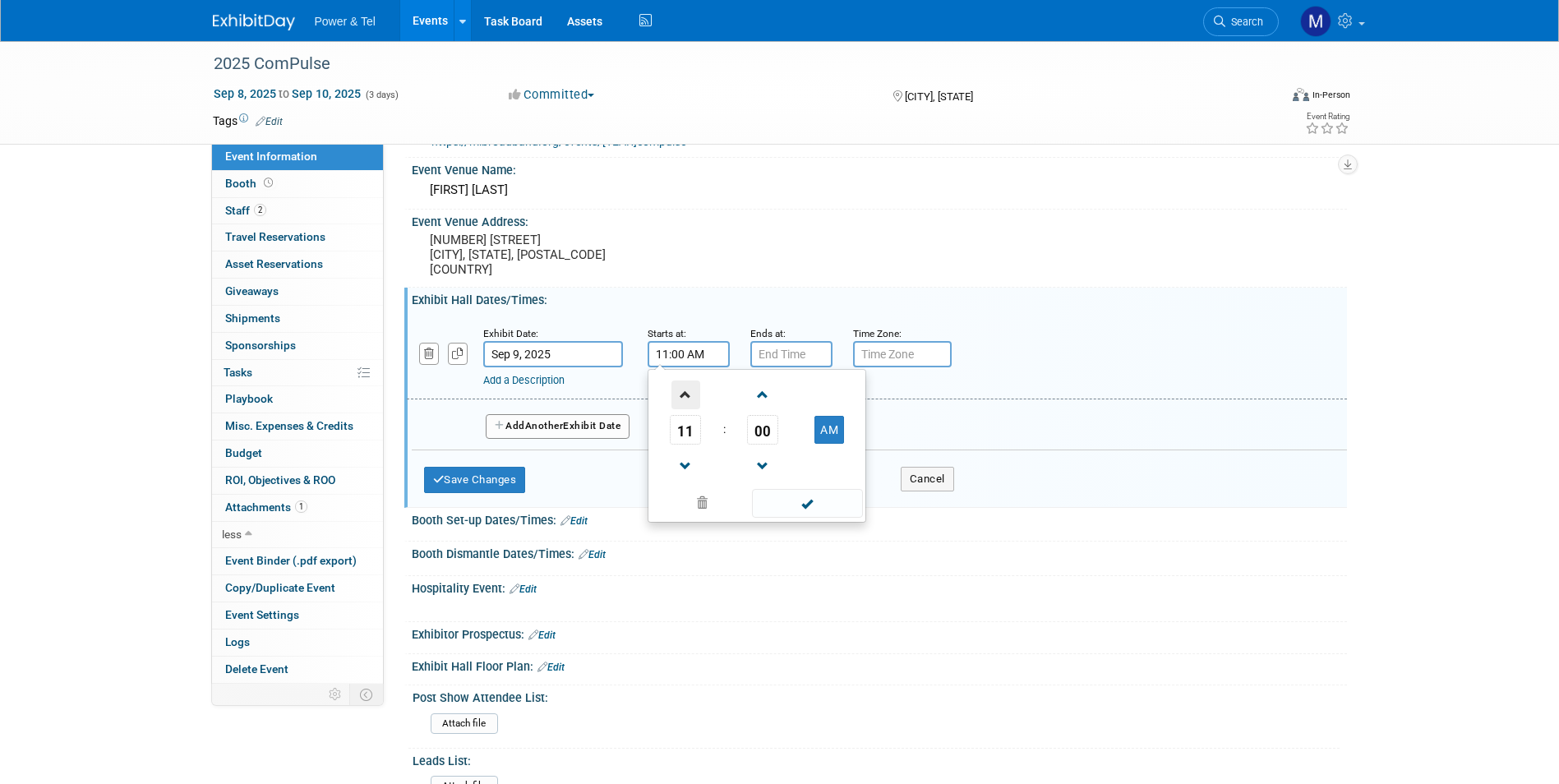 click at bounding box center [685, 394] 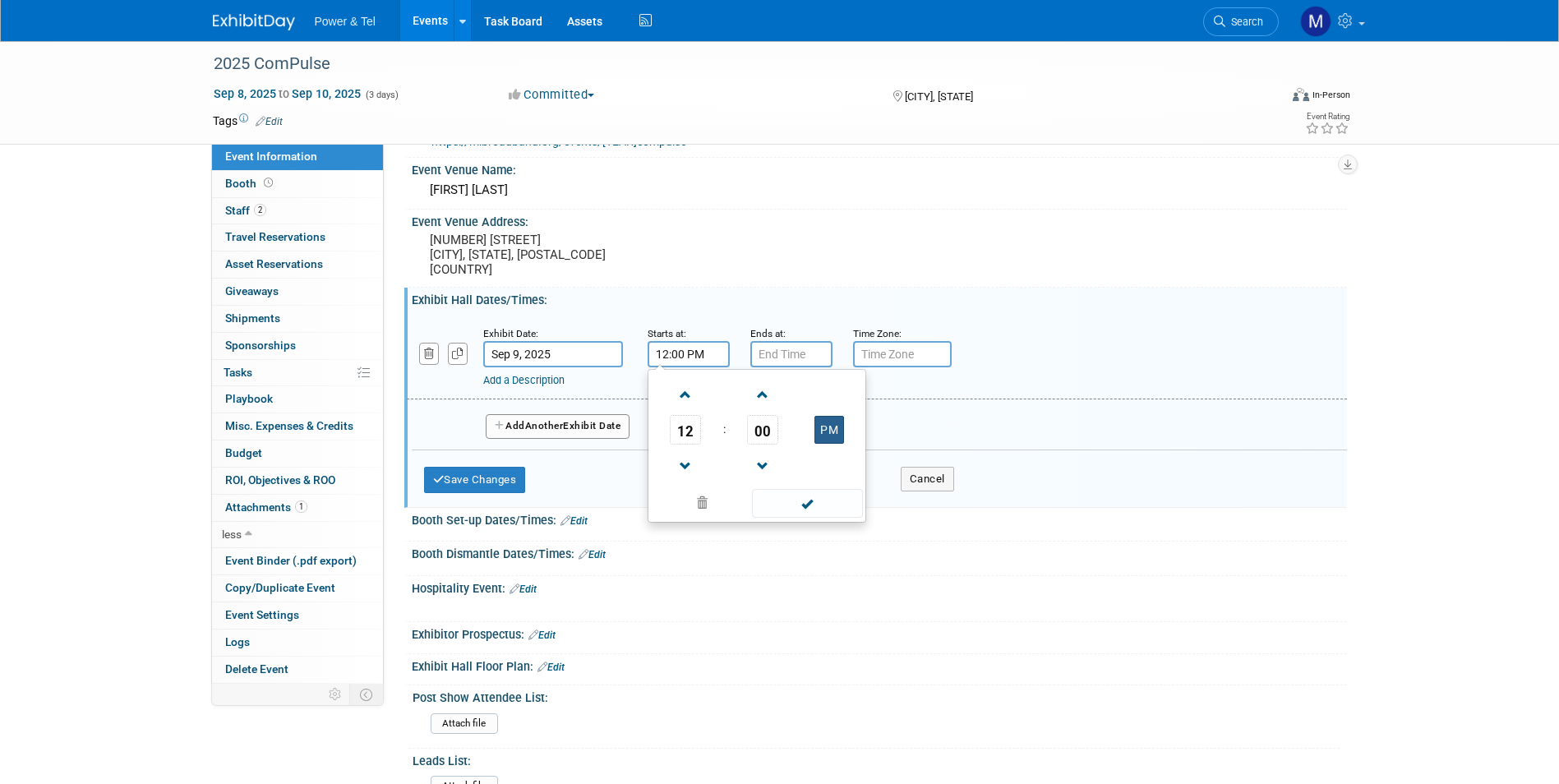 click on "PM" at bounding box center (829, 430) 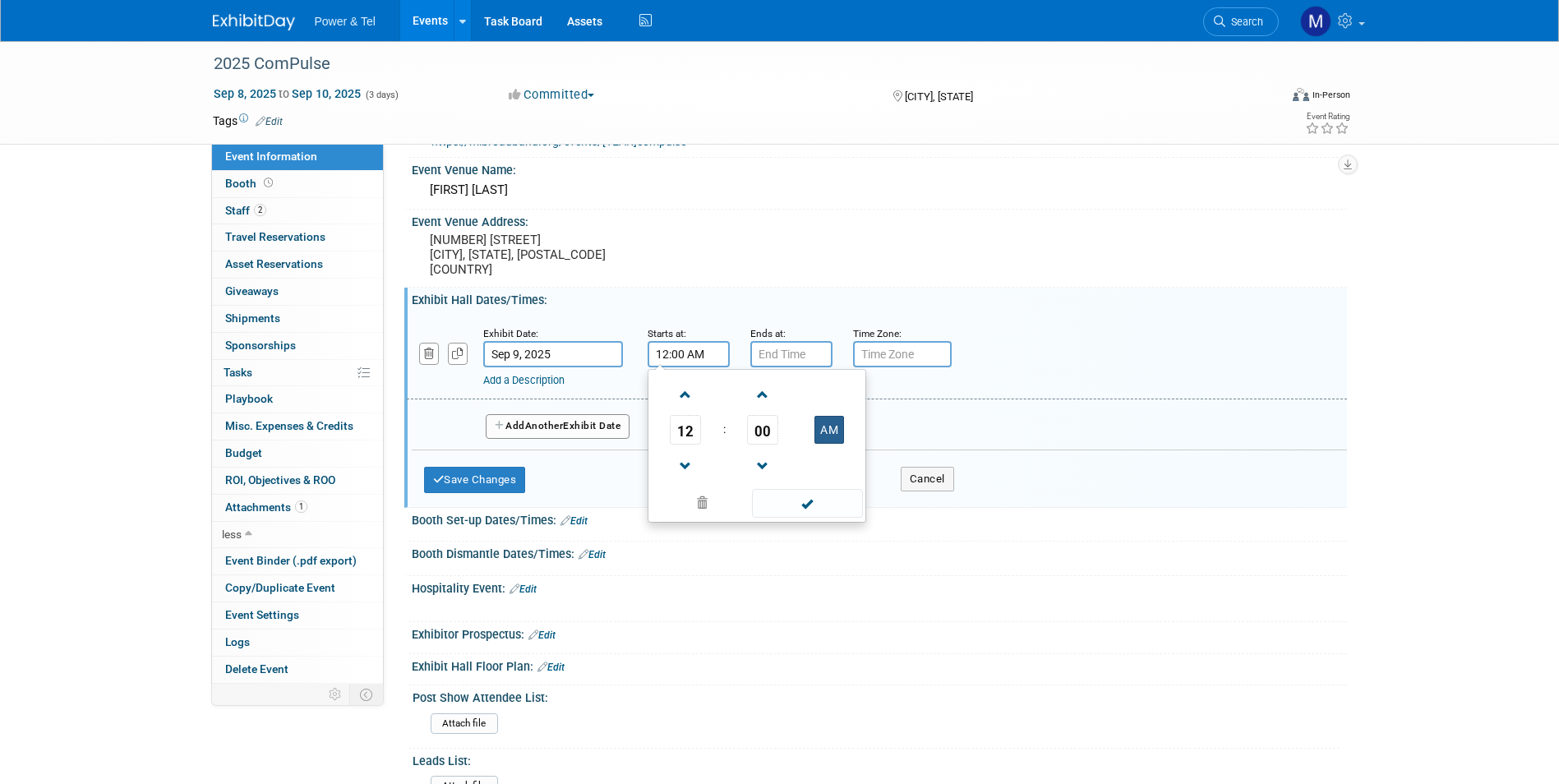 click on "AM" at bounding box center (829, 430) 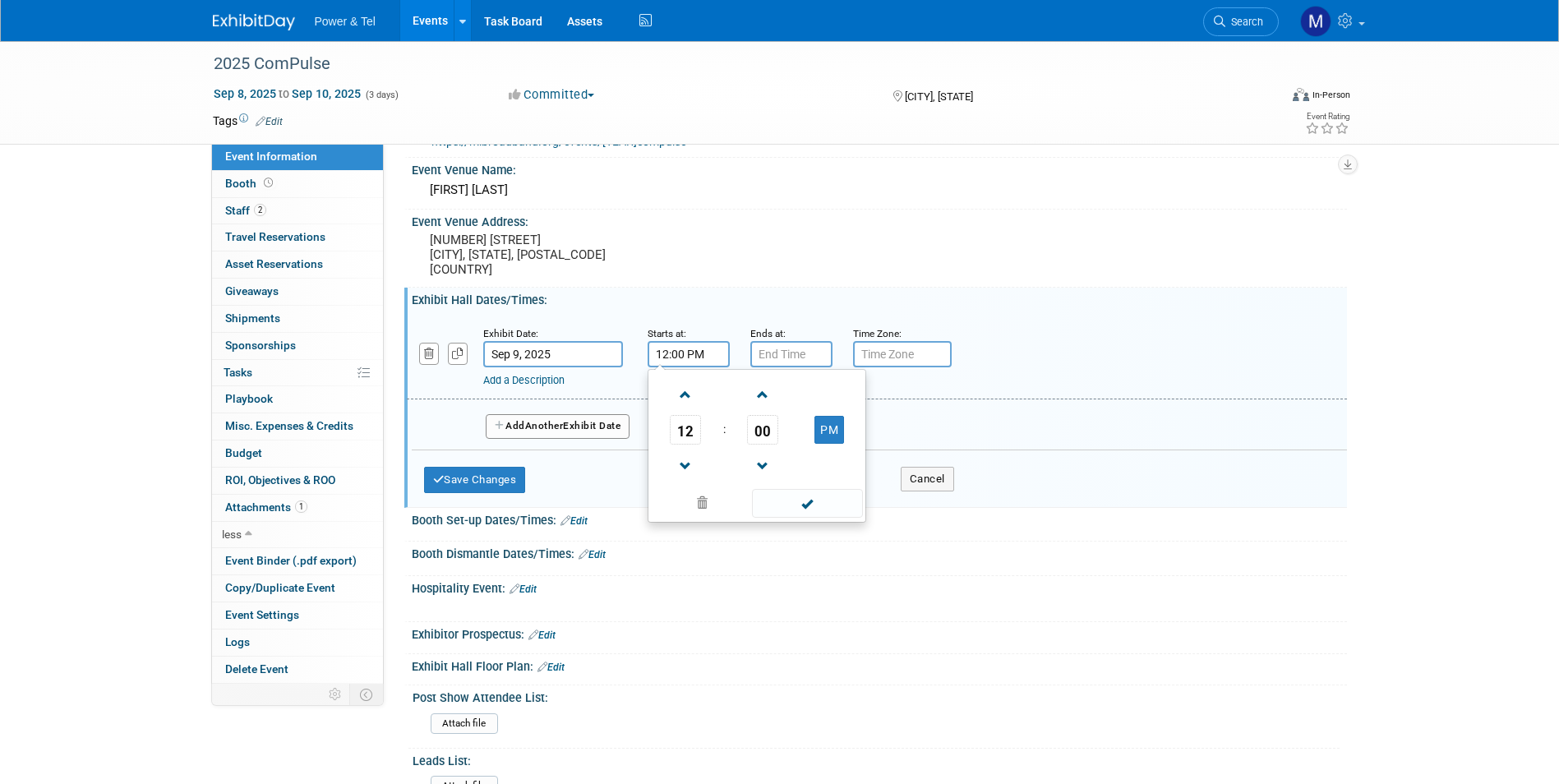 drag, startPoint x: 782, startPoint y: 330, endPoint x: 781, endPoint y: 346, distance: 16.03122 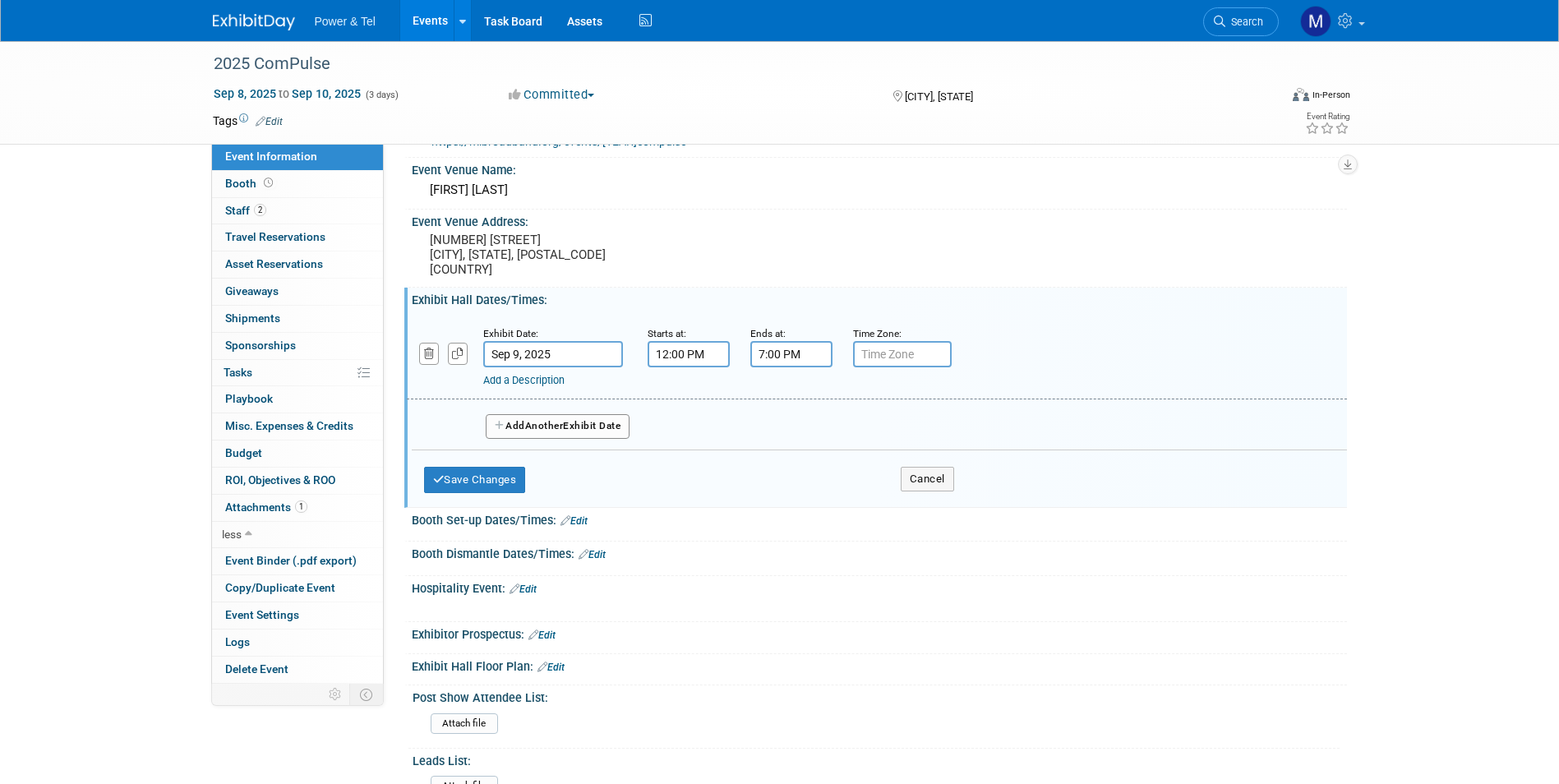 click on "7:00 PM" at bounding box center (791, 354) 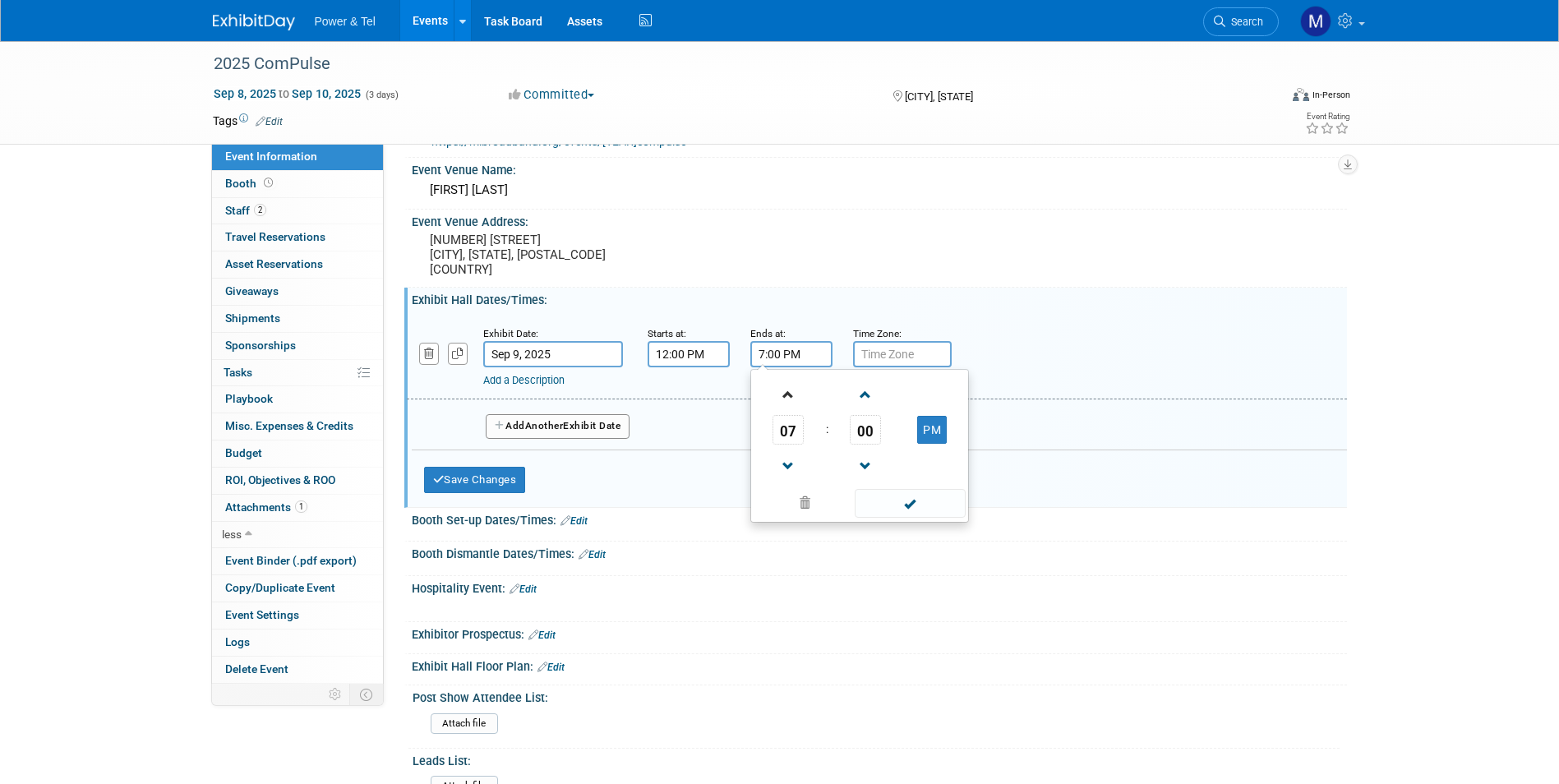 click at bounding box center (788, 394) 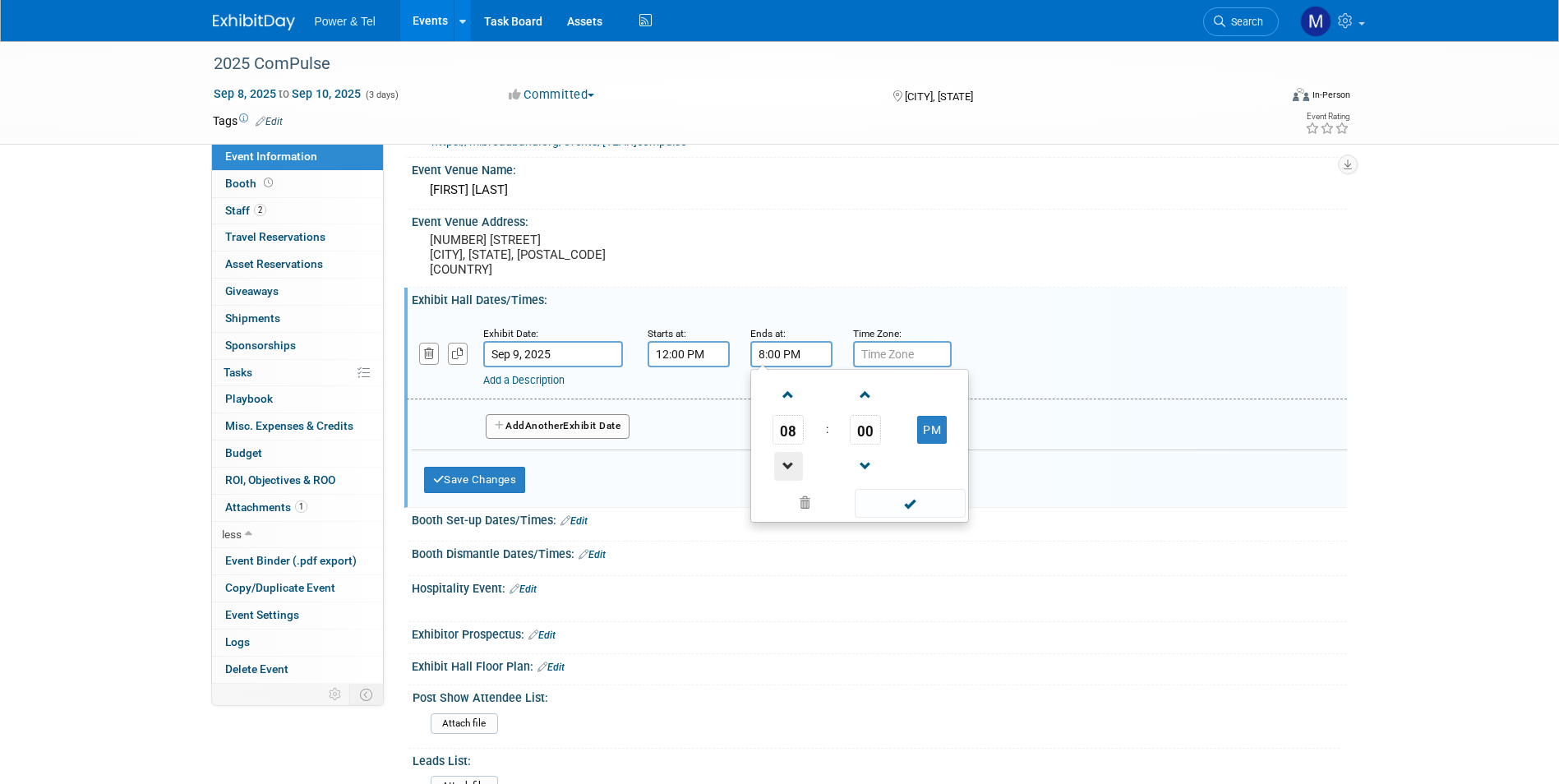 click at bounding box center [788, 466] 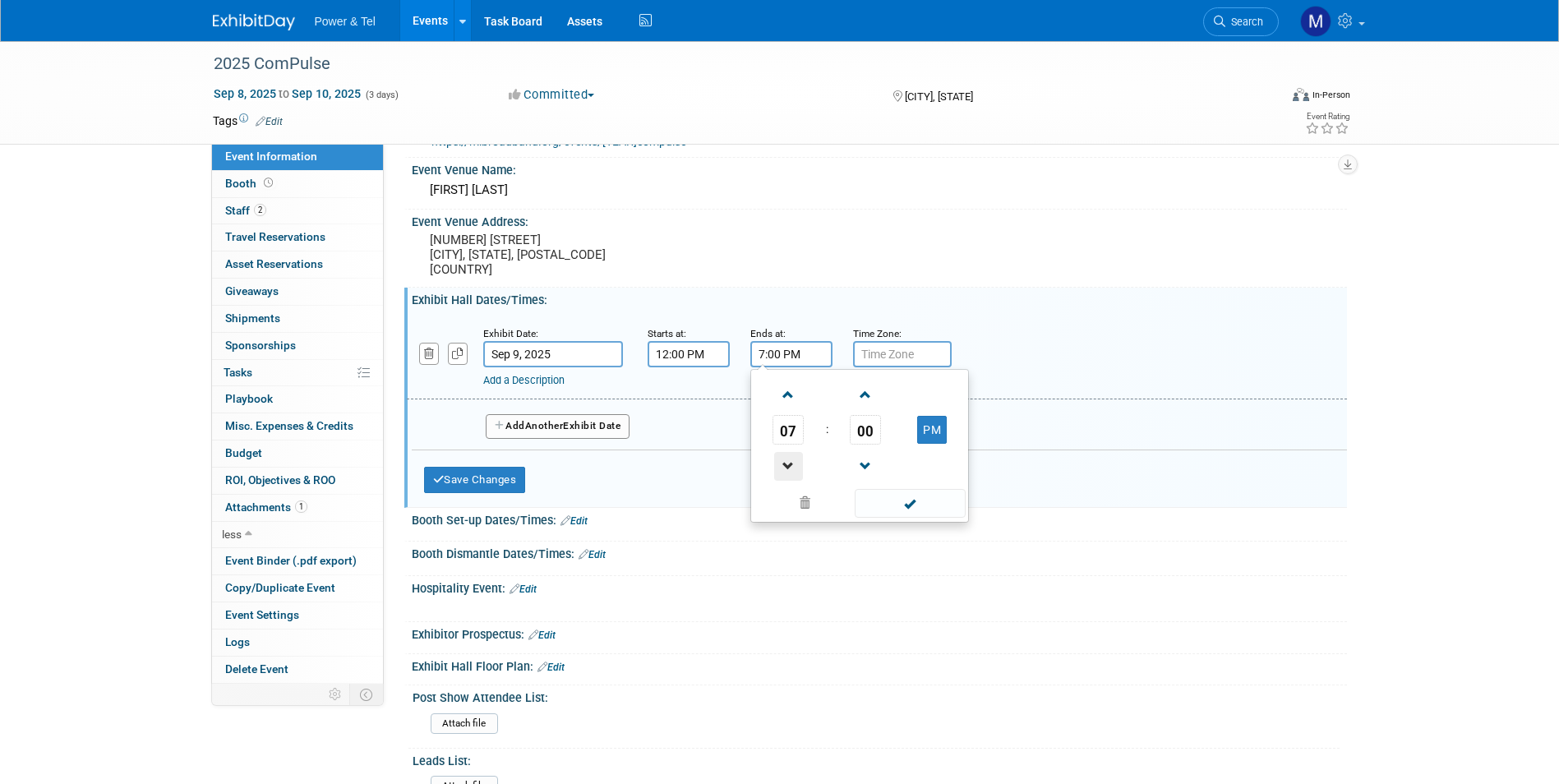 click at bounding box center (788, 466) 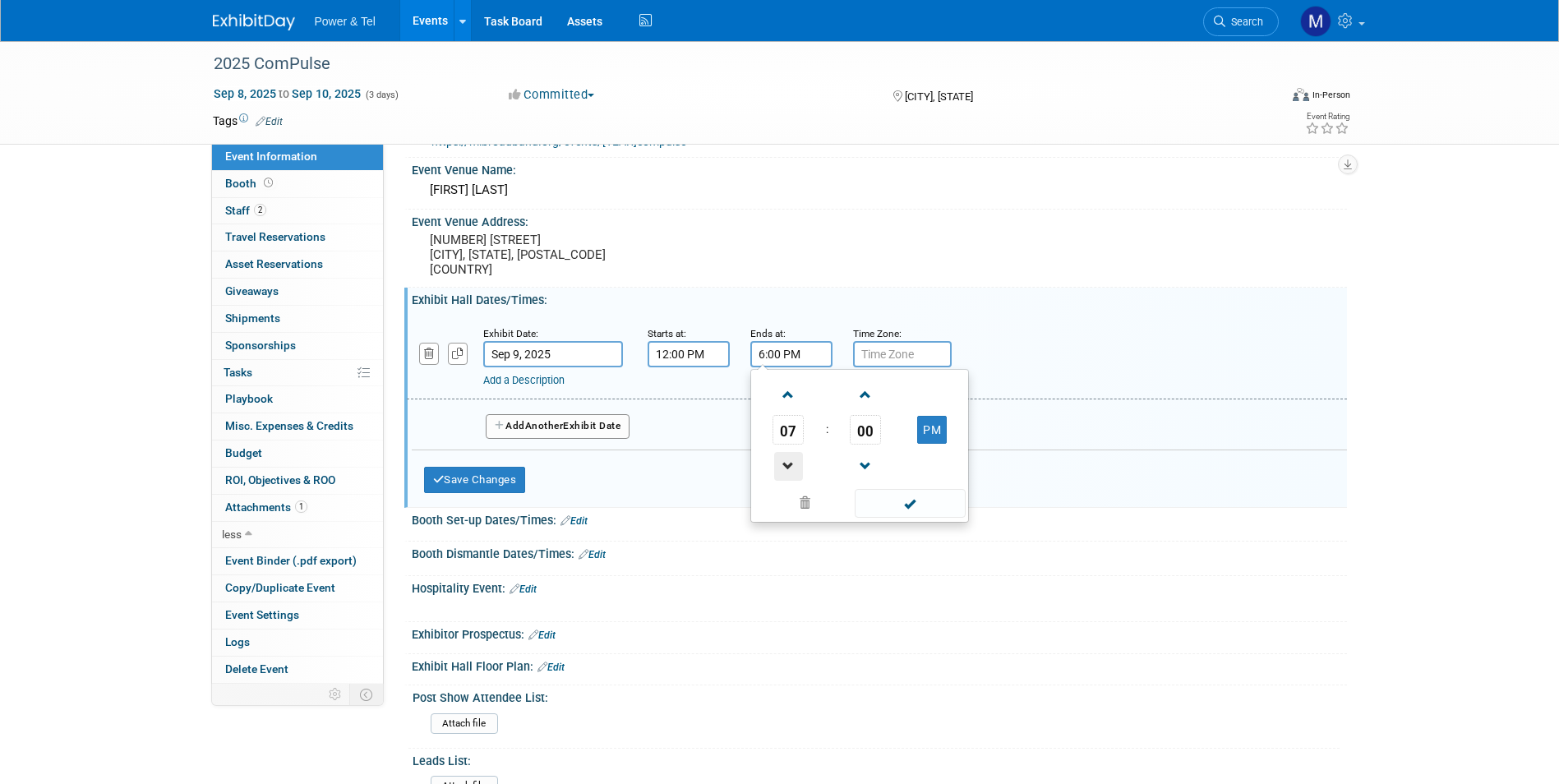 click at bounding box center [788, 466] 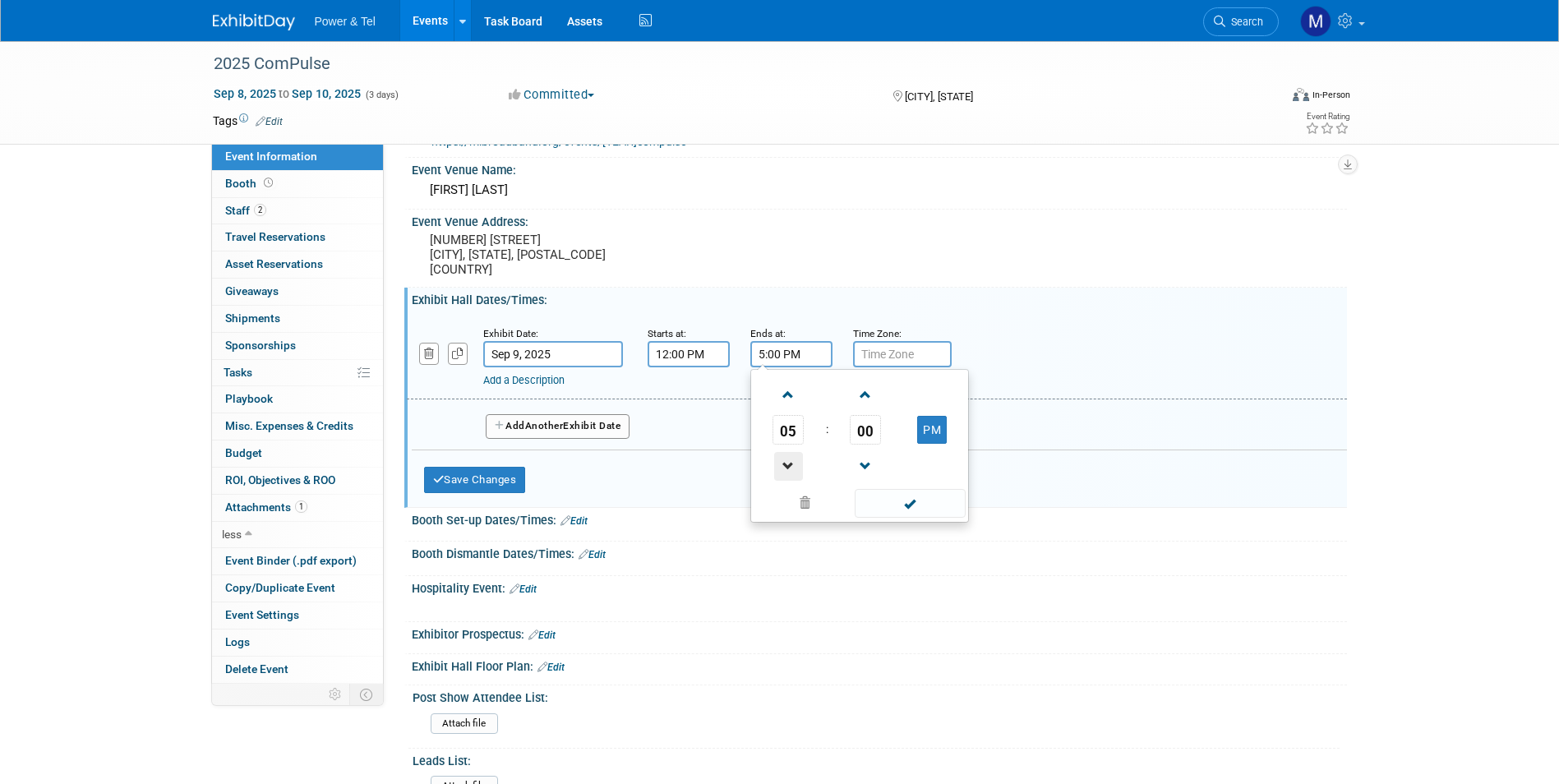 click at bounding box center (788, 466) 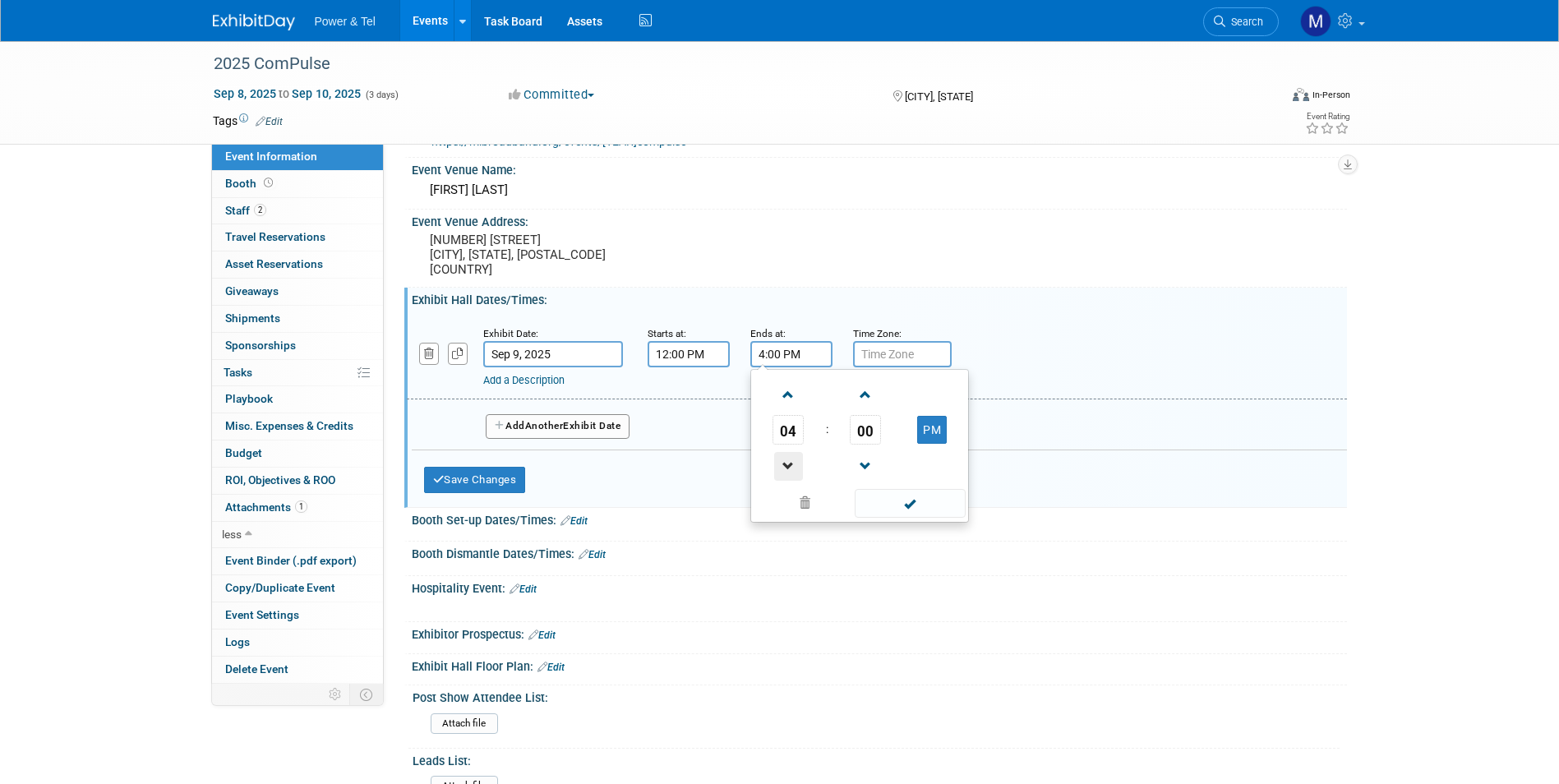 click at bounding box center (788, 466) 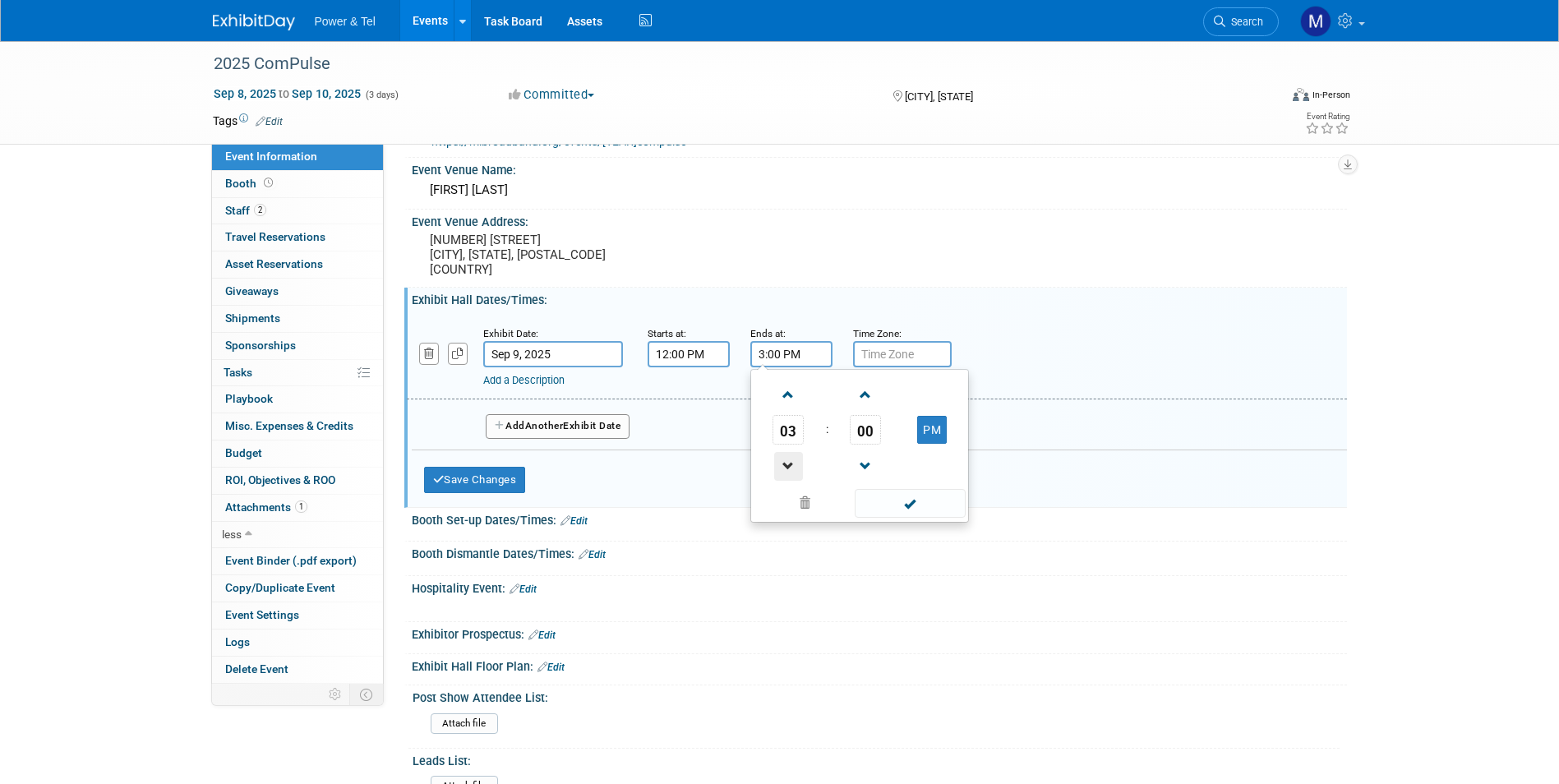 click at bounding box center (788, 466) 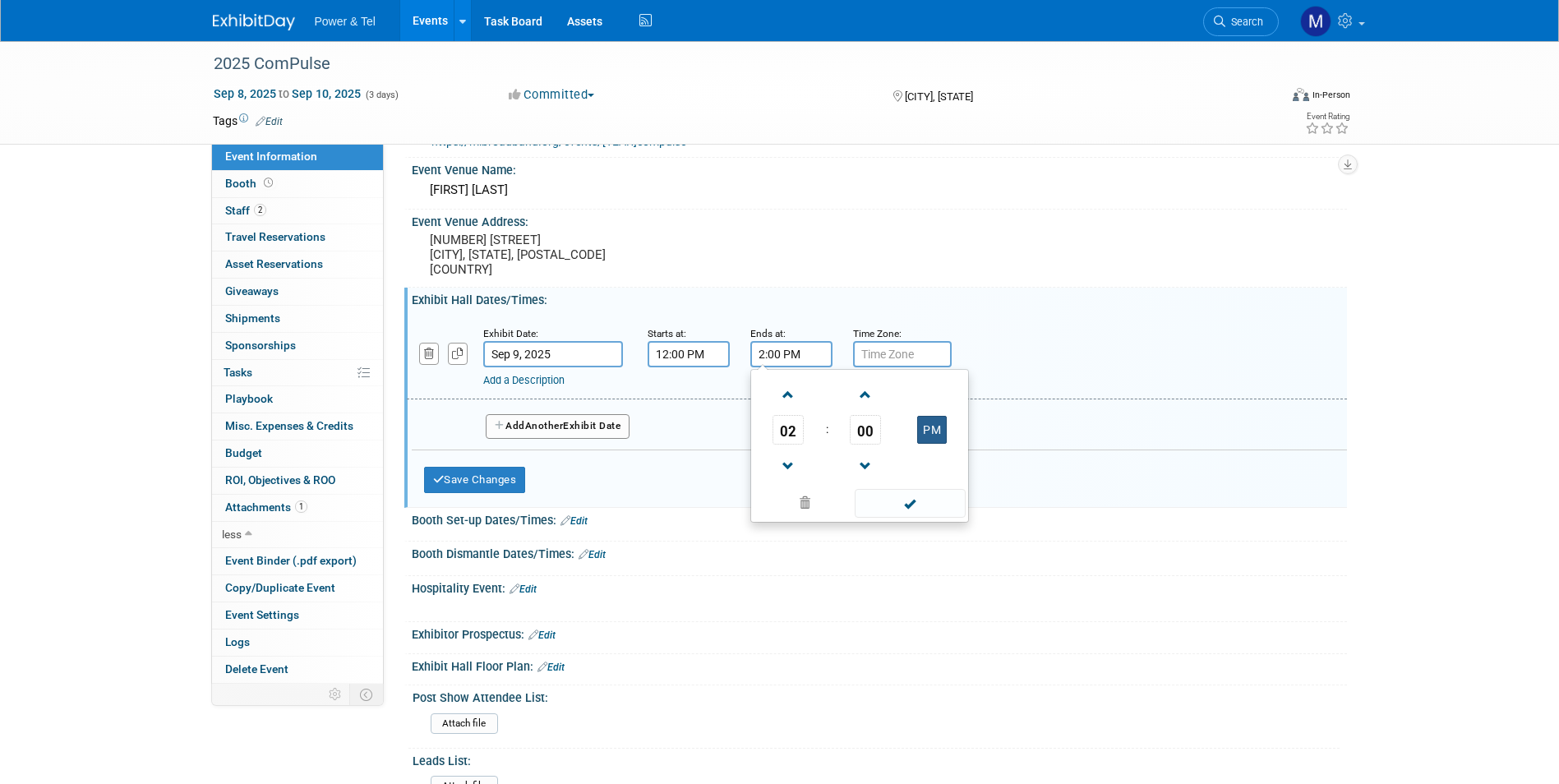 click on "PM" at bounding box center (932, 430) 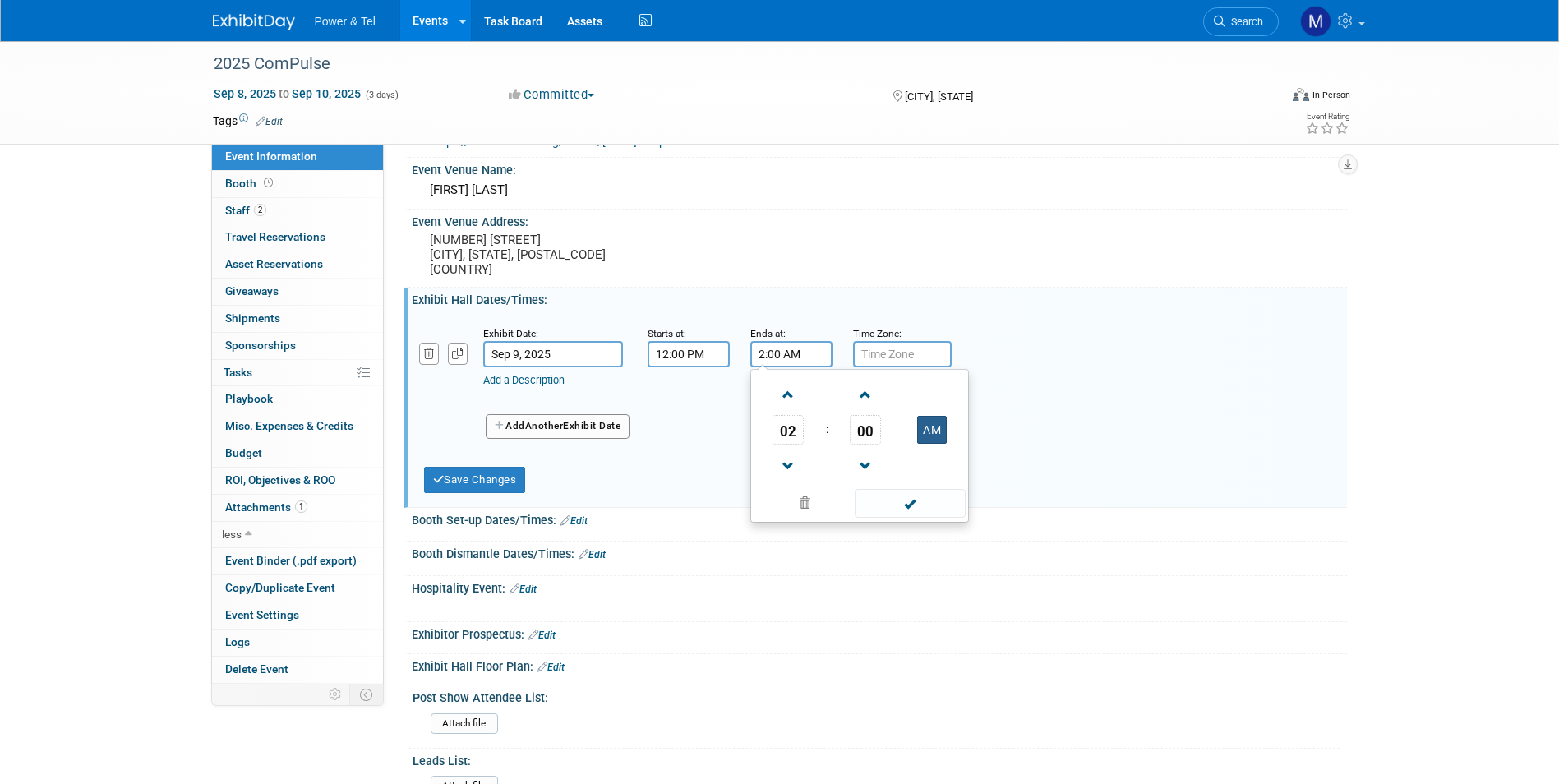 drag, startPoint x: 898, startPoint y: 451, endPoint x: 928, endPoint y: 415, distance: 46.8615 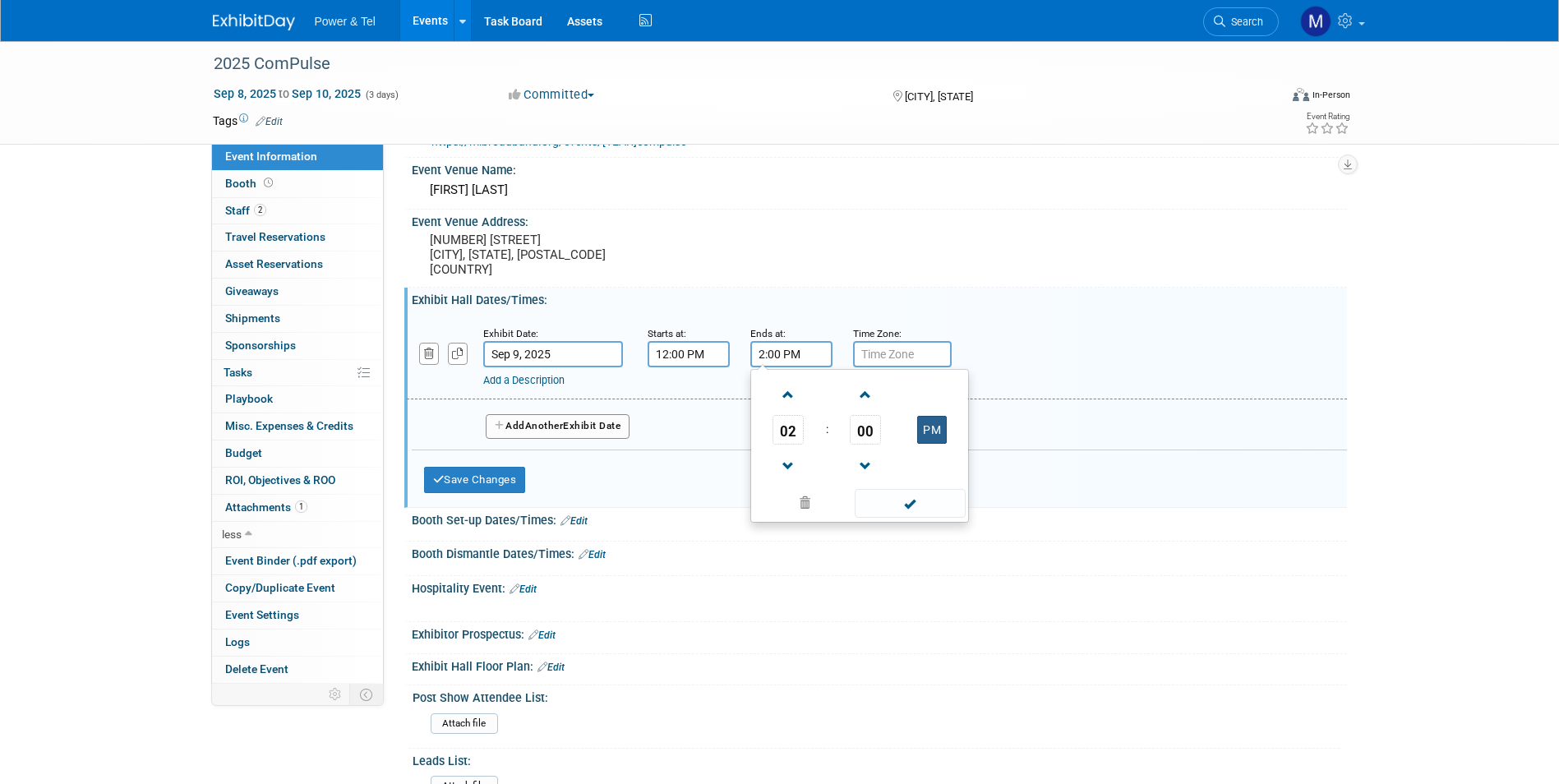 click on "PM" at bounding box center [932, 430] 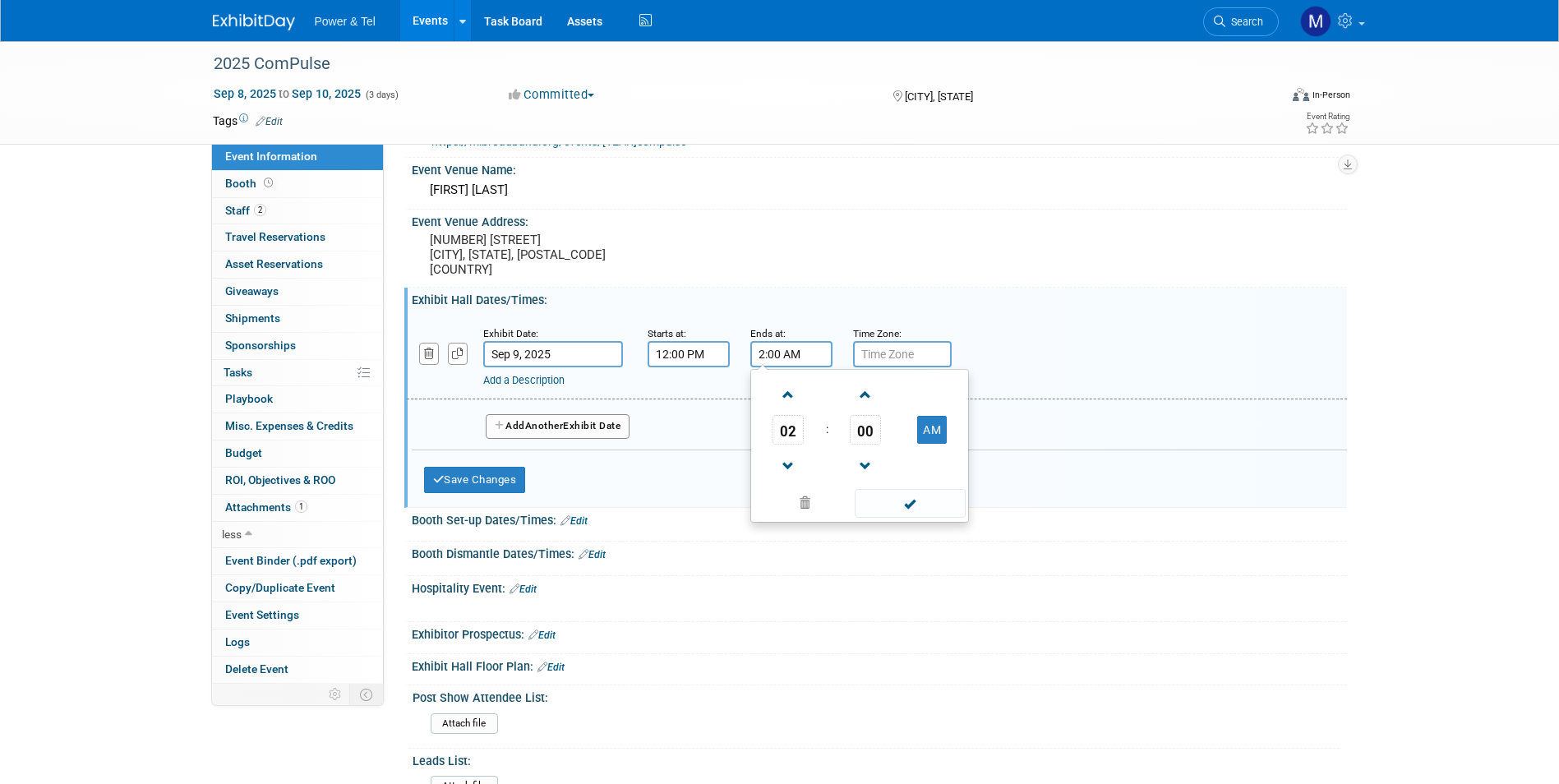 click on "AM" at bounding box center (932, 430) 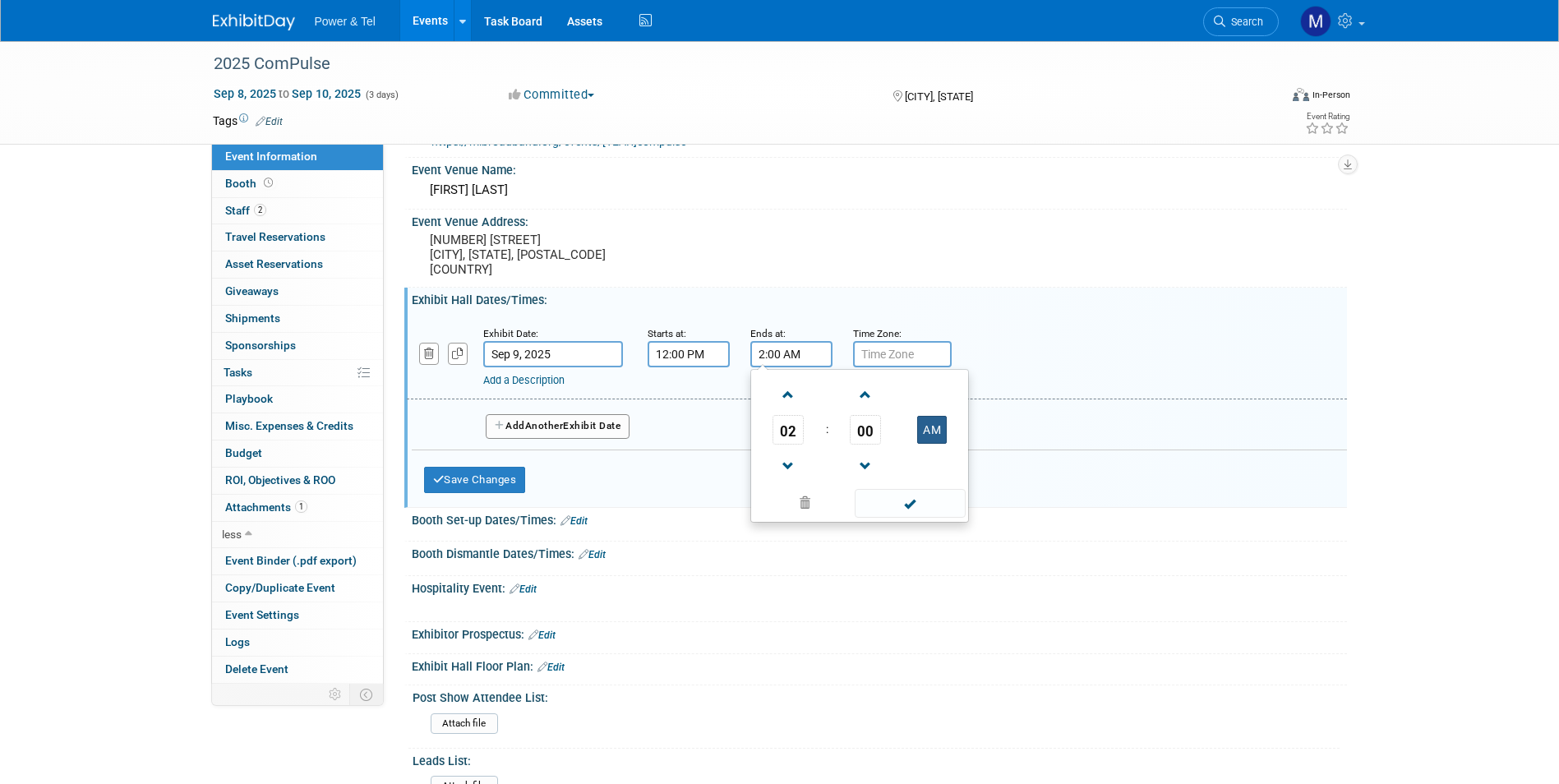 click on "AM" at bounding box center [932, 430] 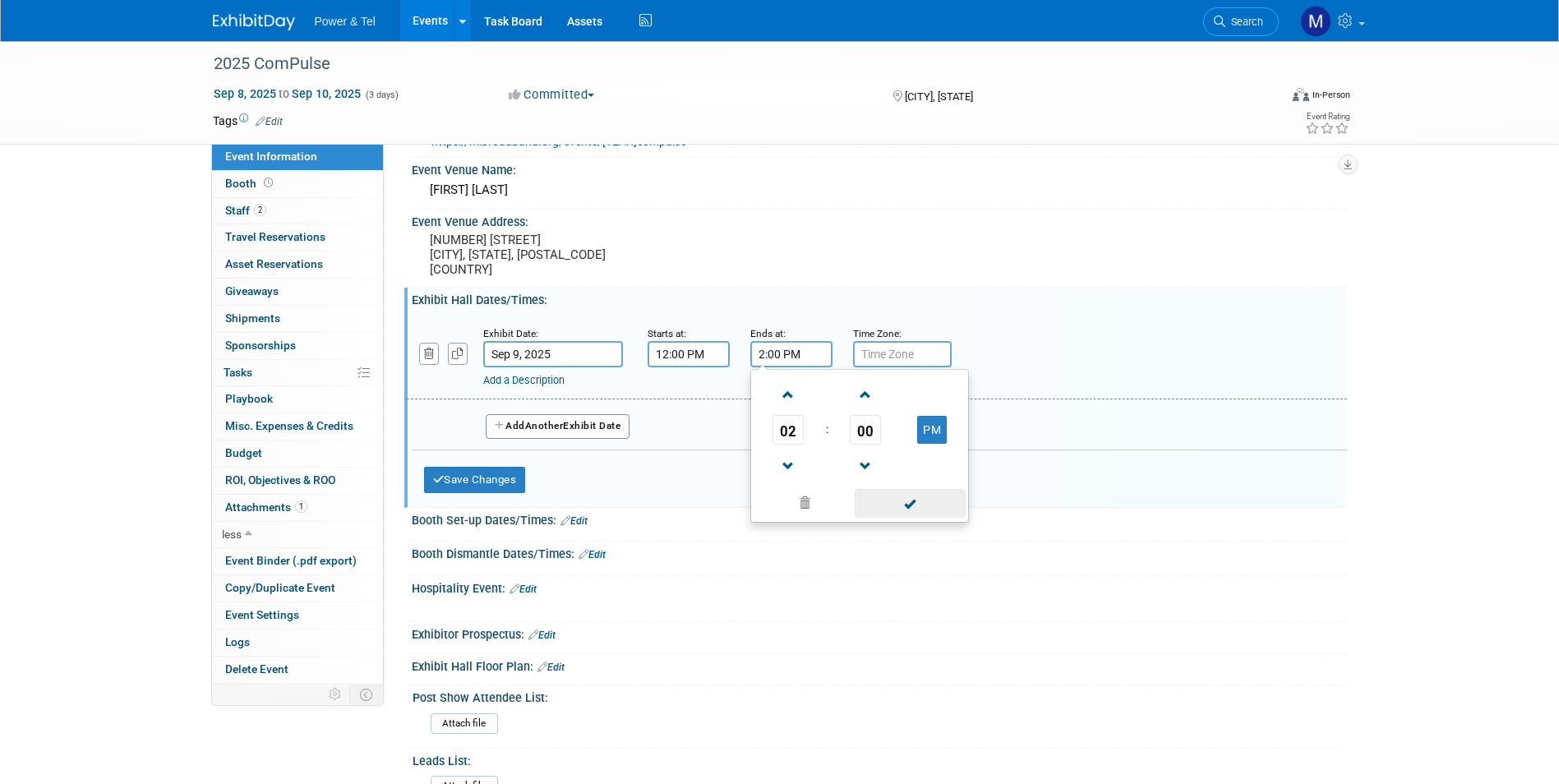 click at bounding box center (910, 503) 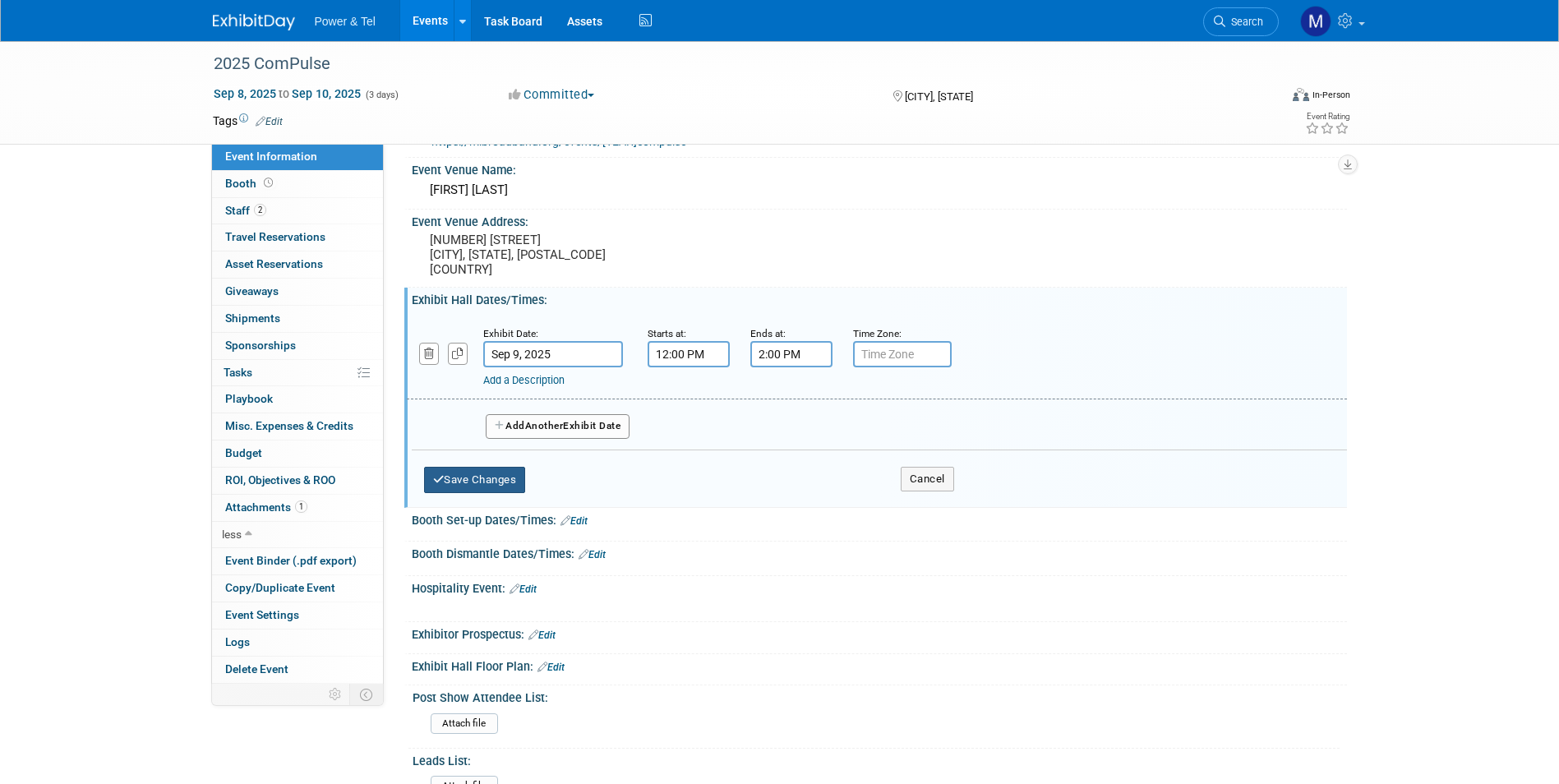 click on "Save Changes" at bounding box center (475, 480) 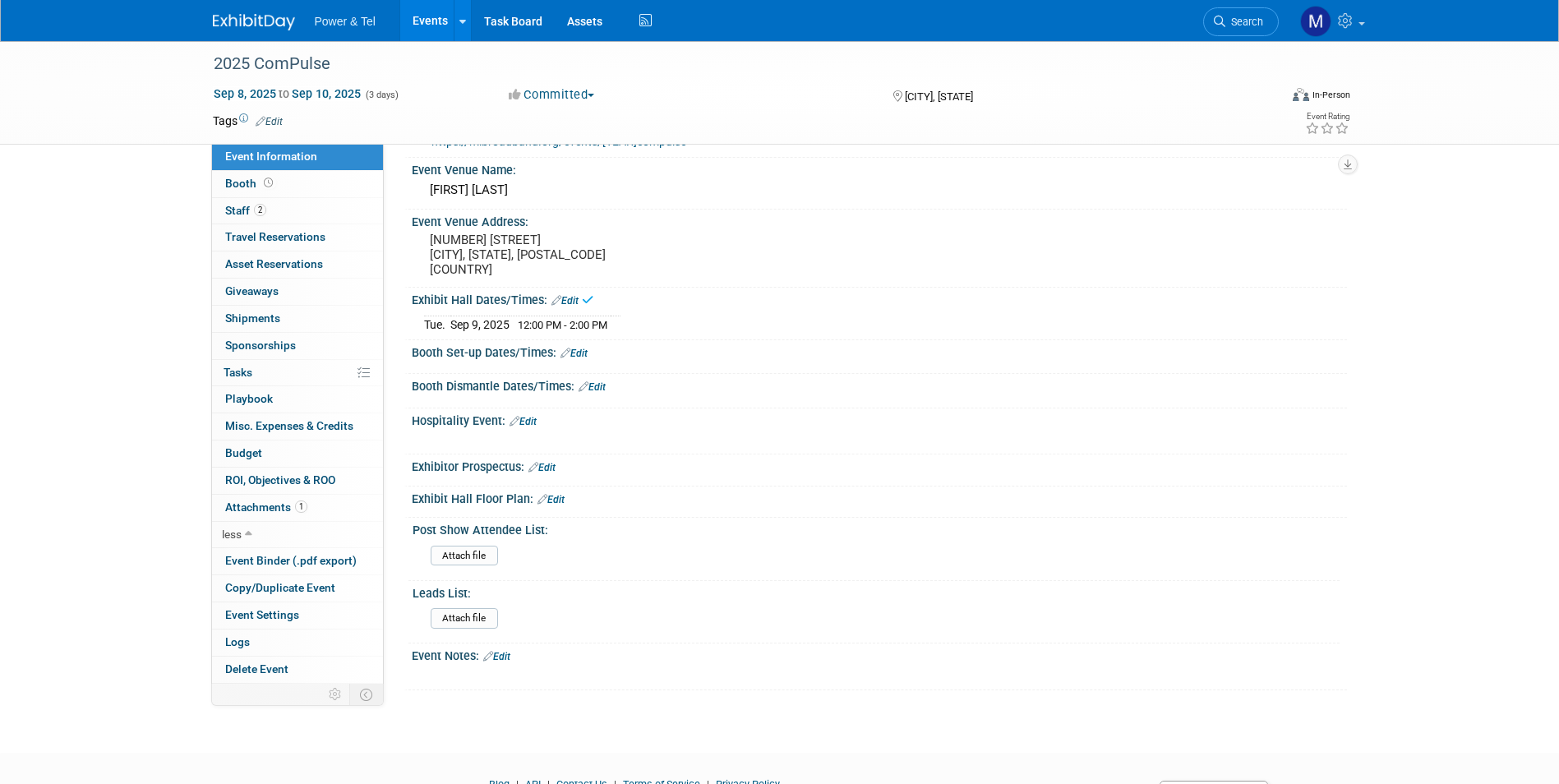 click on "Edit" at bounding box center [574, 353] 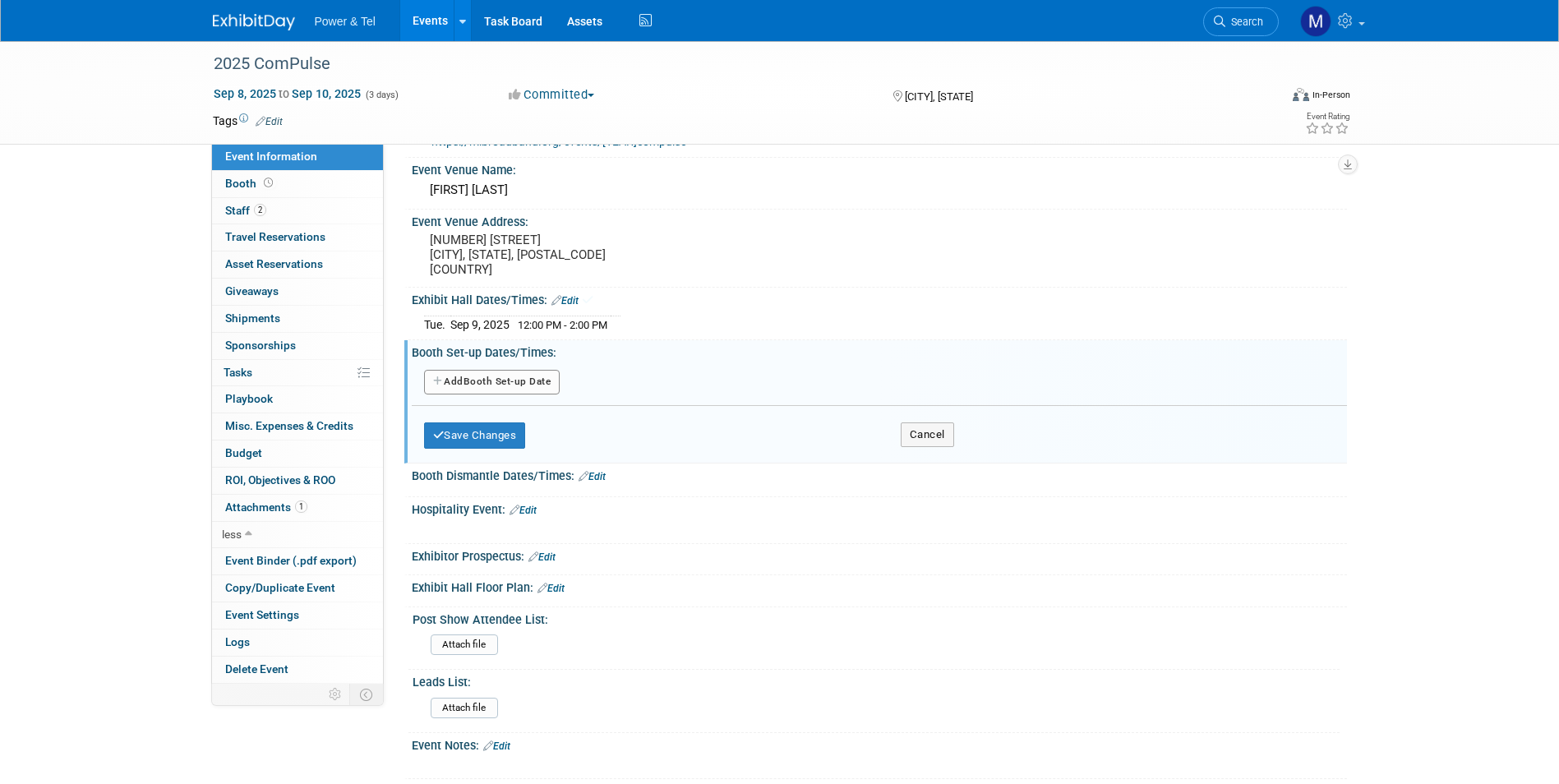drag, startPoint x: 538, startPoint y: 402, endPoint x: 547, endPoint y: 390, distance: 15 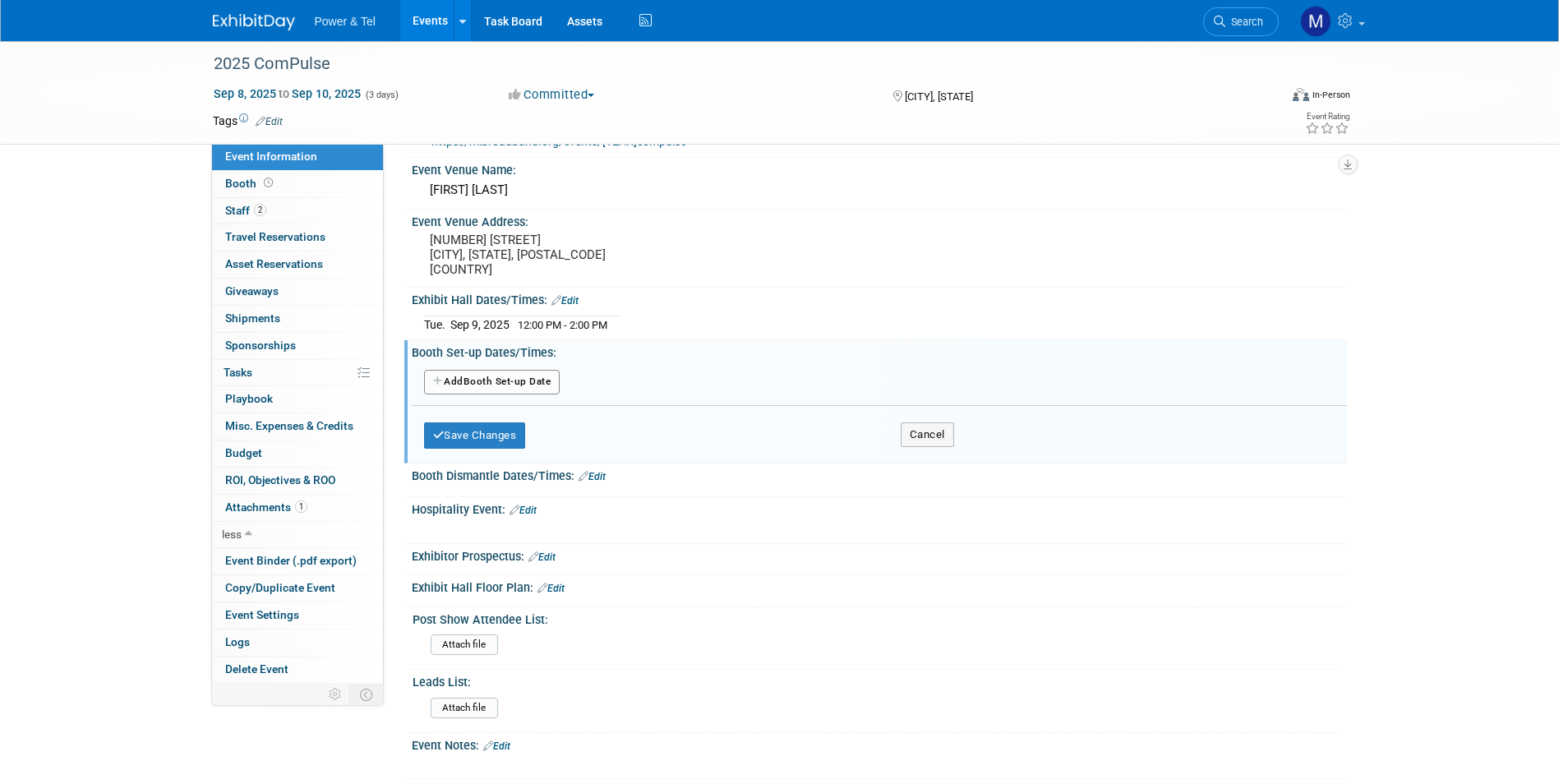 click on "Add  Another  Booth Set-up Date" at bounding box center (492, 382) 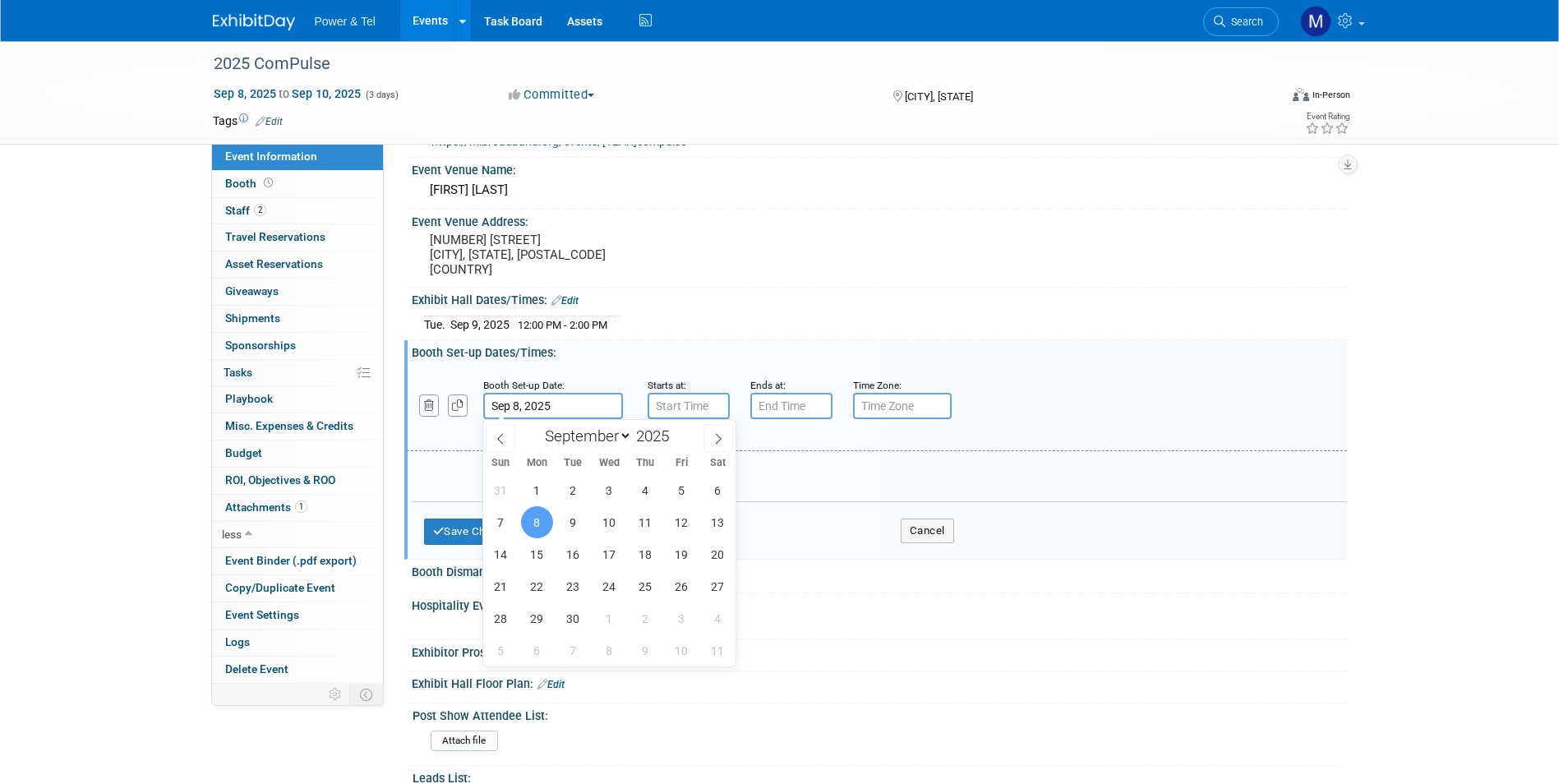 click on "Sep 8, 2025" at bounding box center [553, 406] 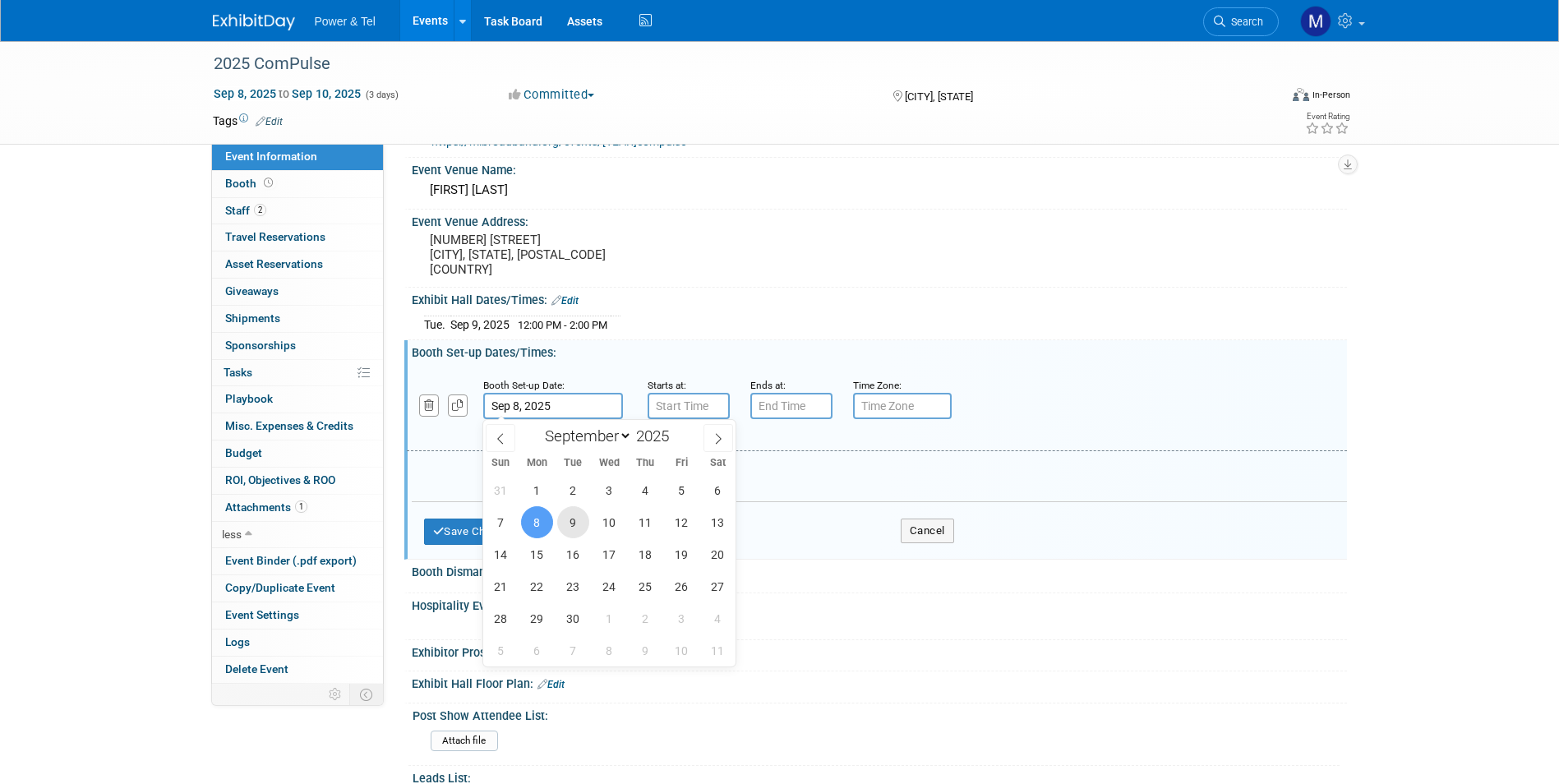click on "9" at bounding box center (573, 522) 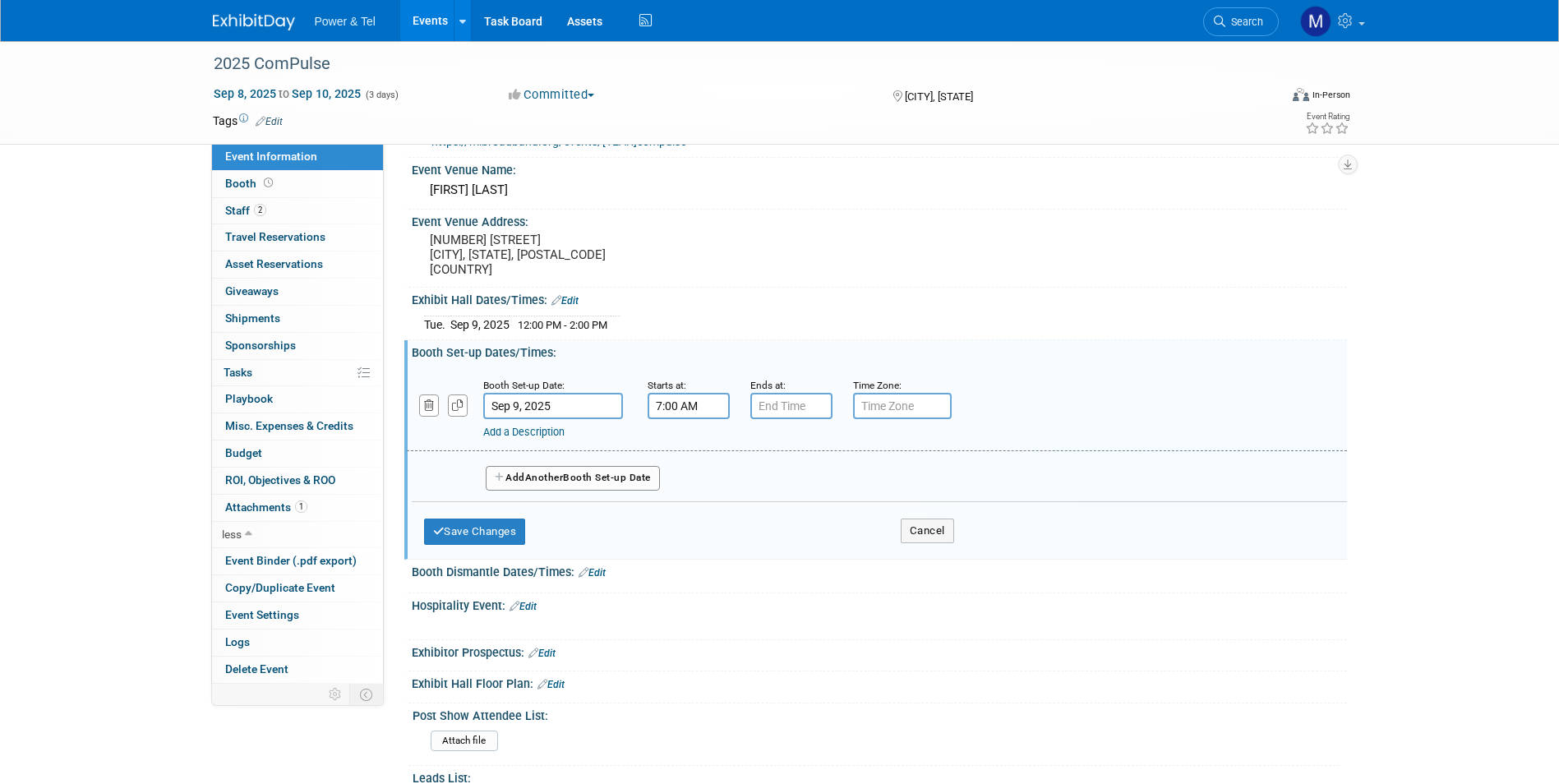click on "7:00 AM" at bounding box center [689, 406] 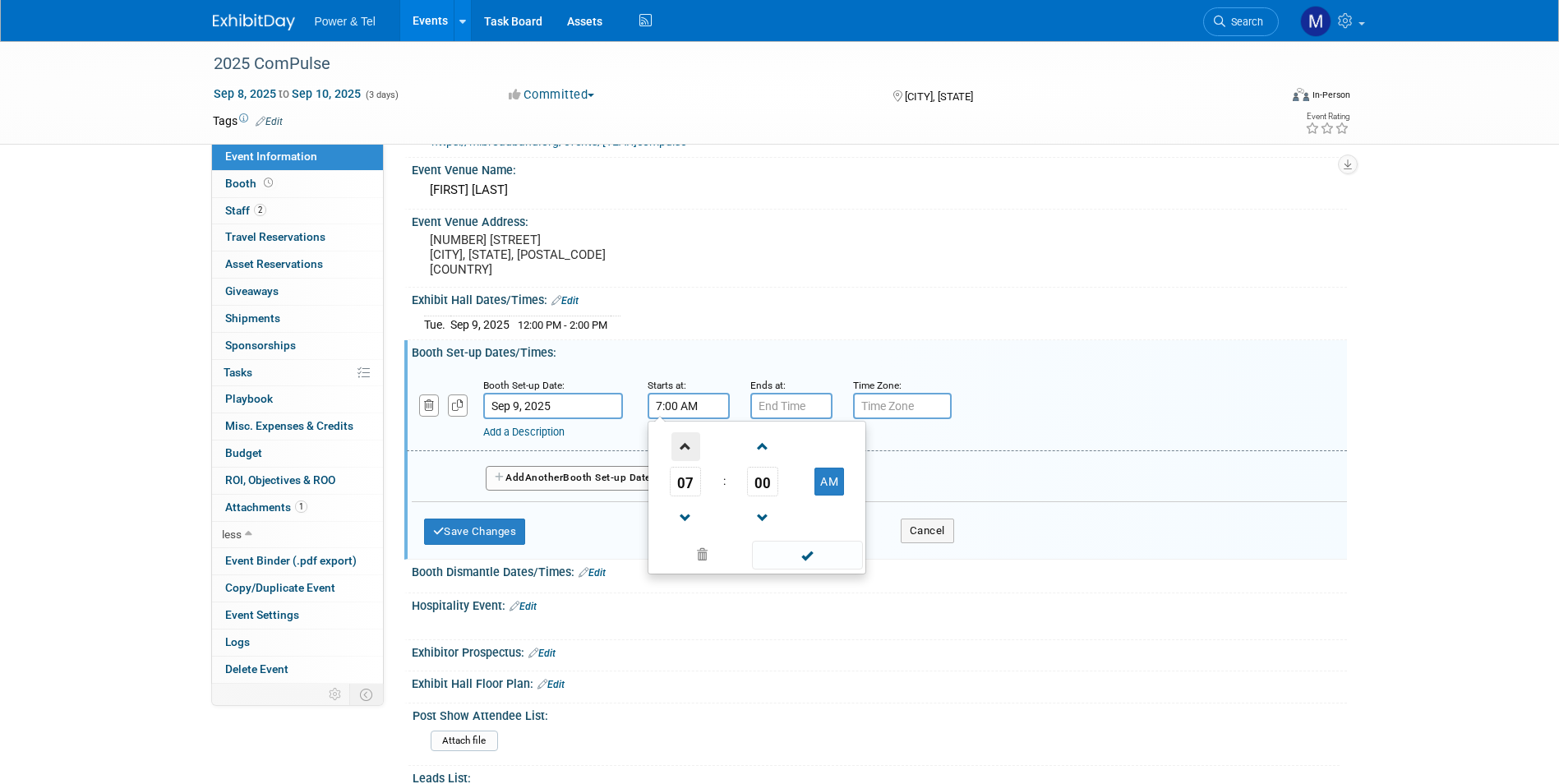 click at bounding box center [685, 446] 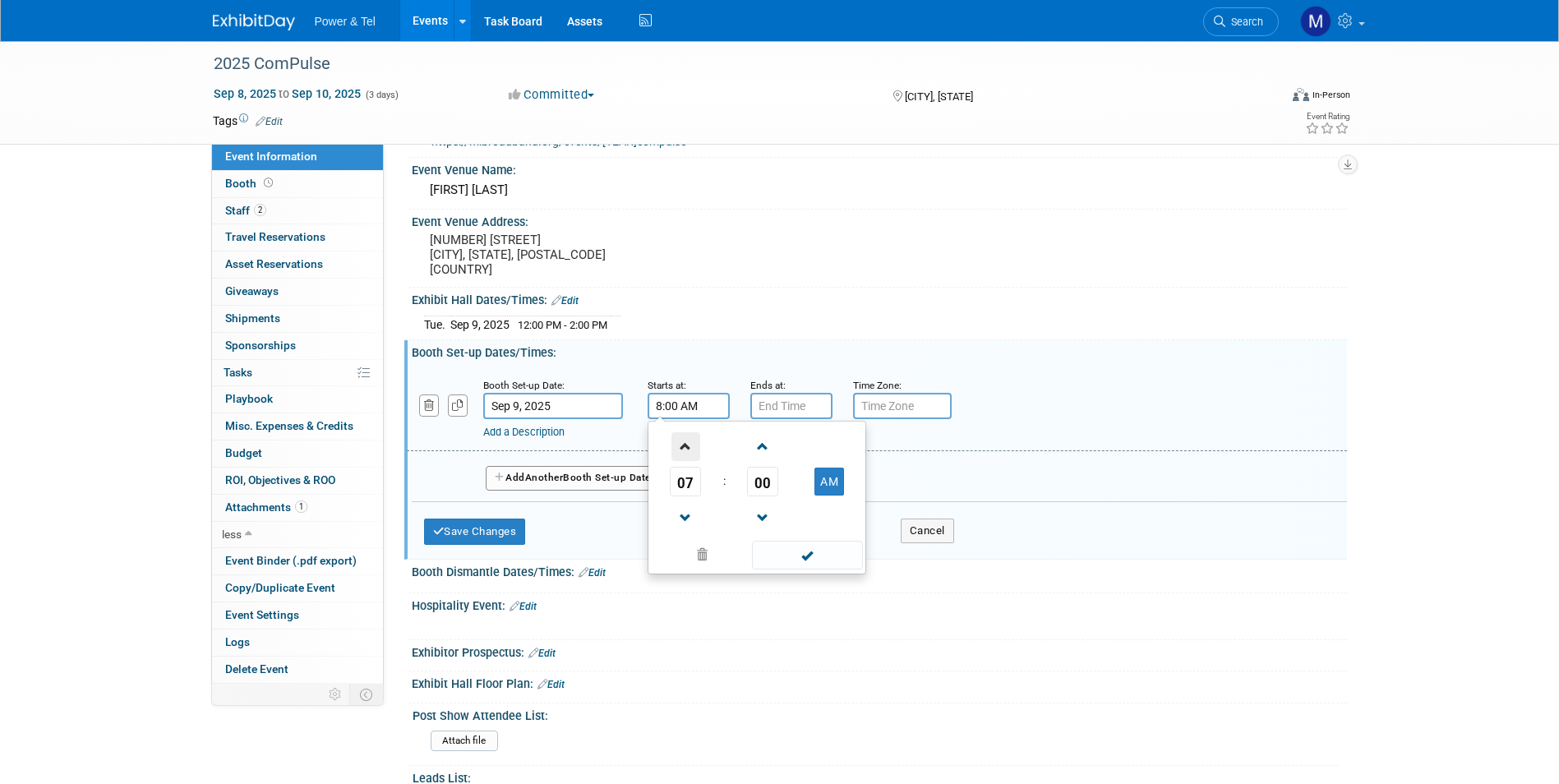click at bounding box center (685, 446) 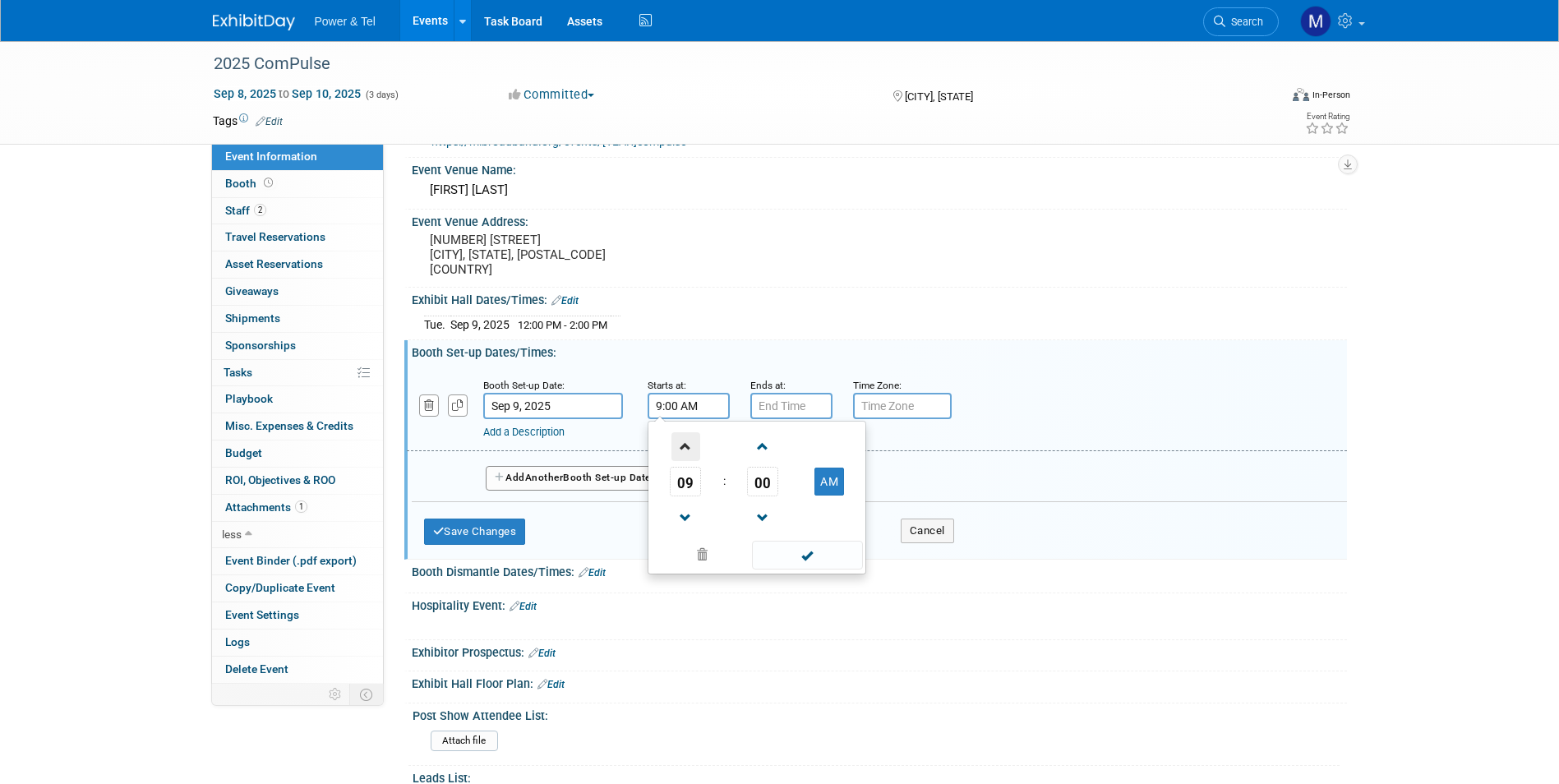 click at bounding box center (685, 446) 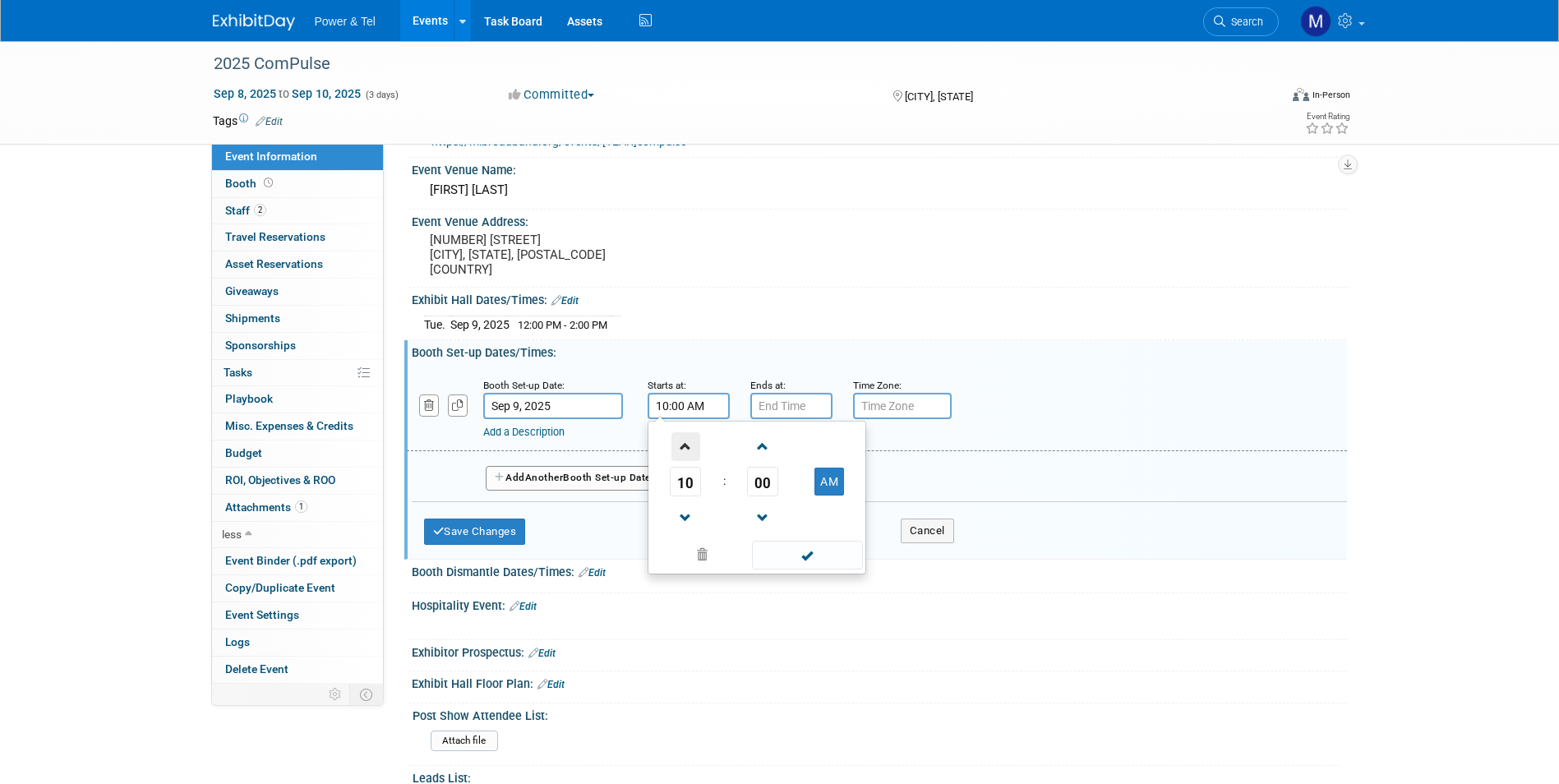 click at bounding box center (685, 446) 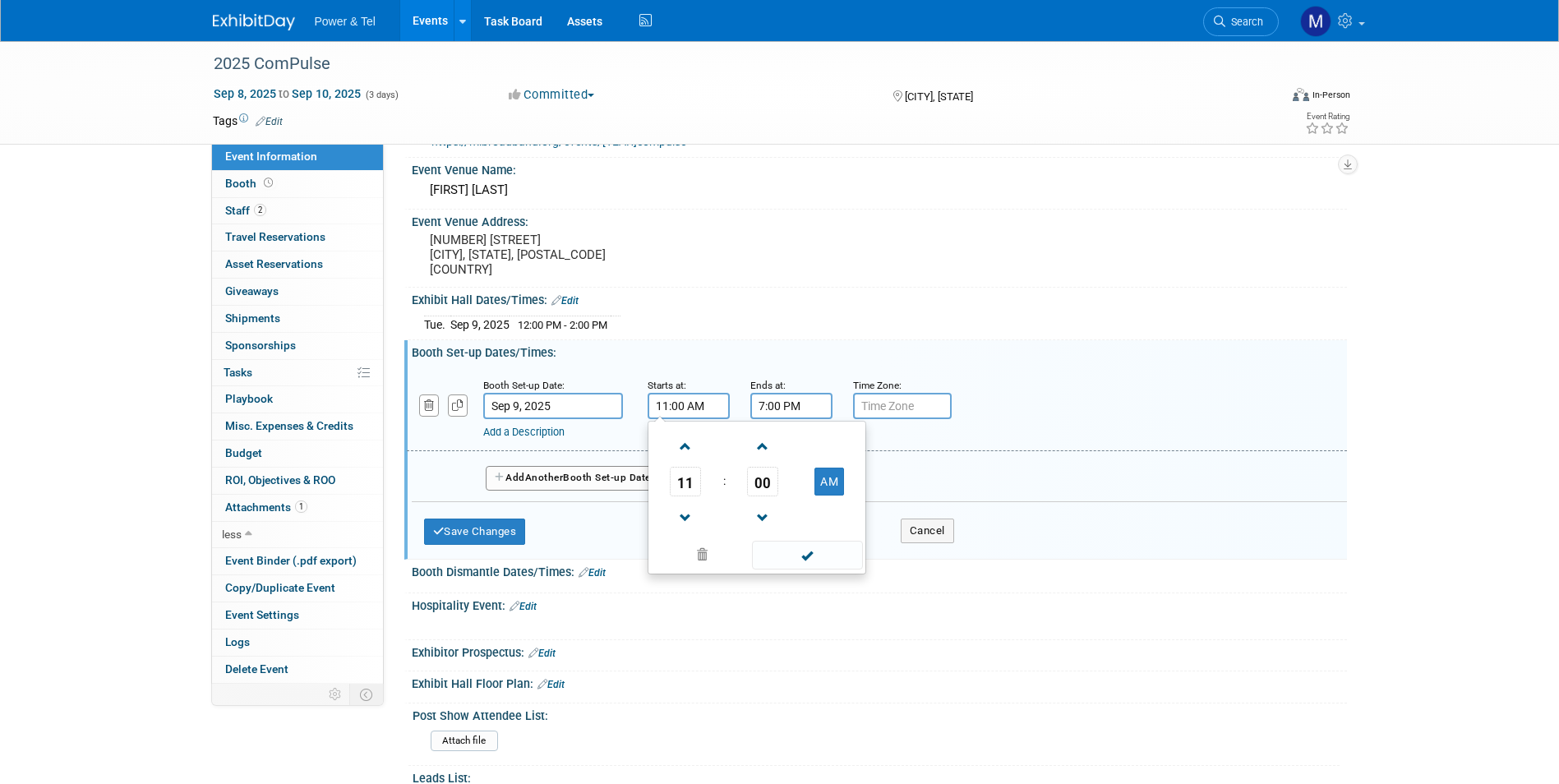 click on "7:00 PM" at bounding box center [791, 406] 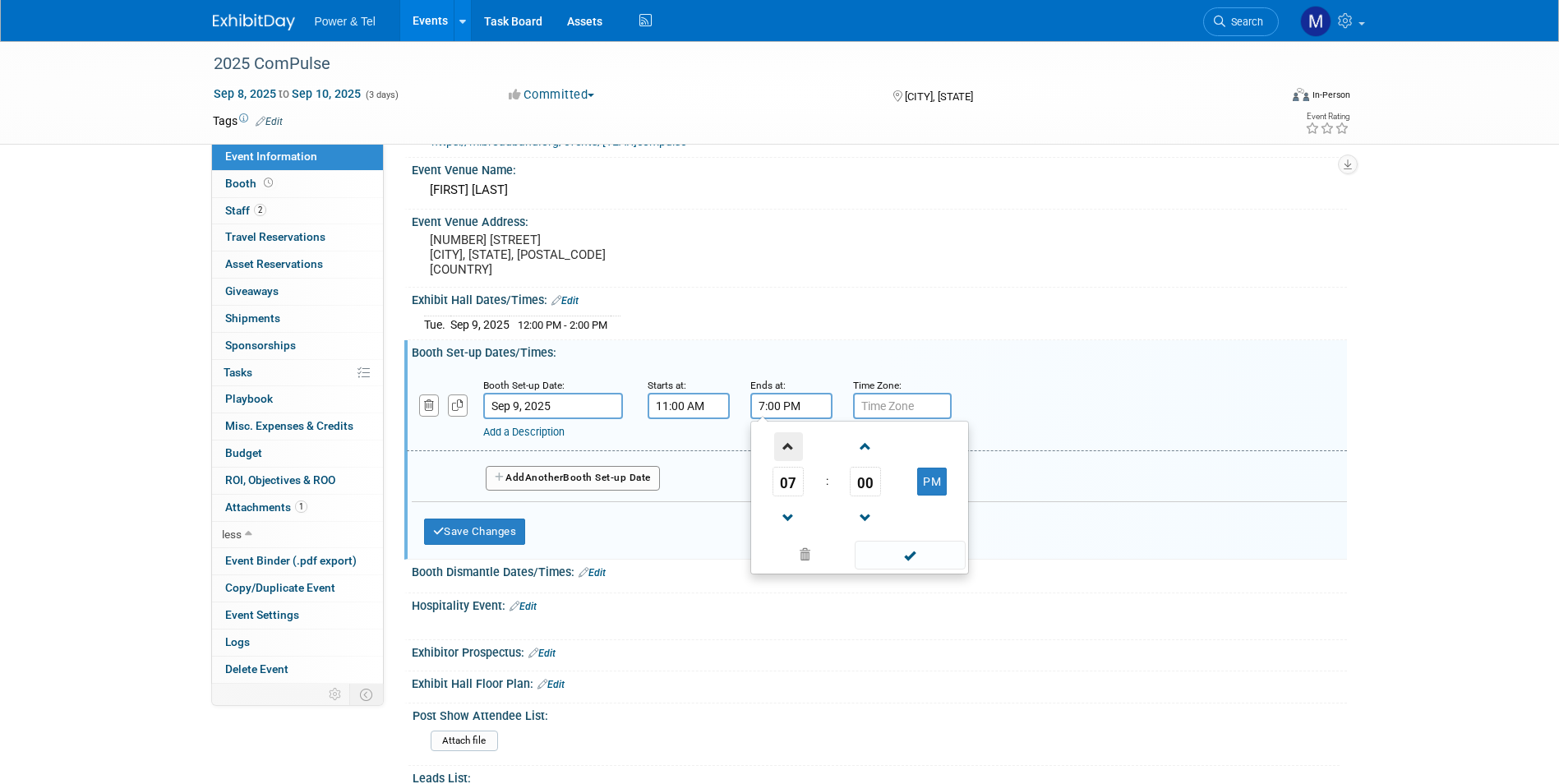 click at bounding box center (788, 446) 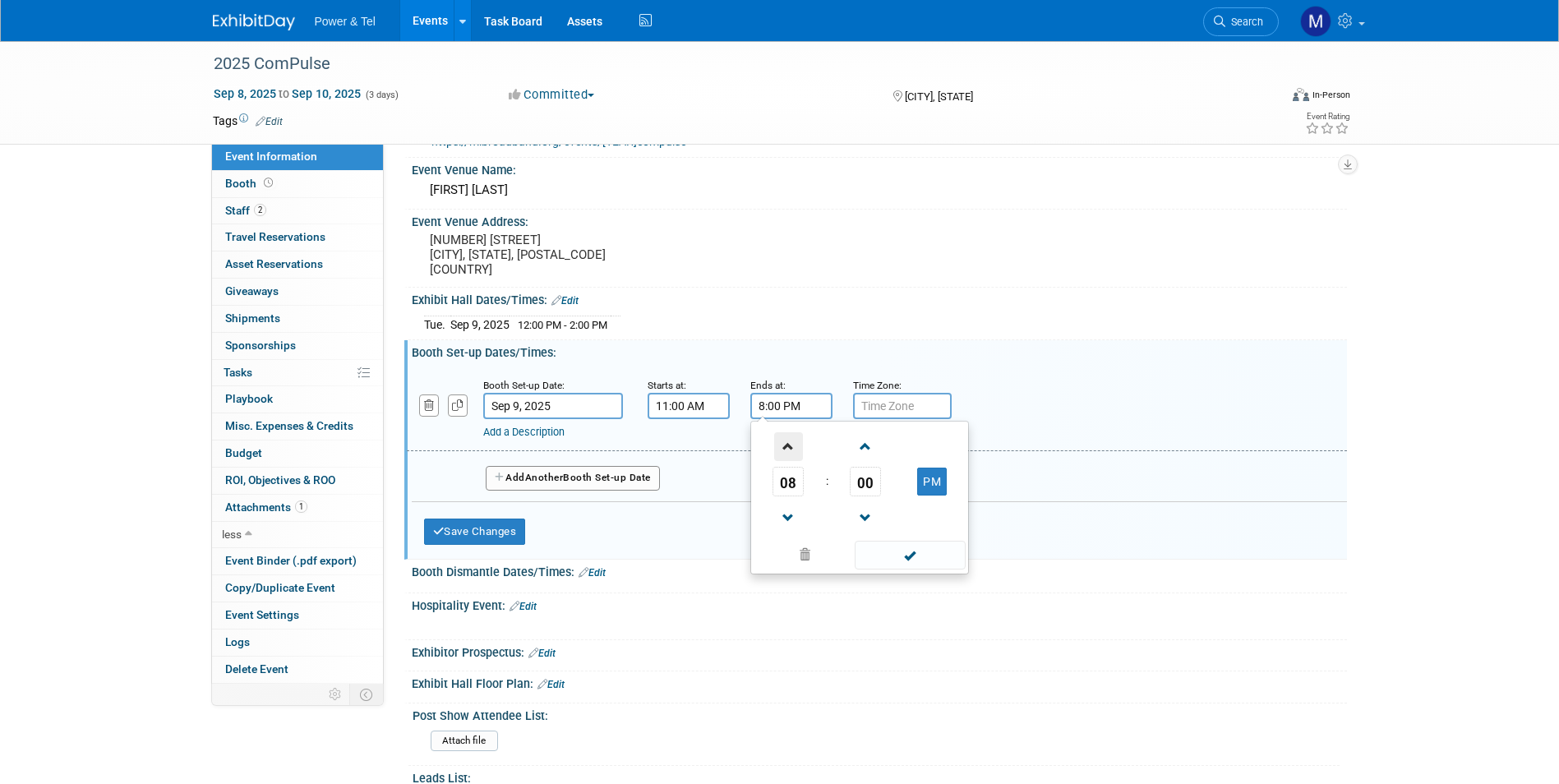 click at bounding box center [788, 446] 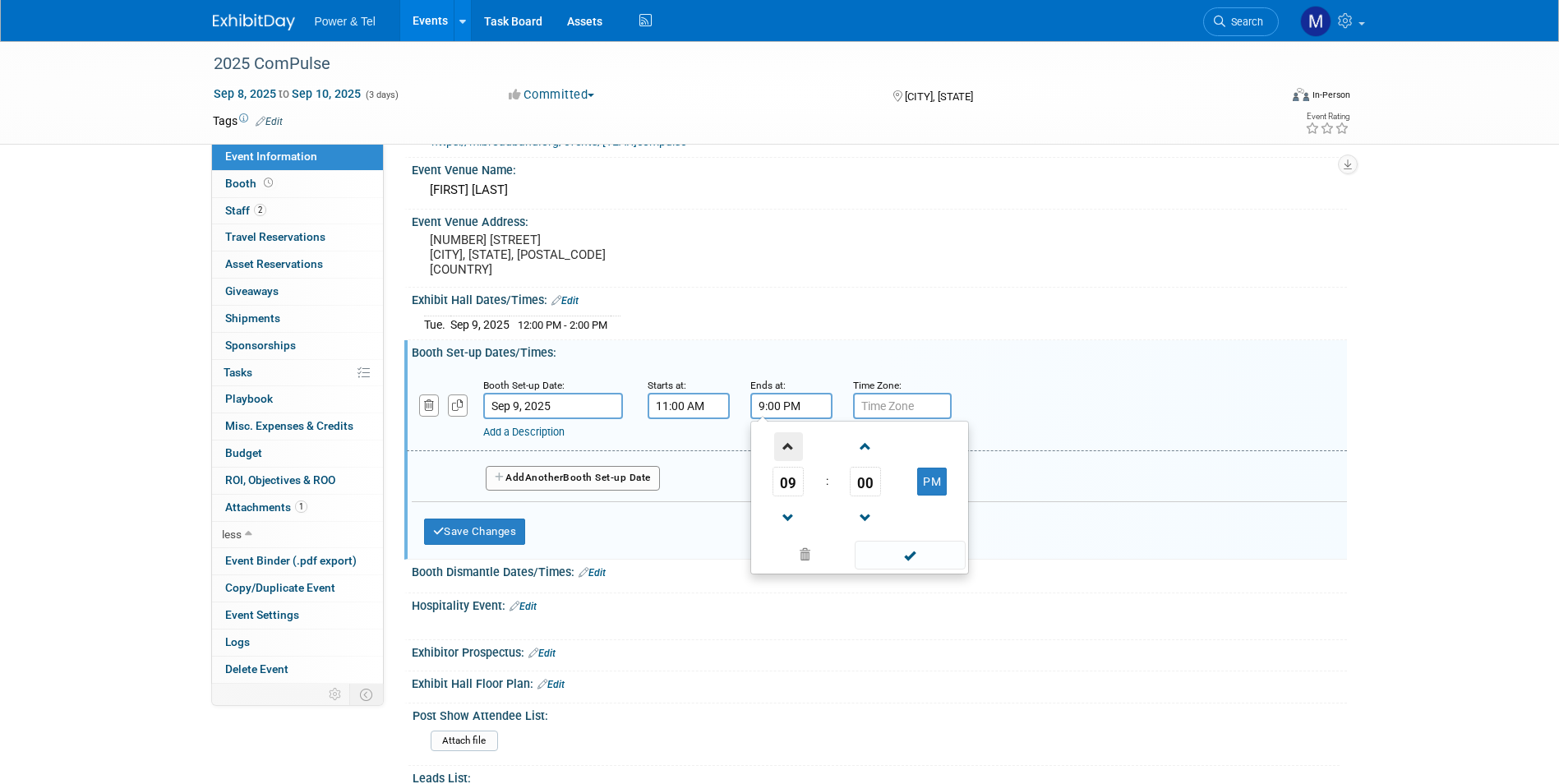 click at bounding box center [788, 446] 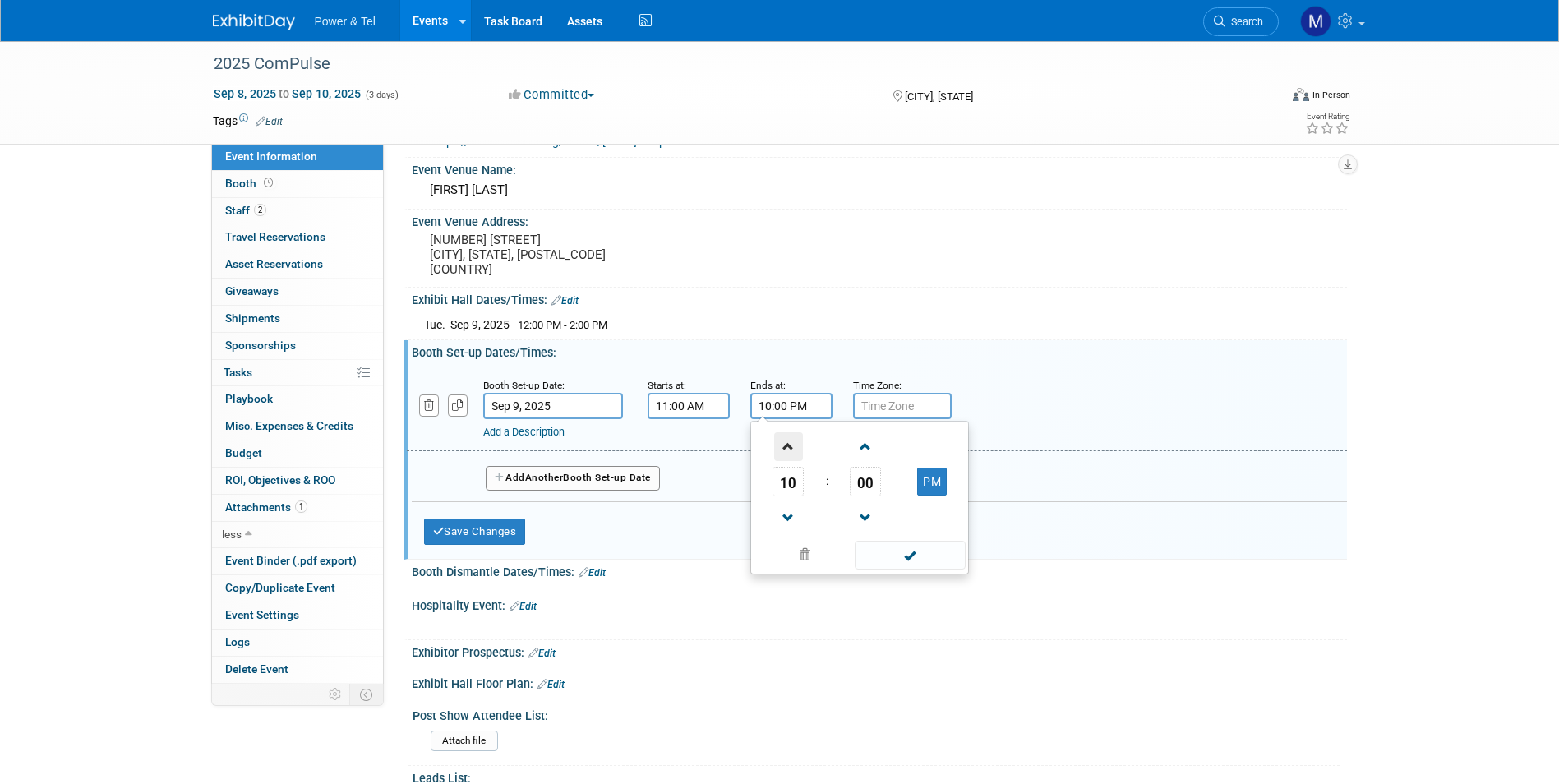 click at bounding box center (788, 446) 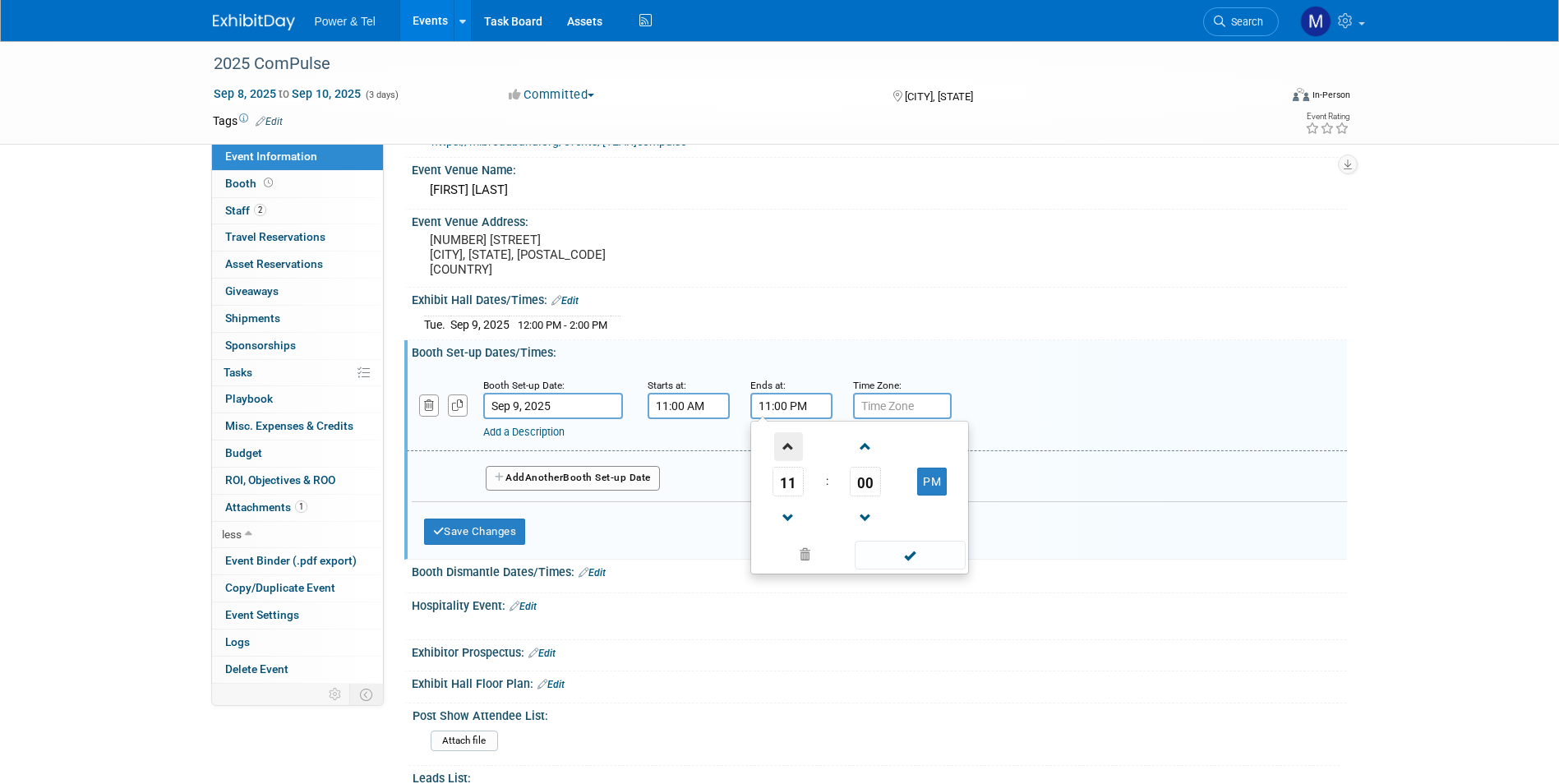 click at bounding box center [788, 446] 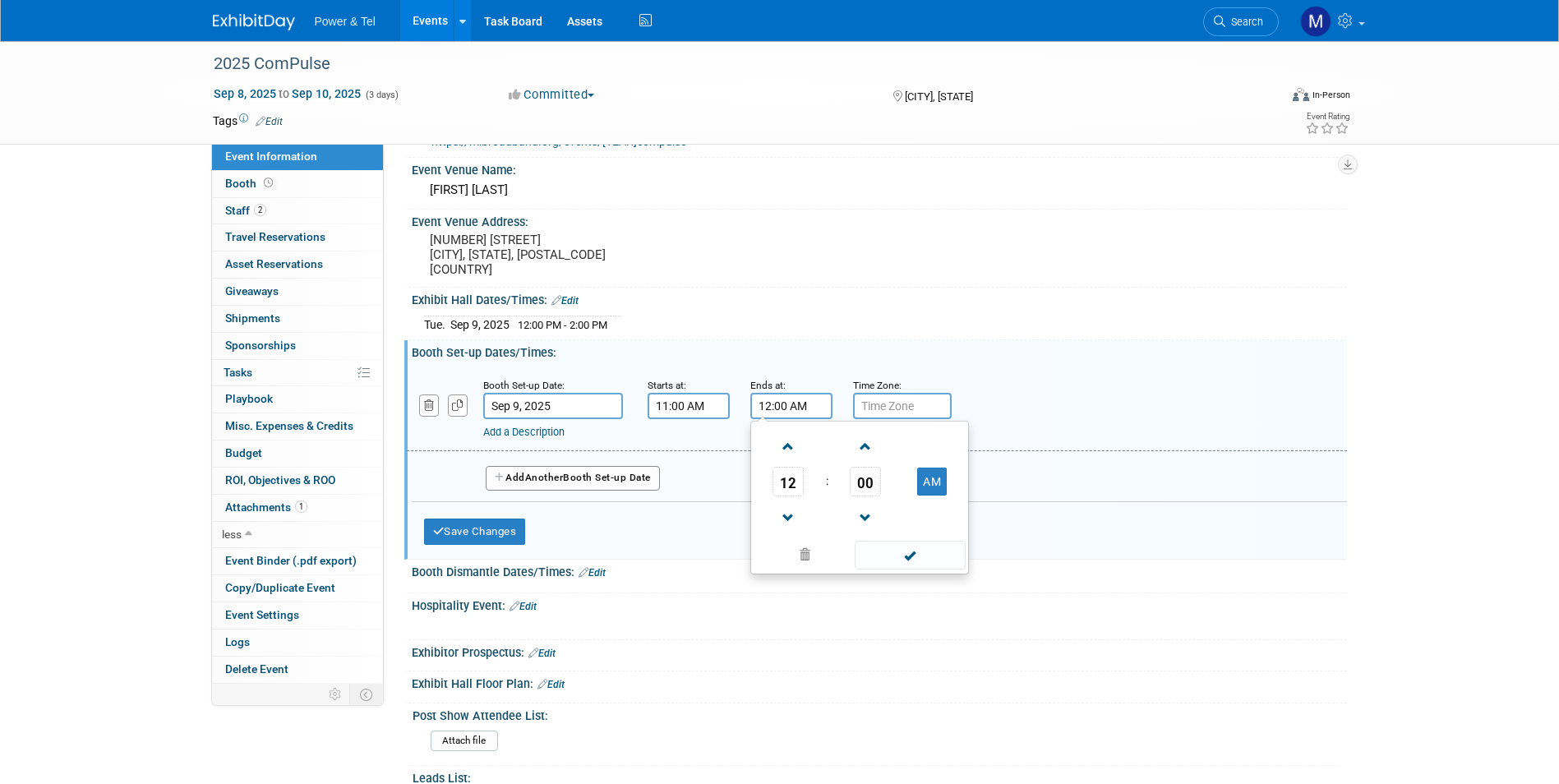 click on "AM" at bounding box center (932, 482) 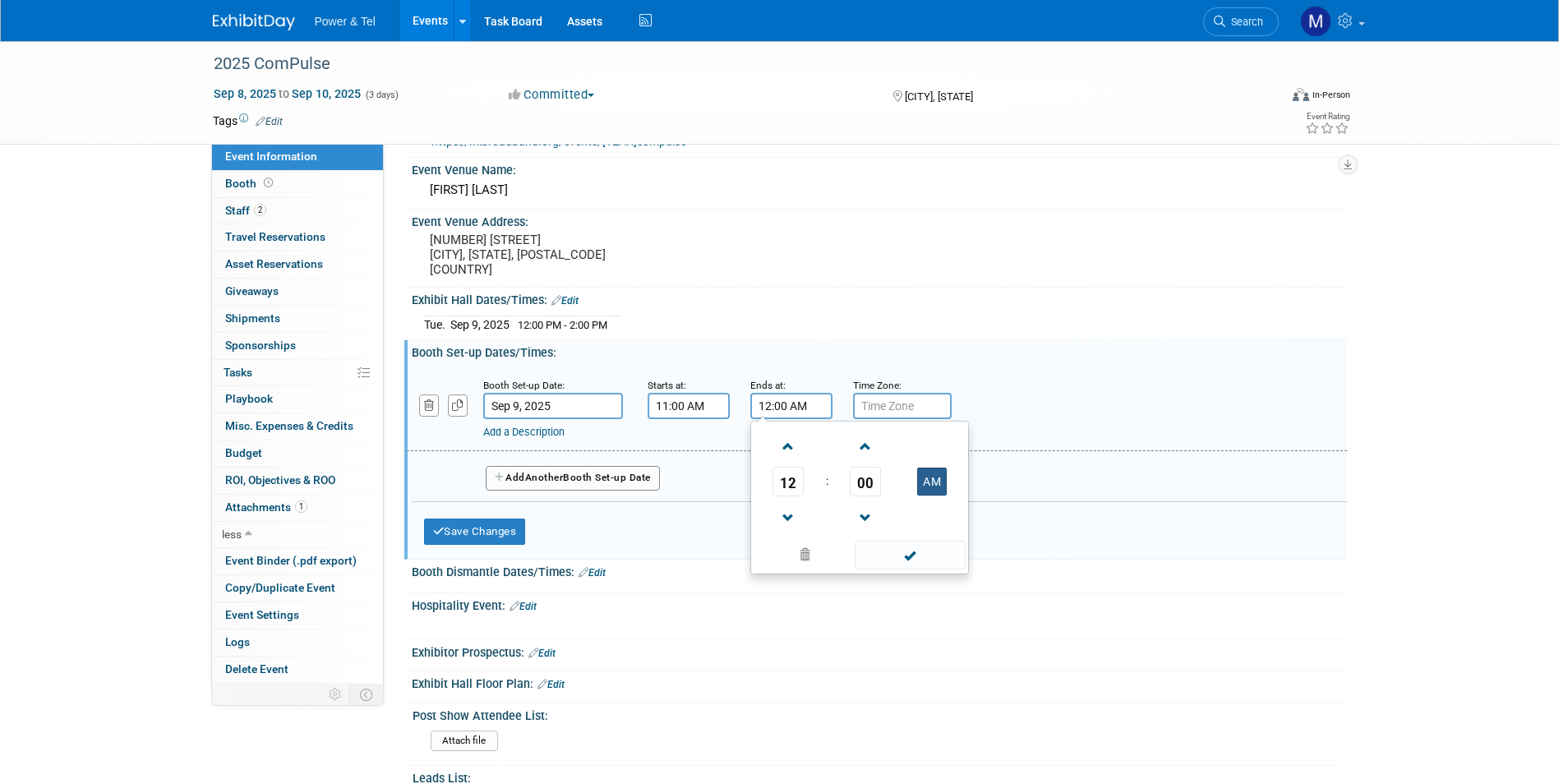click on "AM" at bounding box center (932, 482) 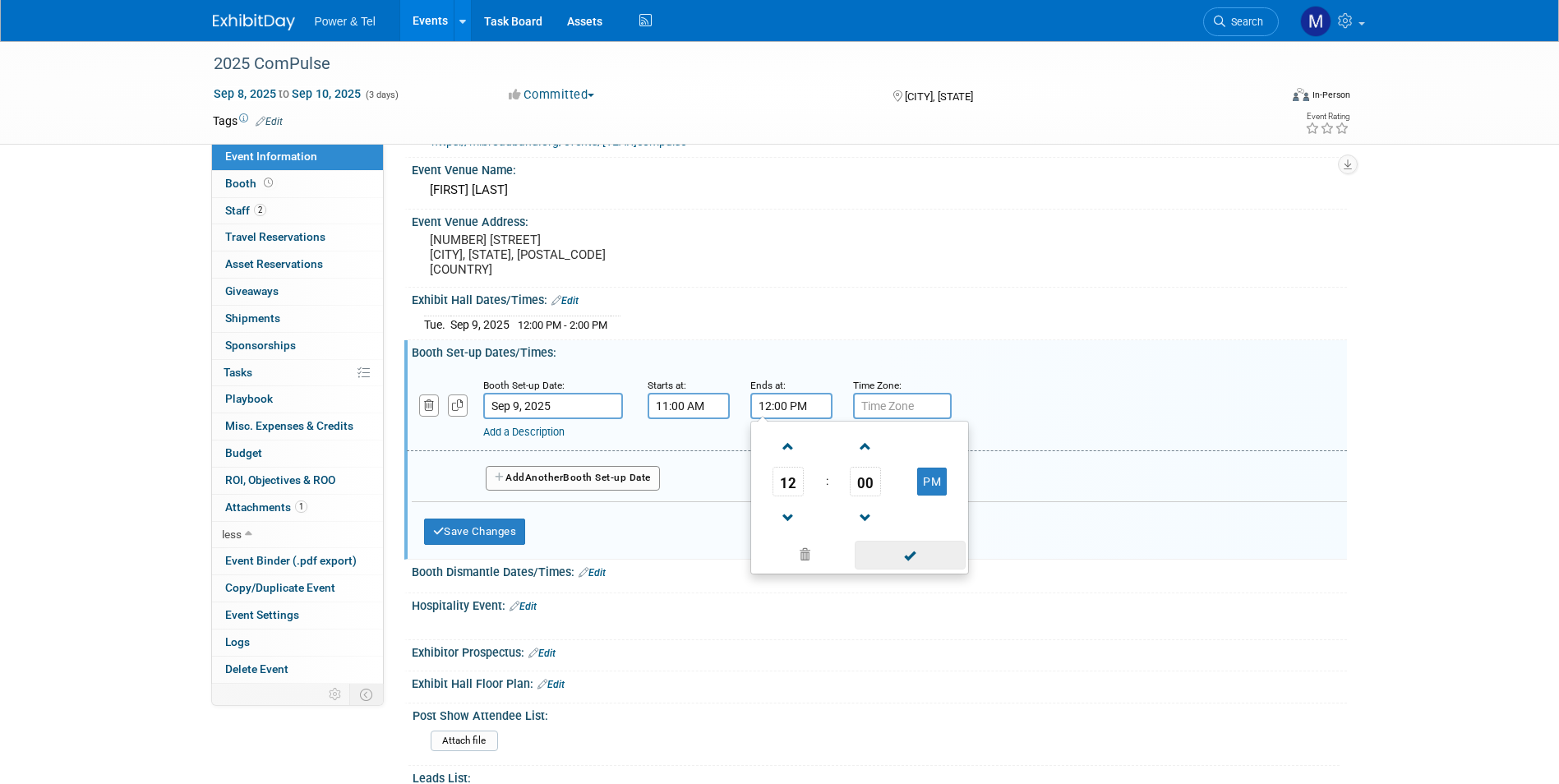 click at bounding box center (910, 555) 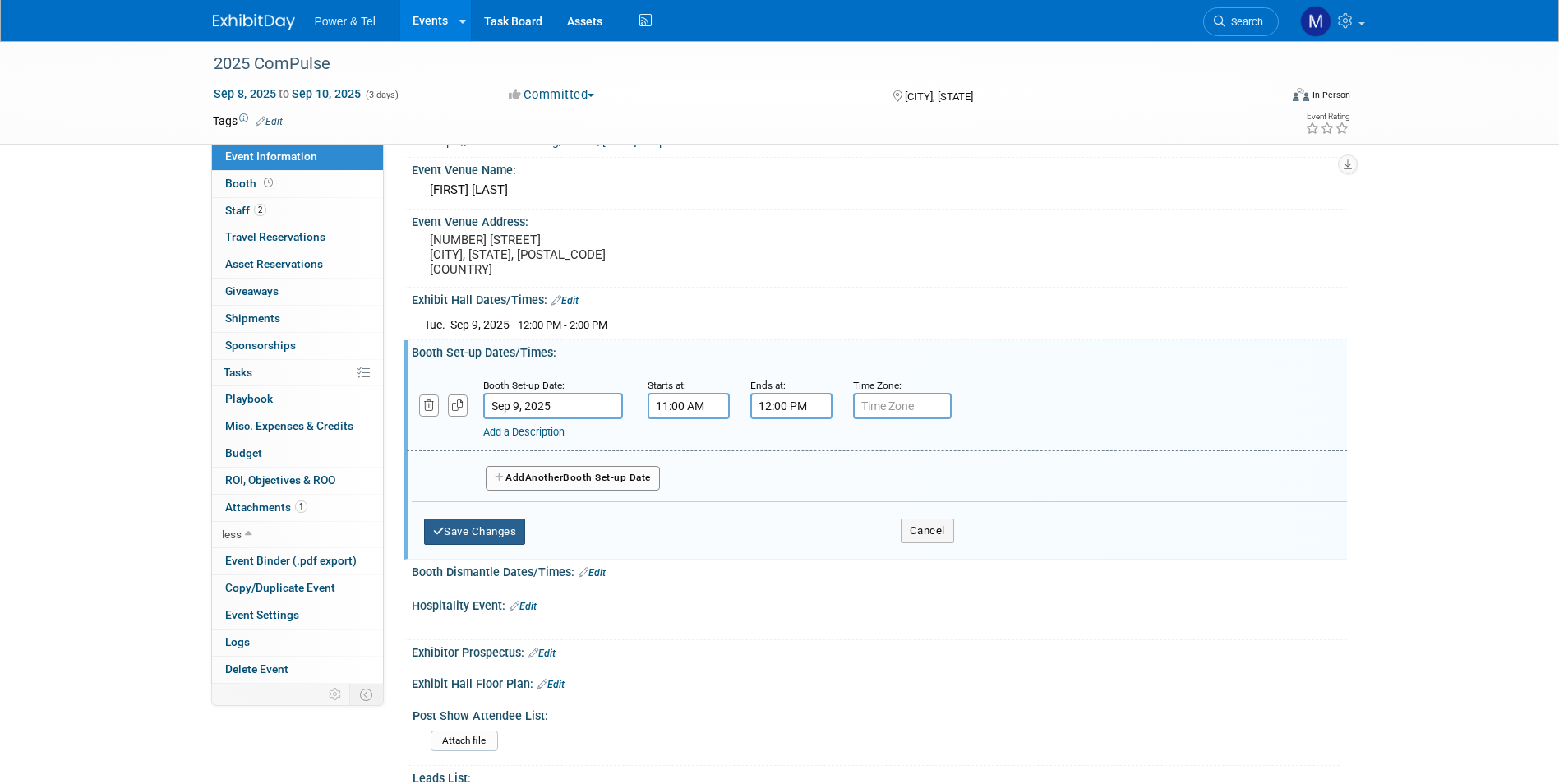 click on "Save Changes" at bounding box center (475, 532) 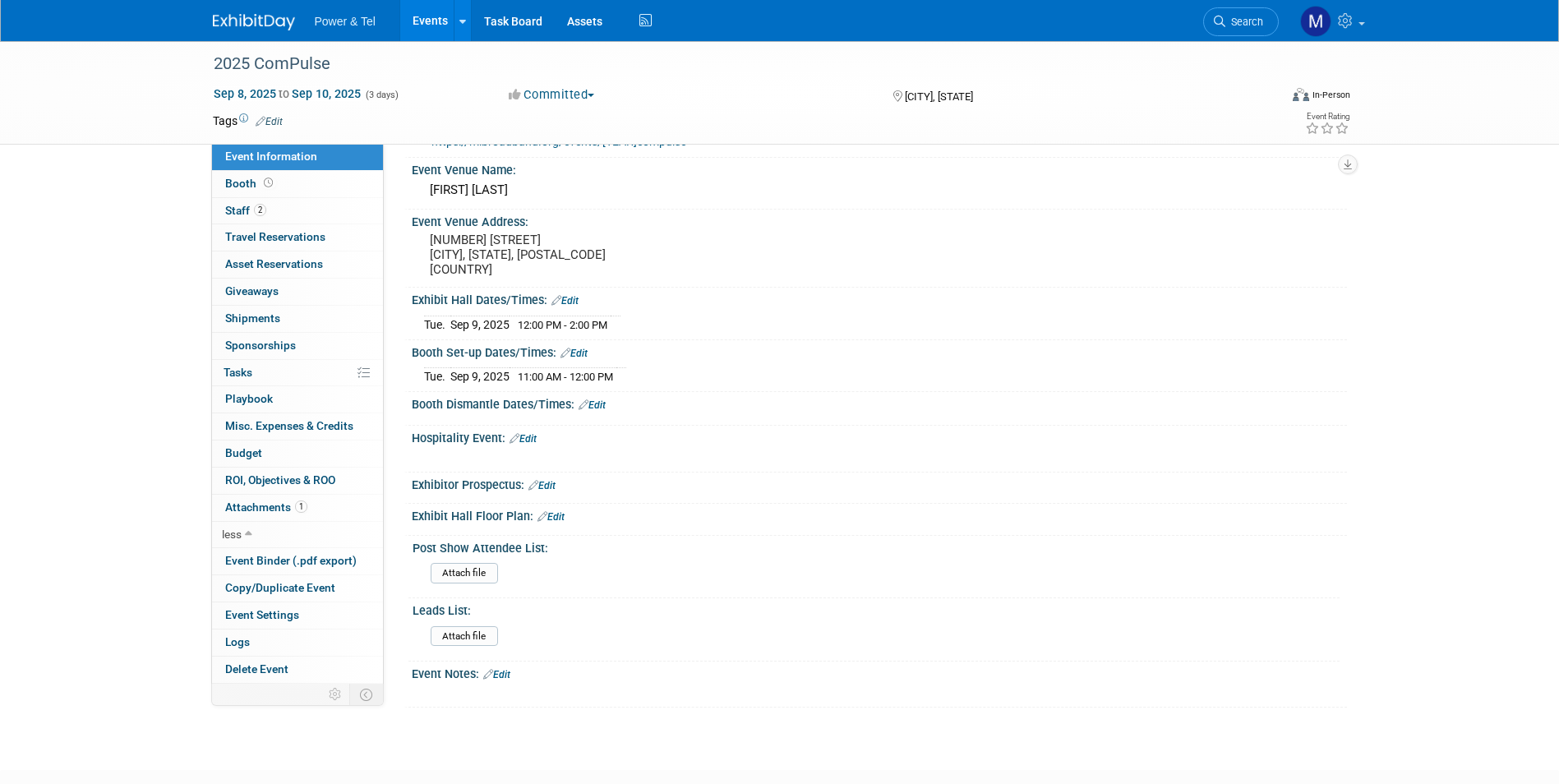 click on "Edit" at bounding box center [592, 405] 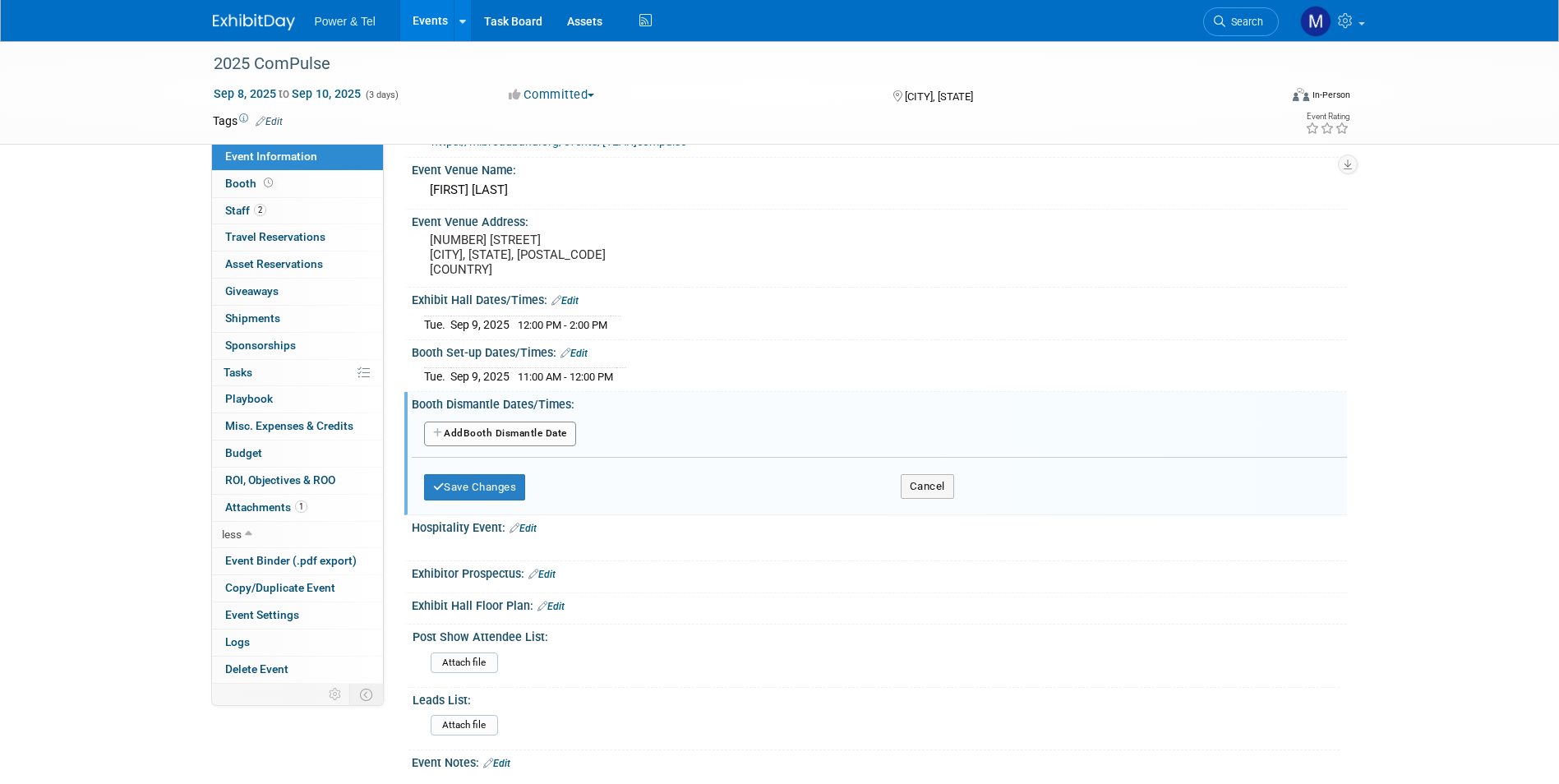 click on "Add  Another  Booth Dismantle Date" at bounding box center (879, 435) 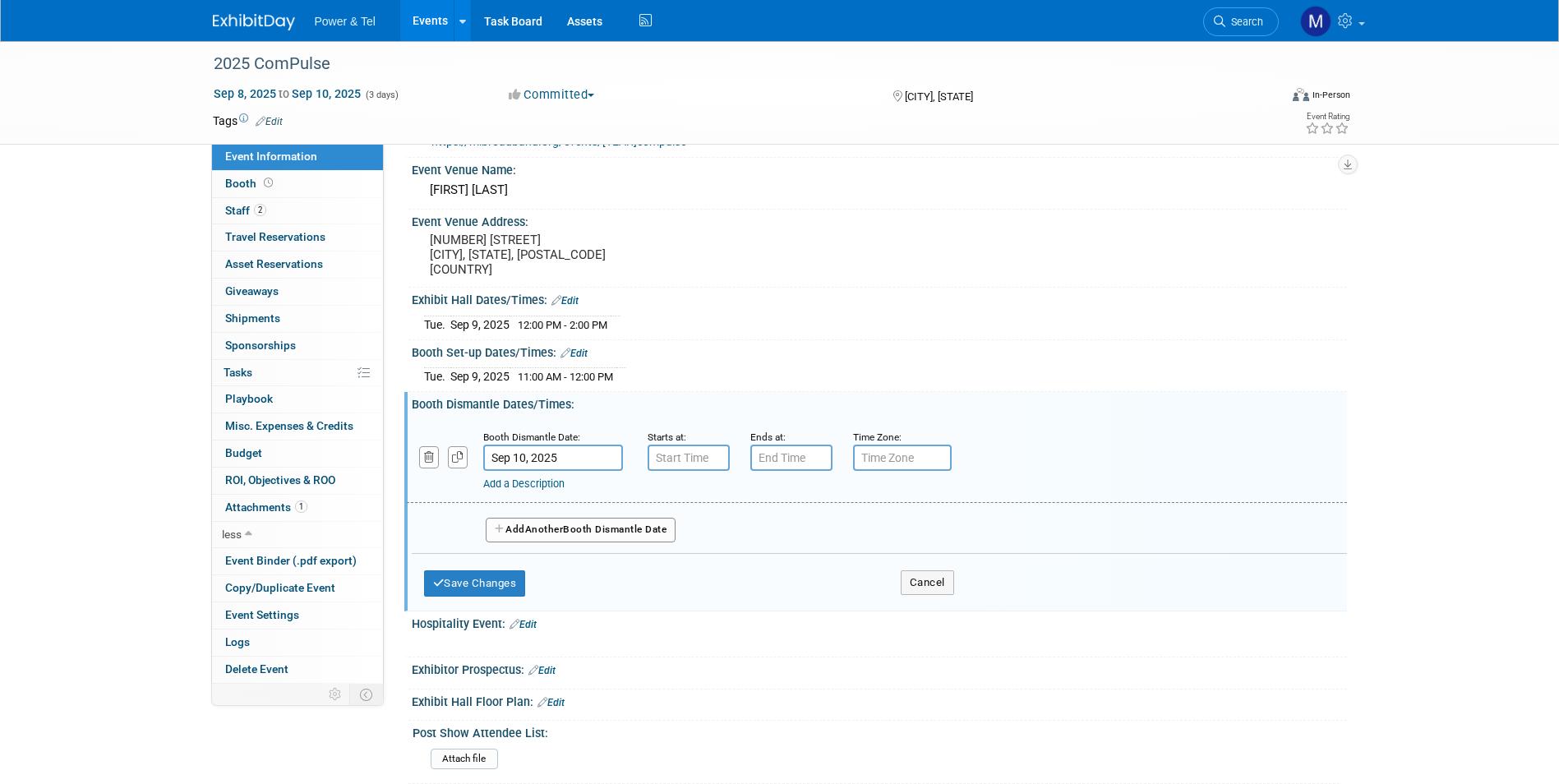 drag, startPoint x: 585, startPoint y: 474, endPoint x: 593, endPoint y: 465, distance: 12.041595 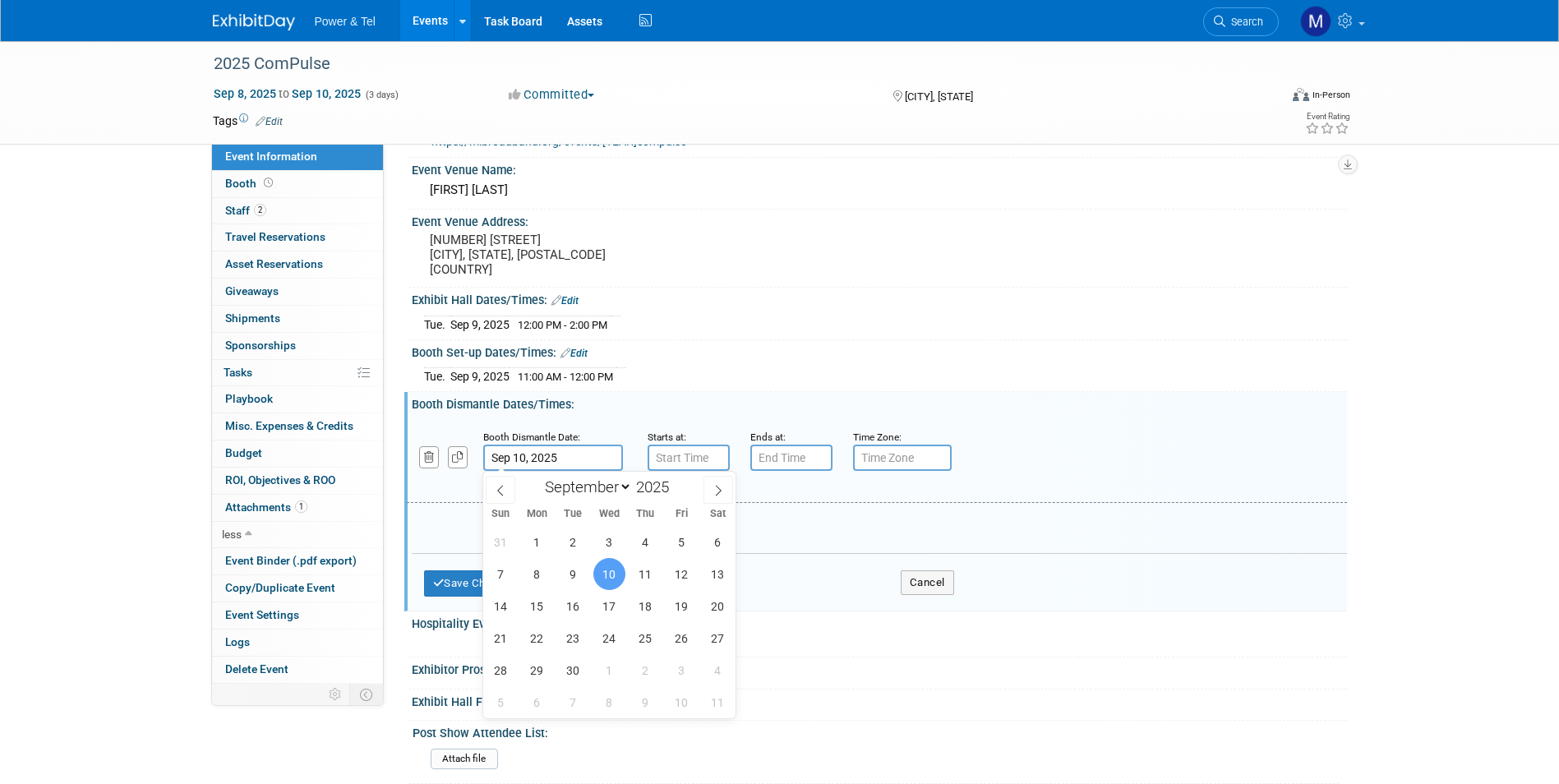 click on "Sep 10, 2025" at bounding box center (553, 458) 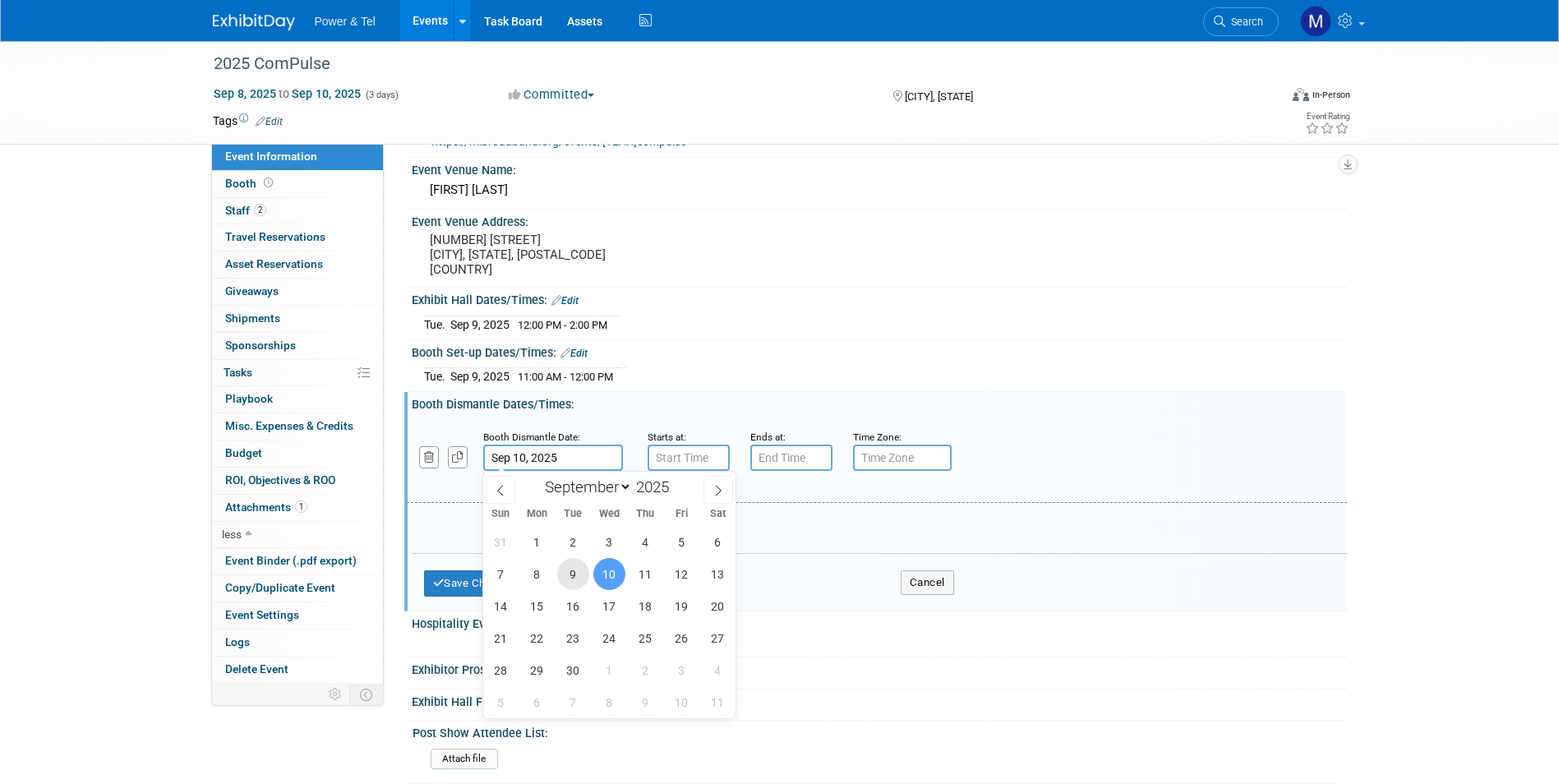click on "9" at bounding box center [573, 574] 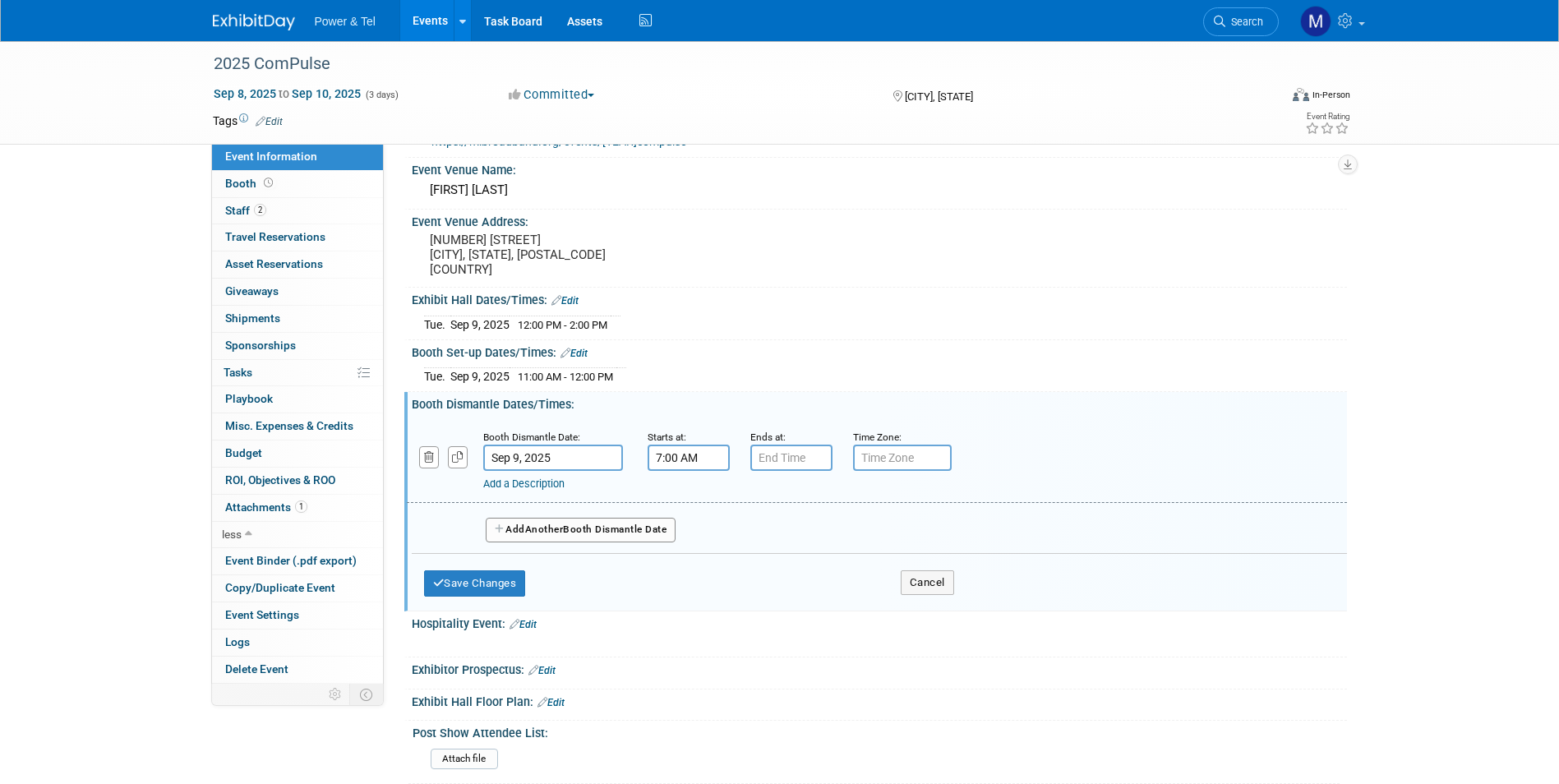 click on "7:00 AM" at bounding box center [689, 458] 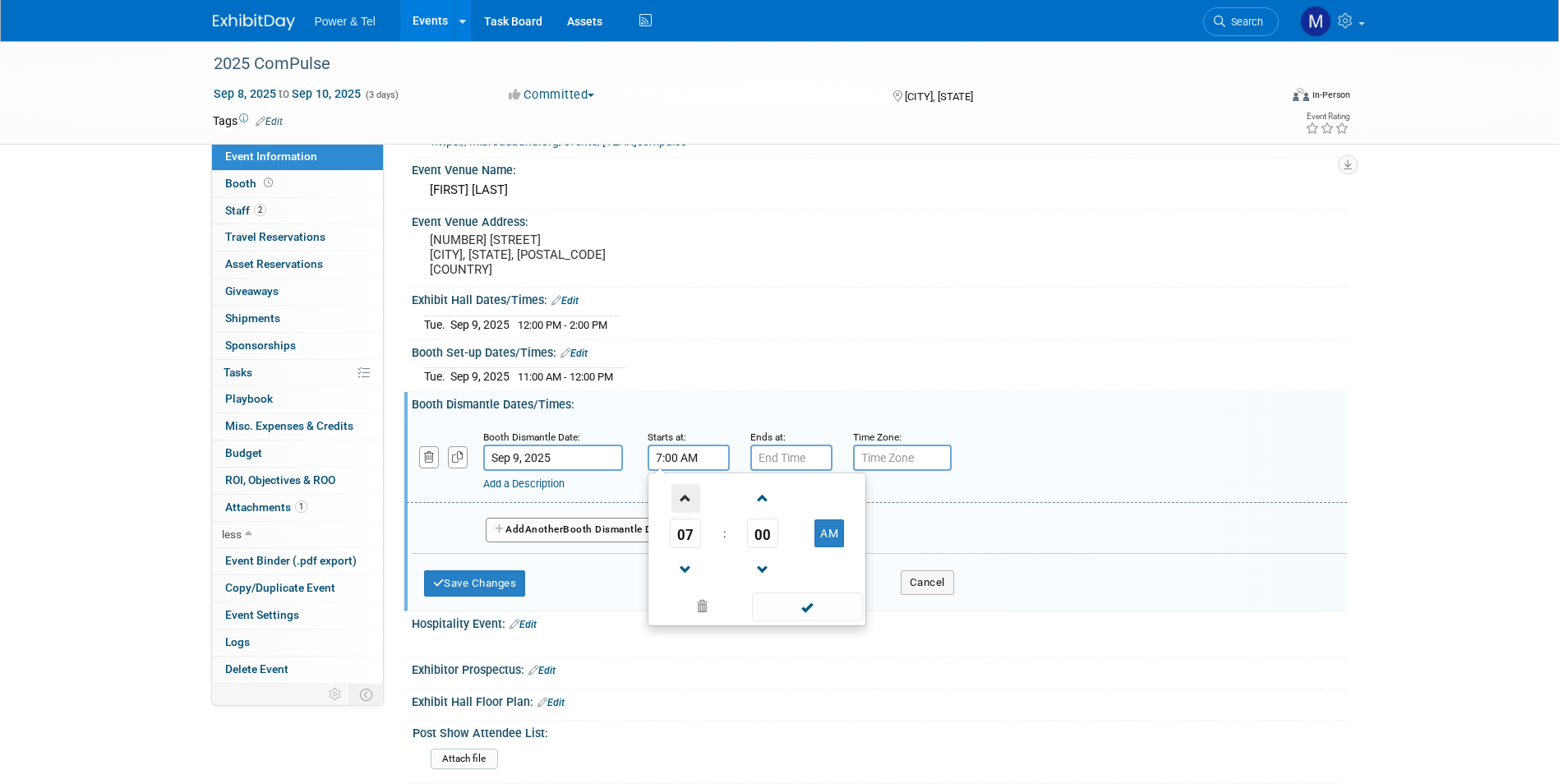 click at bounding box center (685, 498) 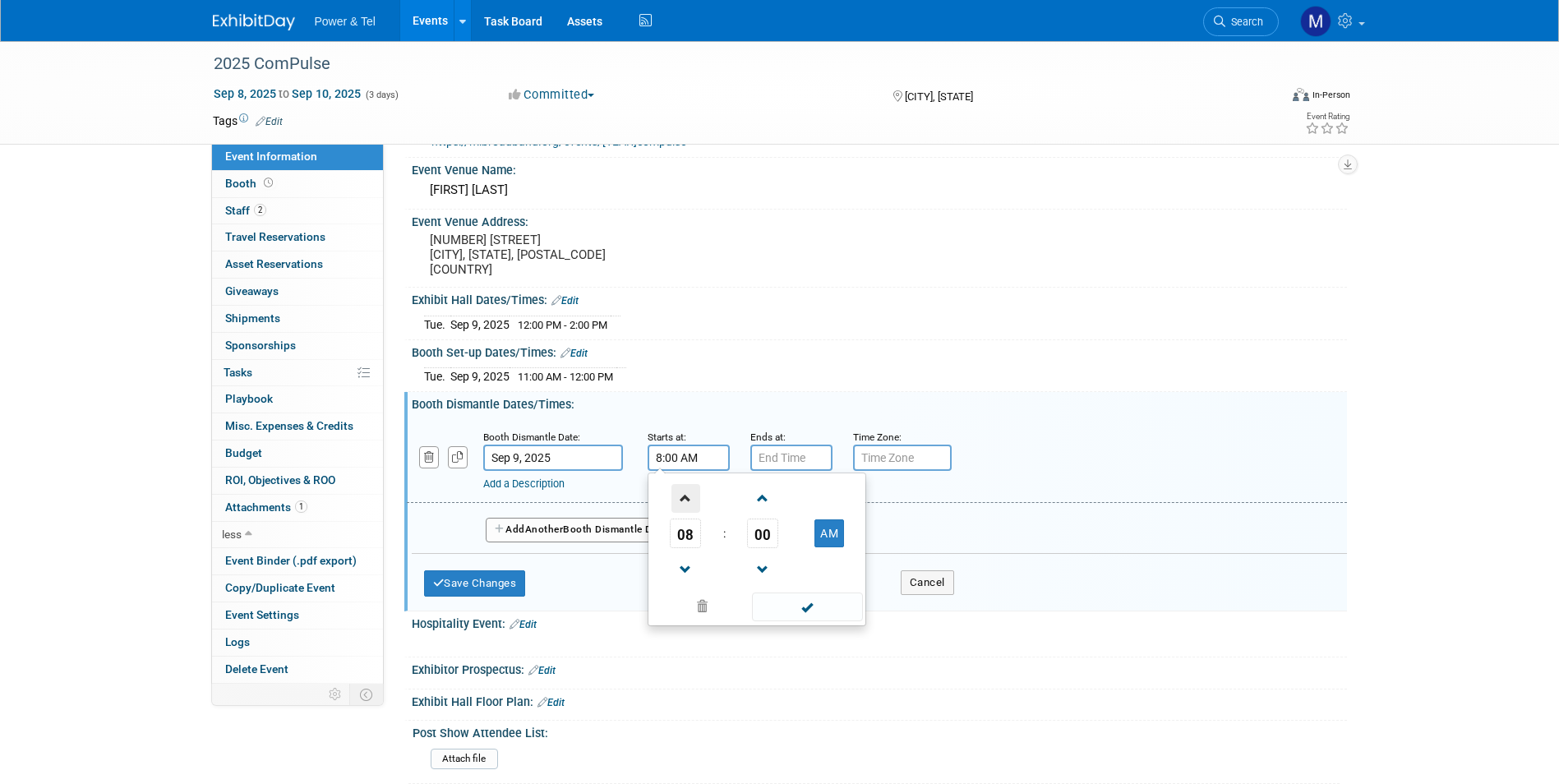 click at bounding box center [685, 498] 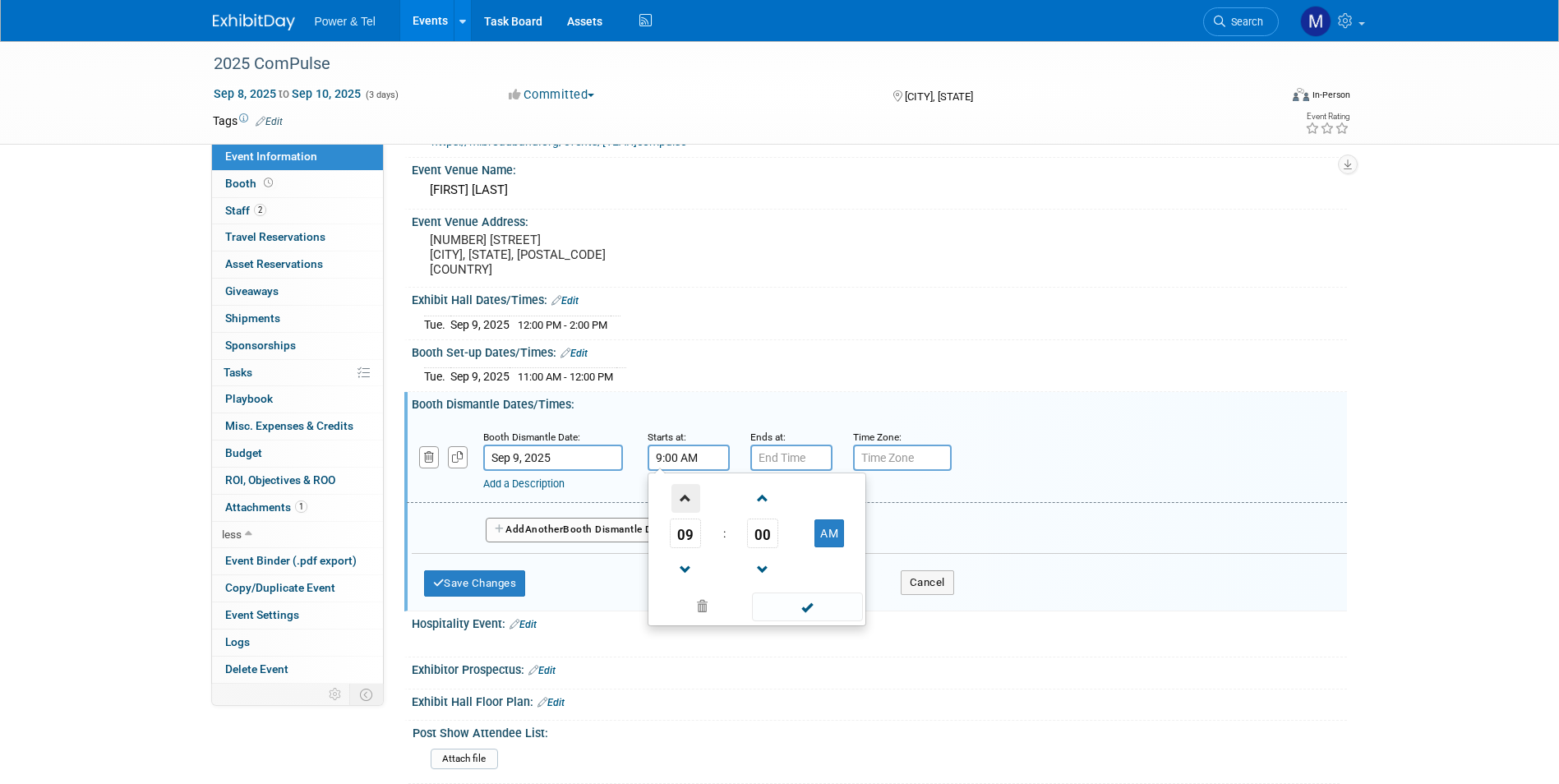 drag, startPoint x: 703, startPoint y: 496, endPoint x: 693, endPoint y: 500, distance: 11 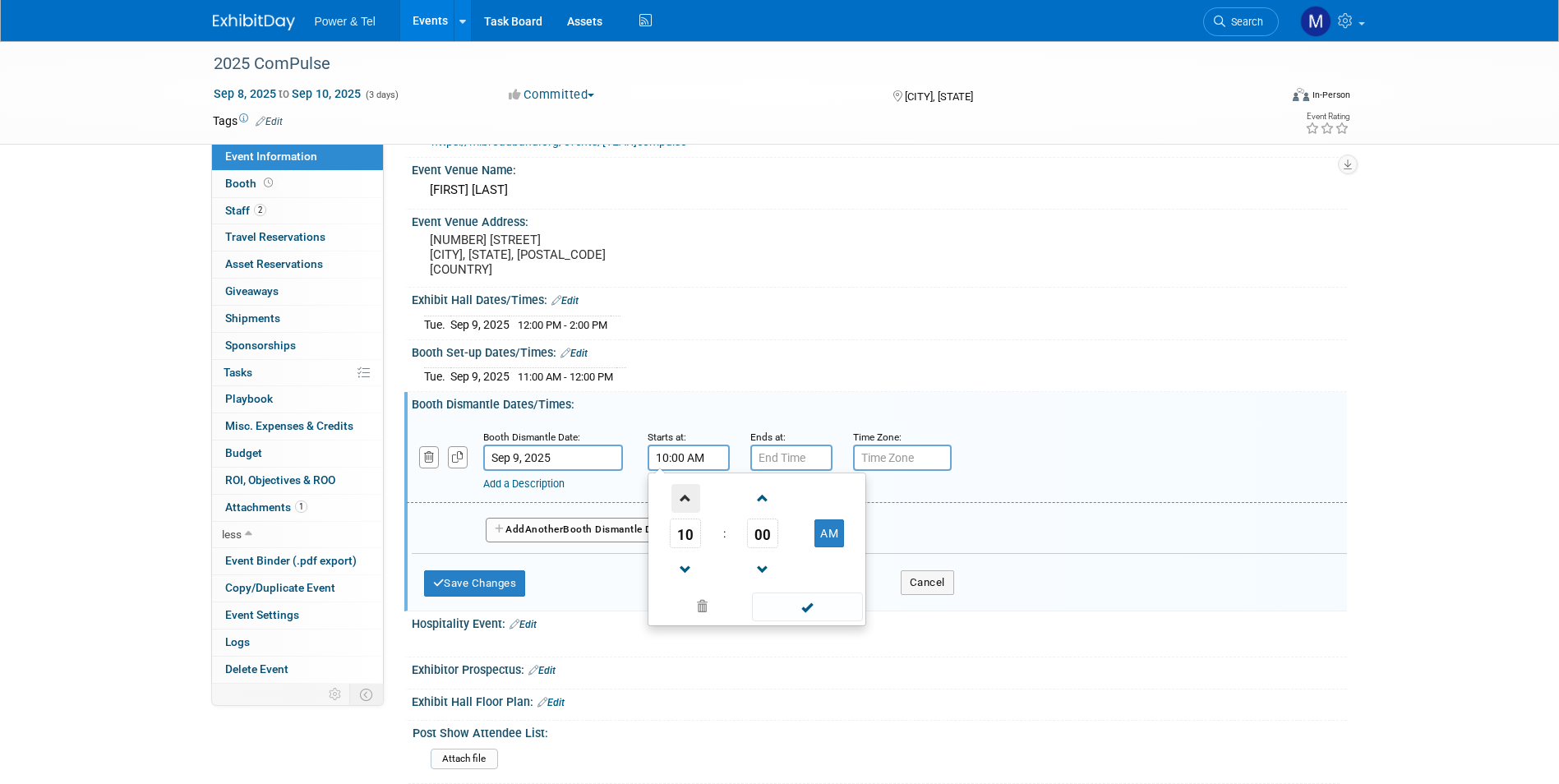 click at bounding box center (685, 498) 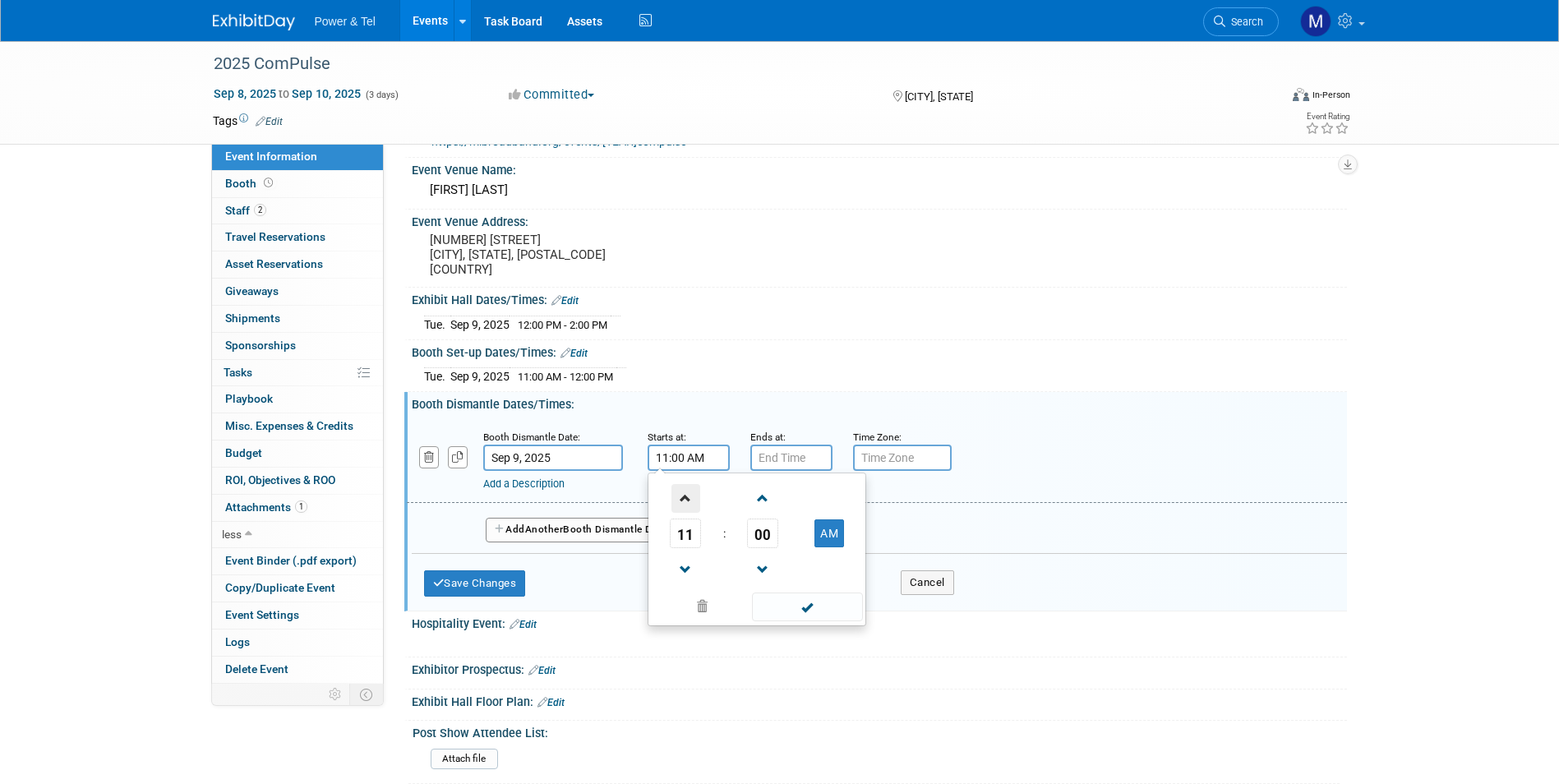 click at bounding box center (685, 498) 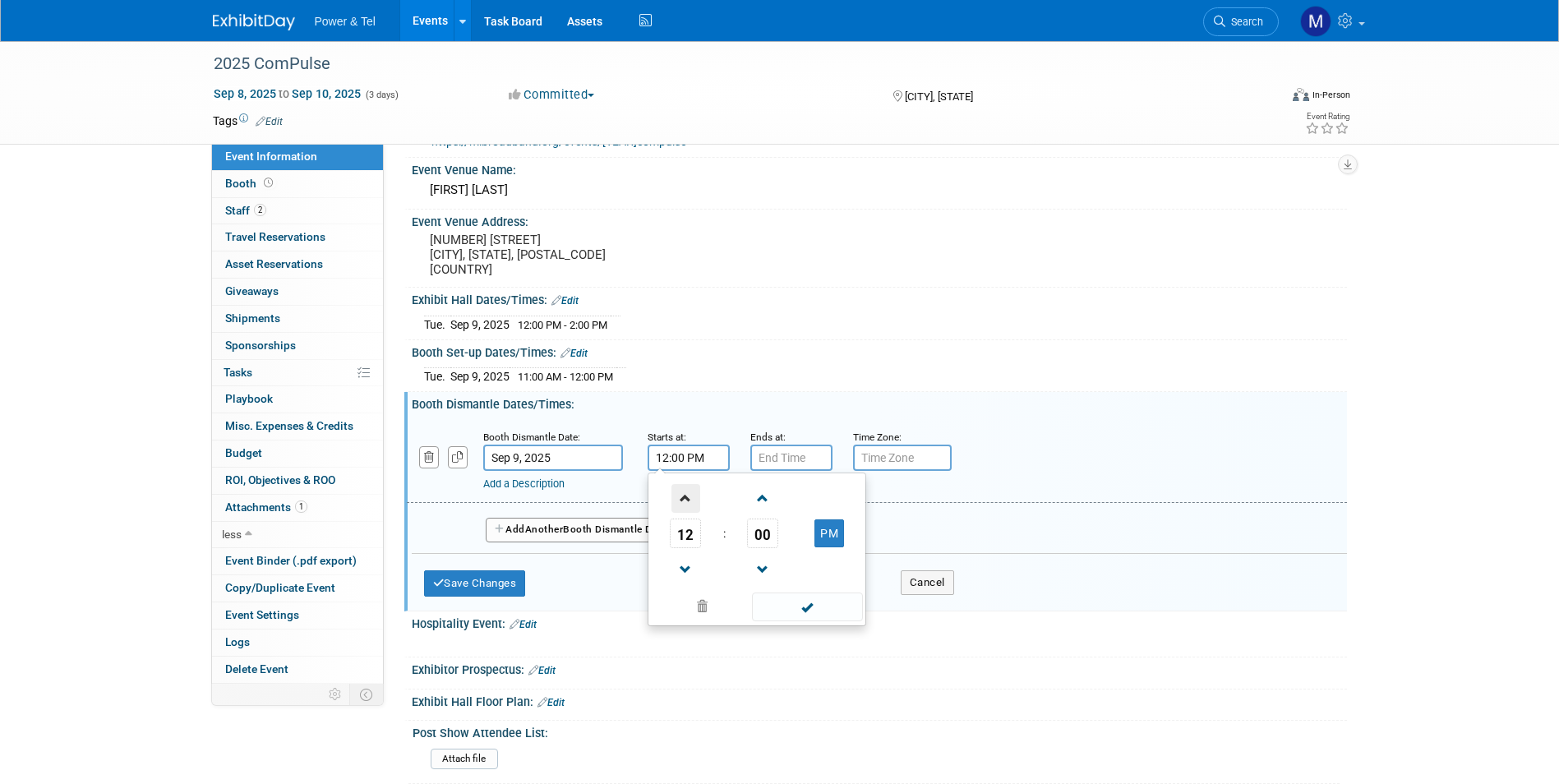 click at bounding box center [685, 498] 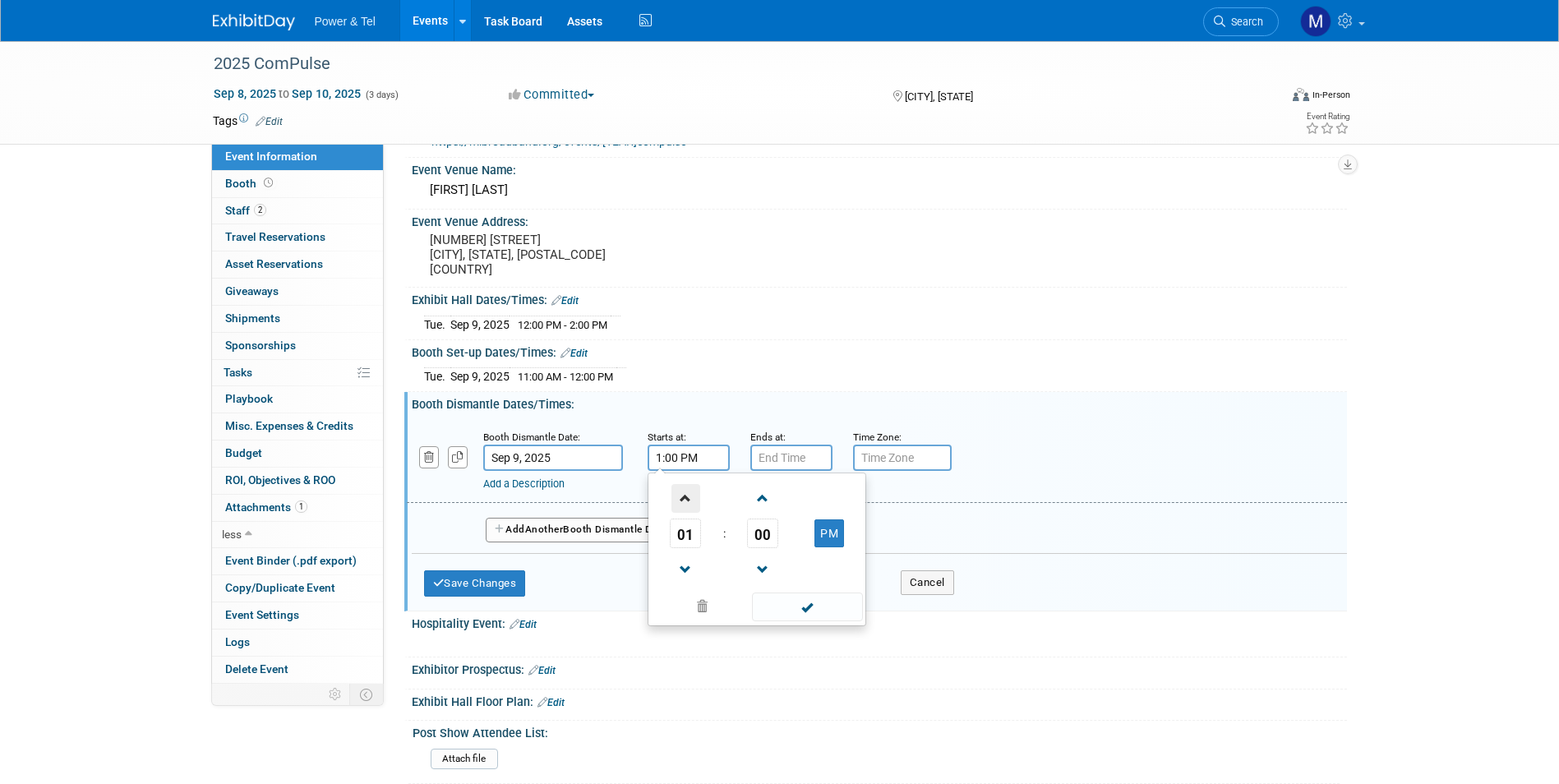 click at bounding box center (685, 498) 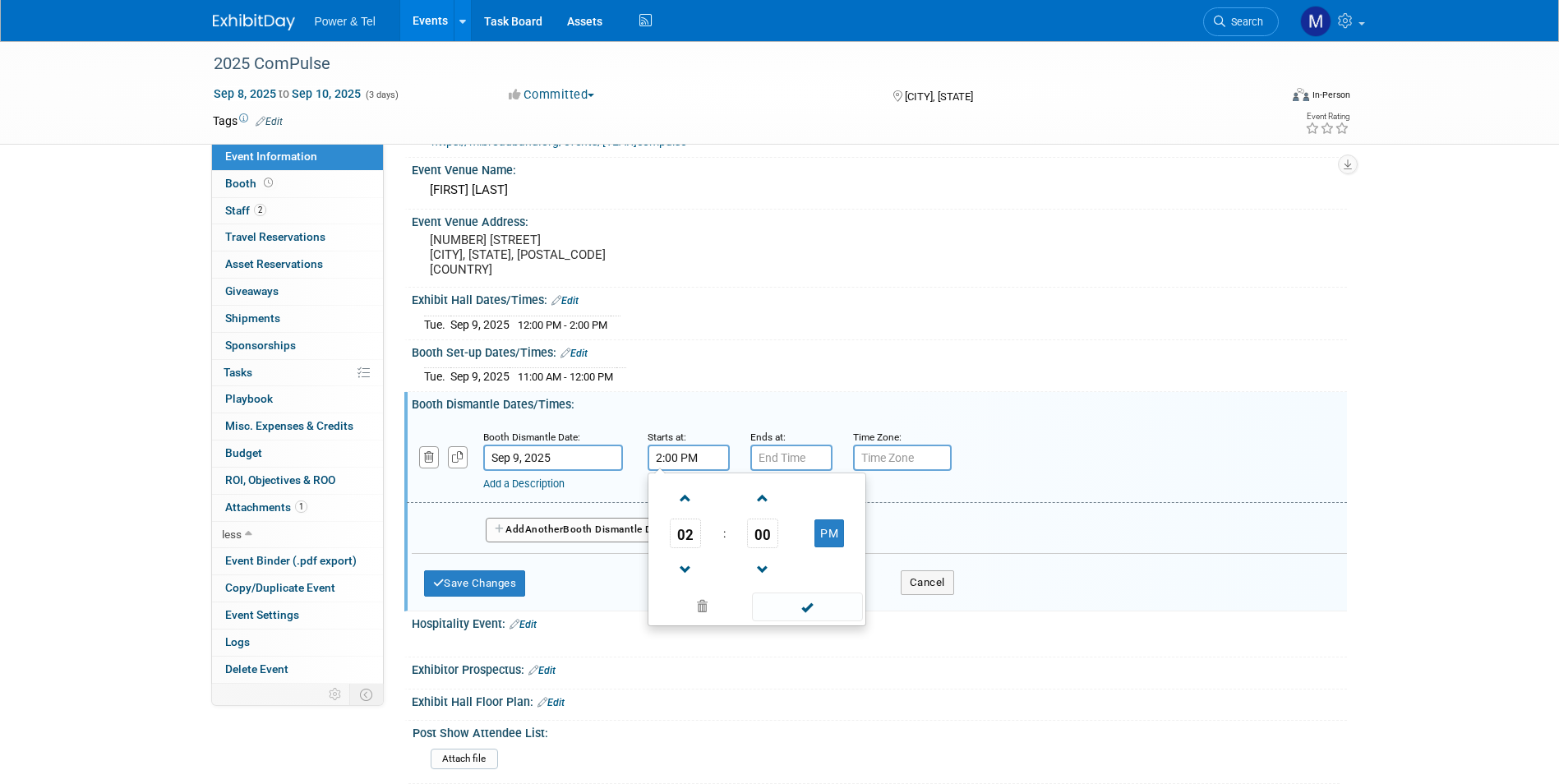 click on "Add a Description
Description:" at bounding box center [877, 459] 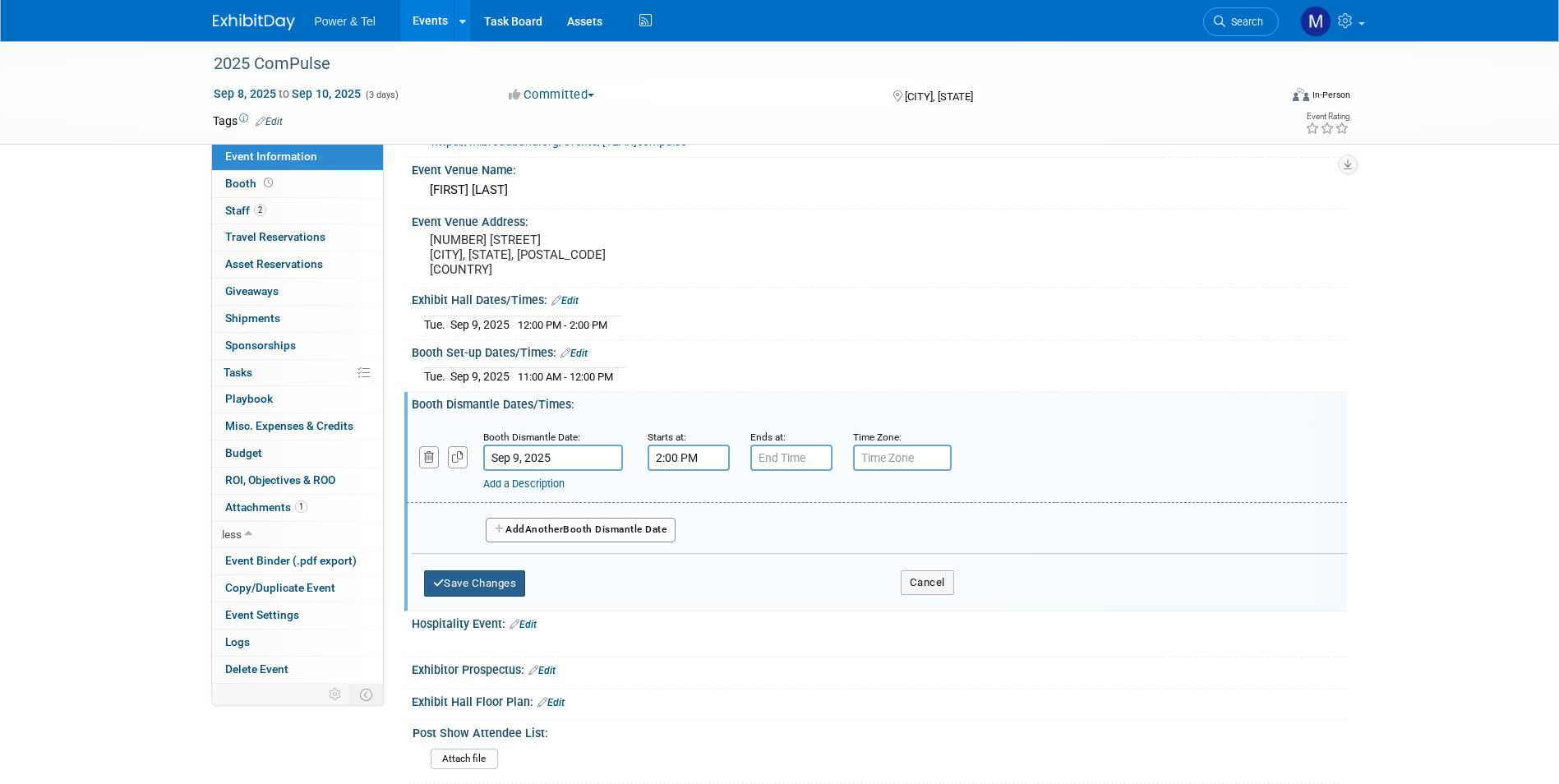 click on "Save Changes" at bounding box center [475, 583] 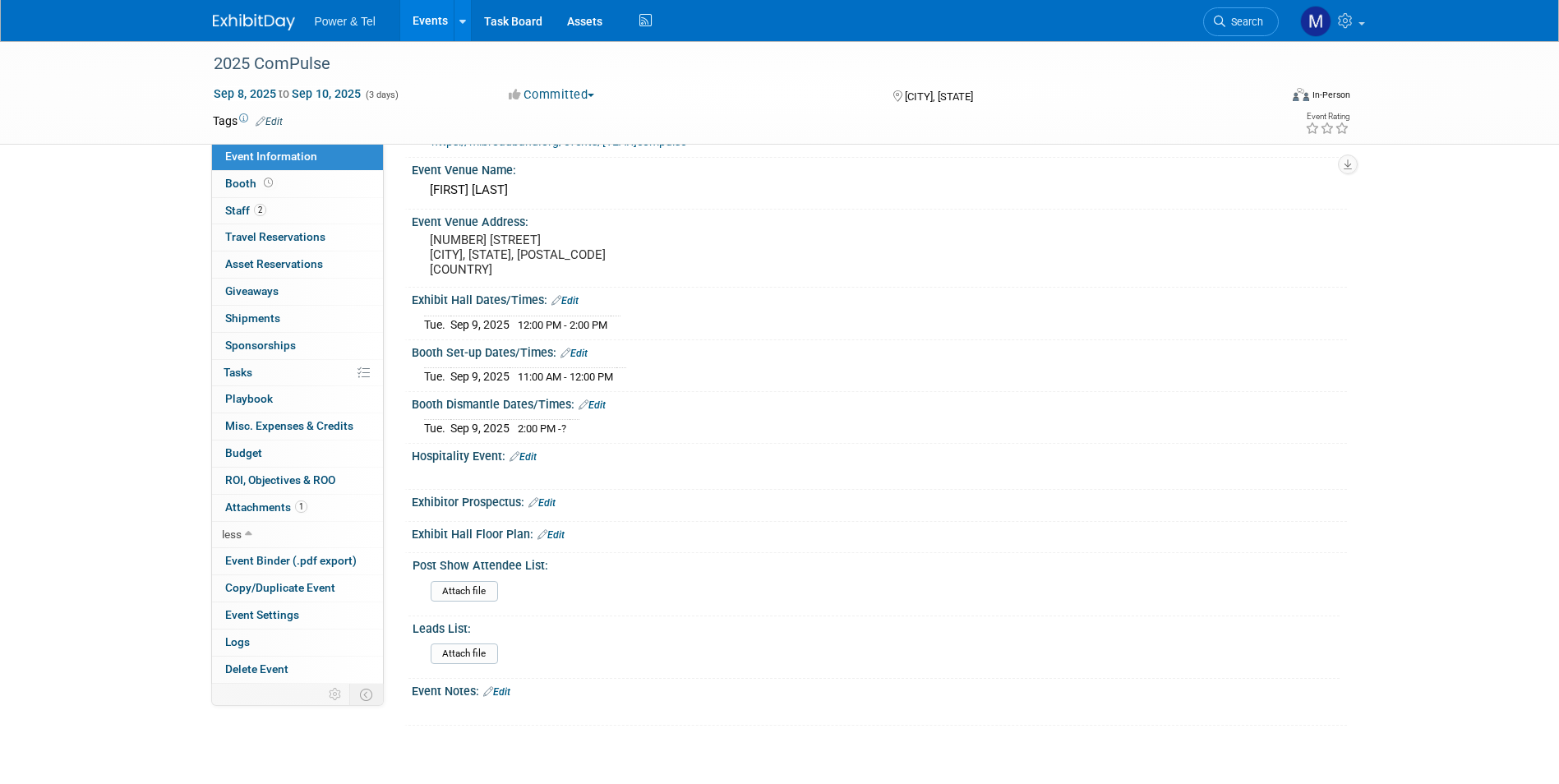 click on "2:00 PM                                -
?" at bounding box center (539, 428) 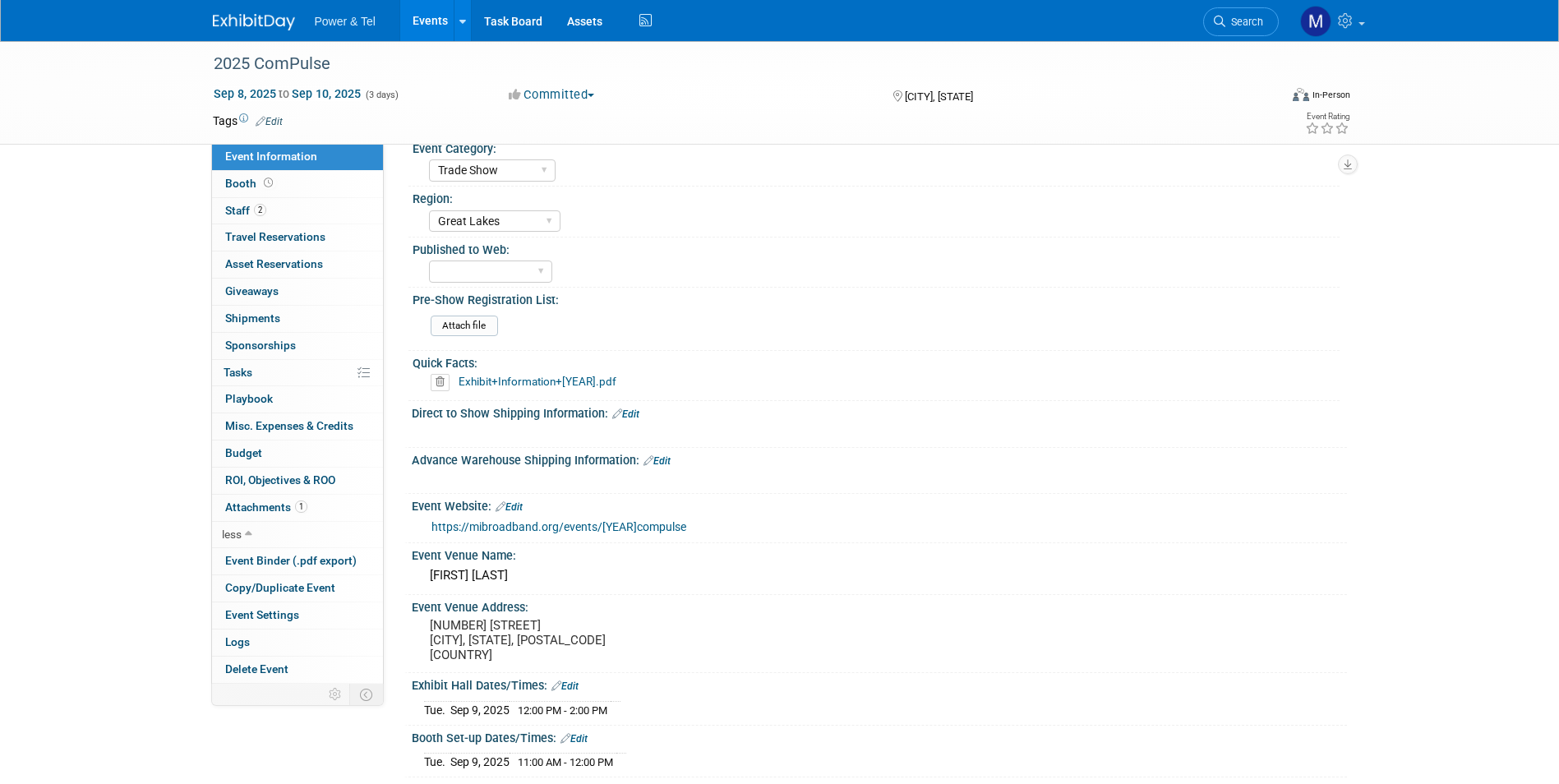 scroll, scrollTop: 0, scrollLeft: 0, axis: both 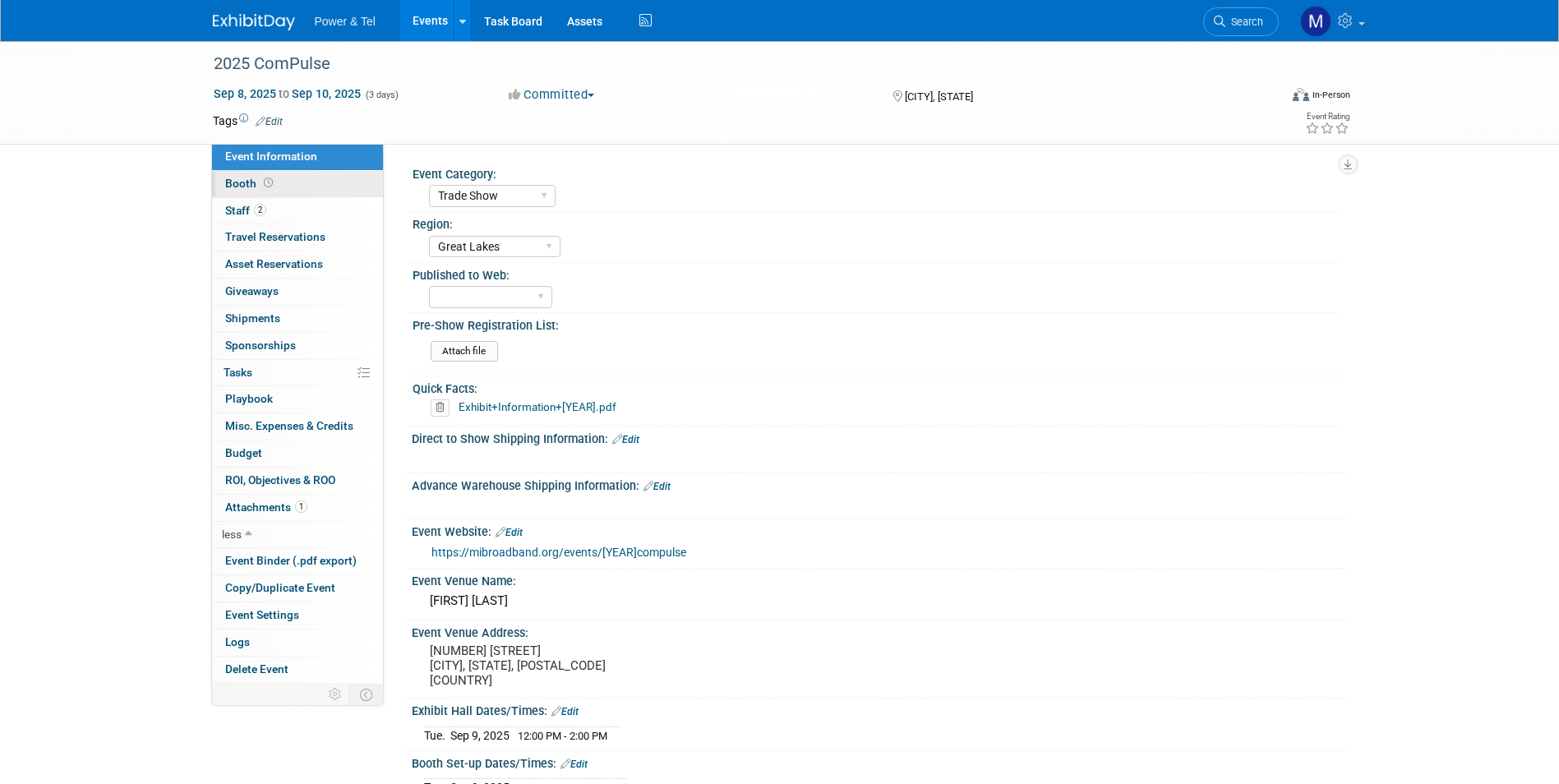 click on "Booth" at bounding box center [298, 184] 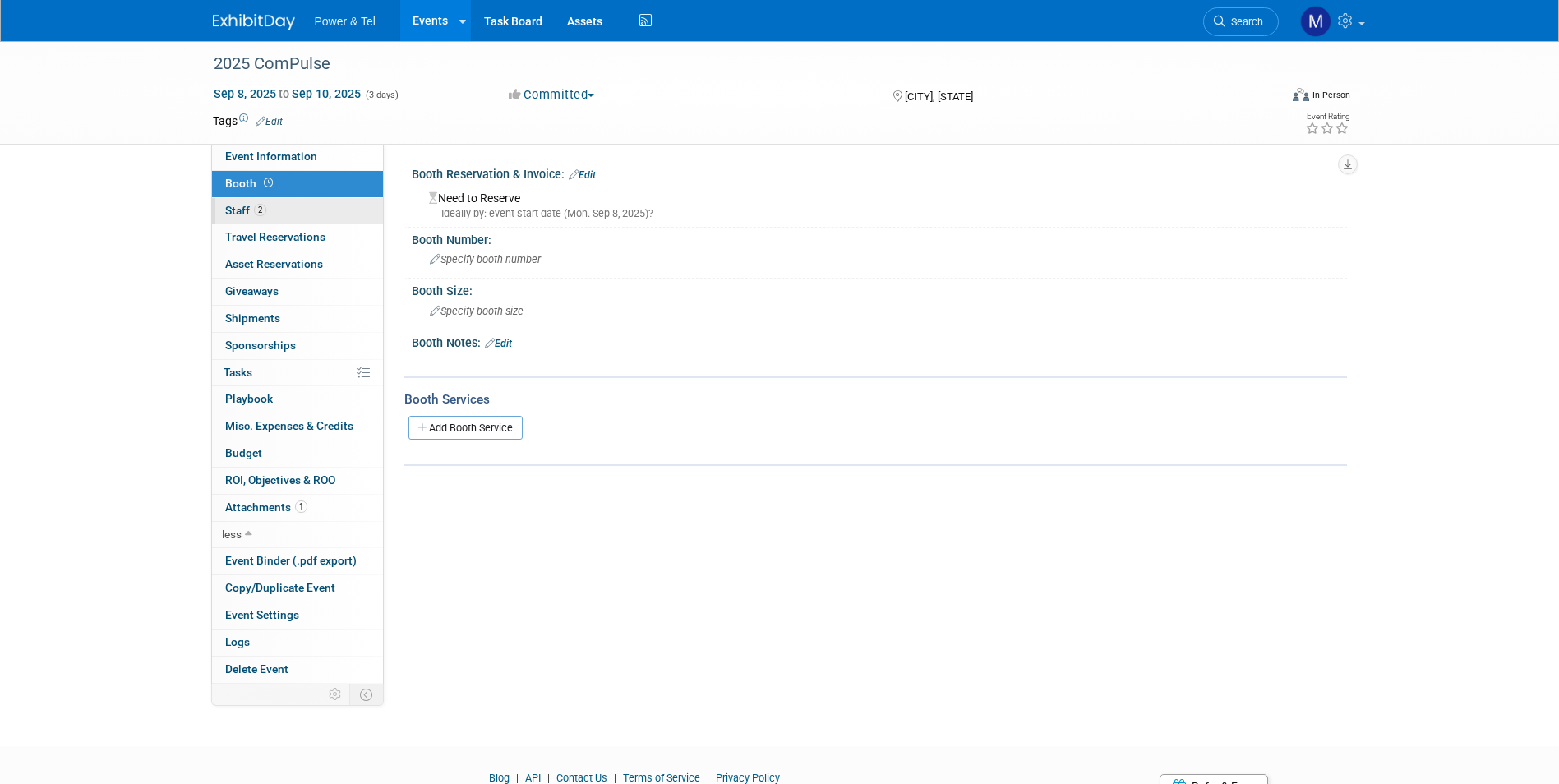 click on "2
Staff 2" at bounding box center (298, 211) 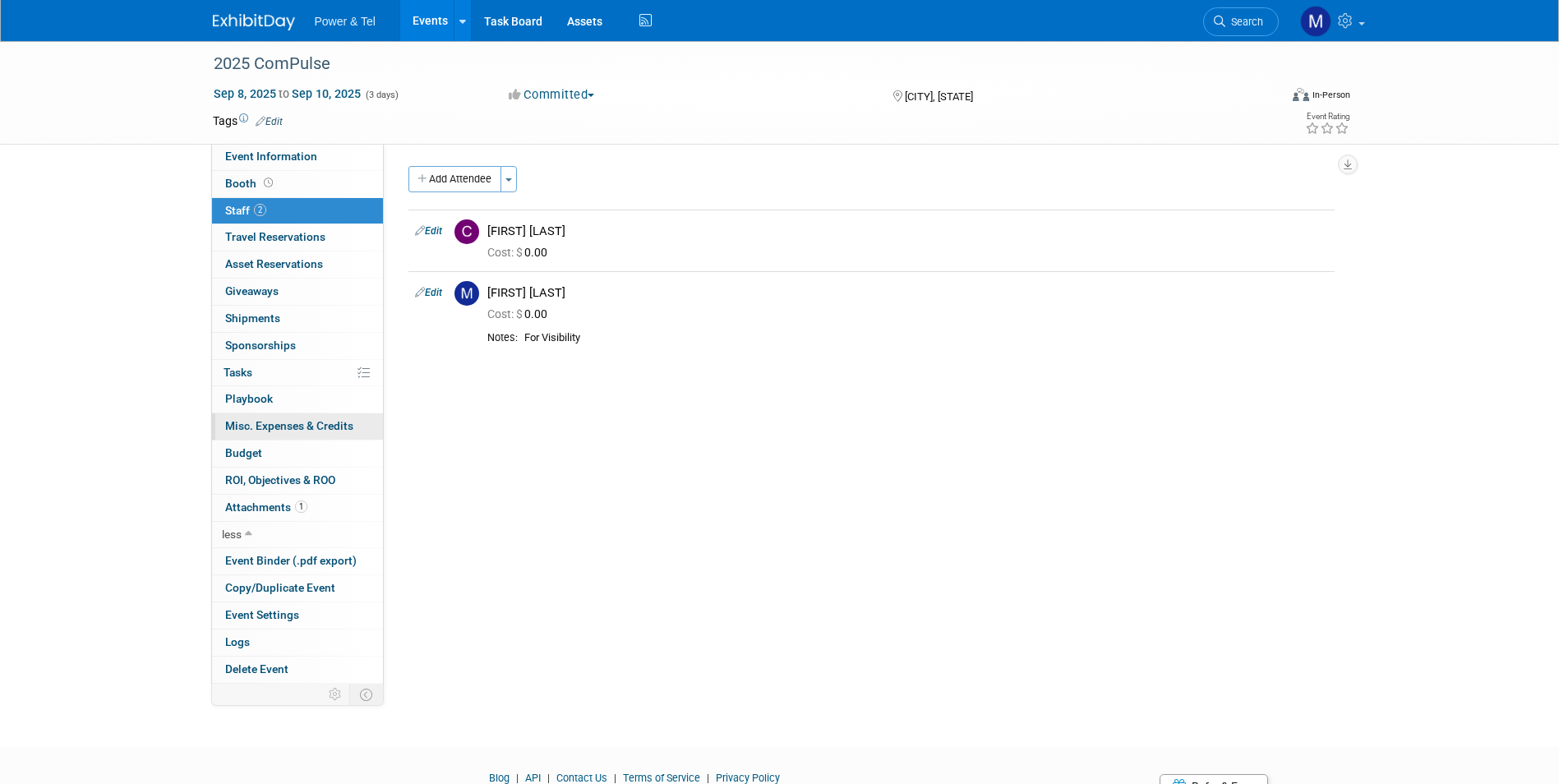 click on "Misc. Expenses & Credits 0" at bounding box center (289, 426) 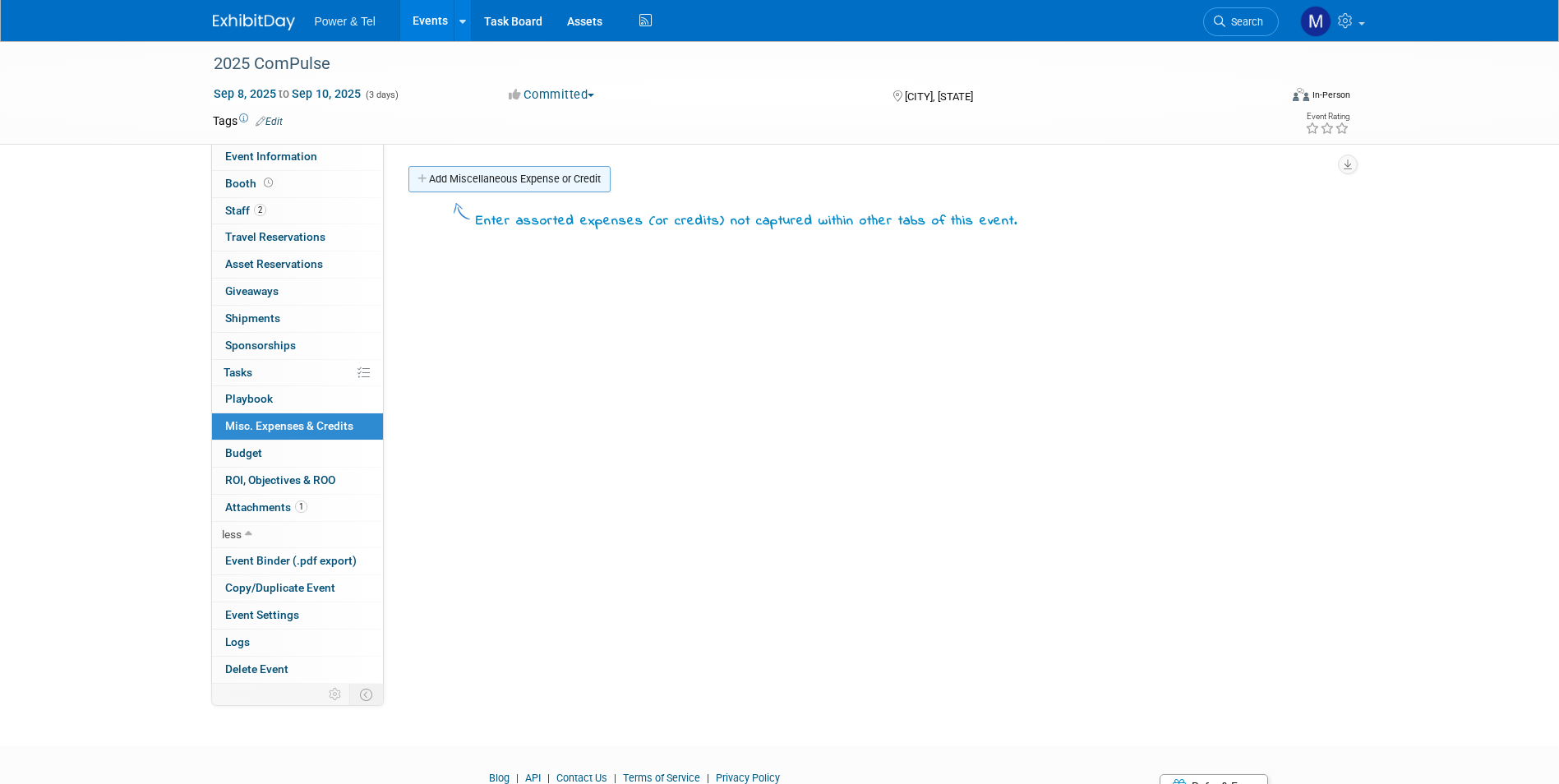 click on "Add Miscellaneous Expense or Credit" at bounding box center [510, 179] 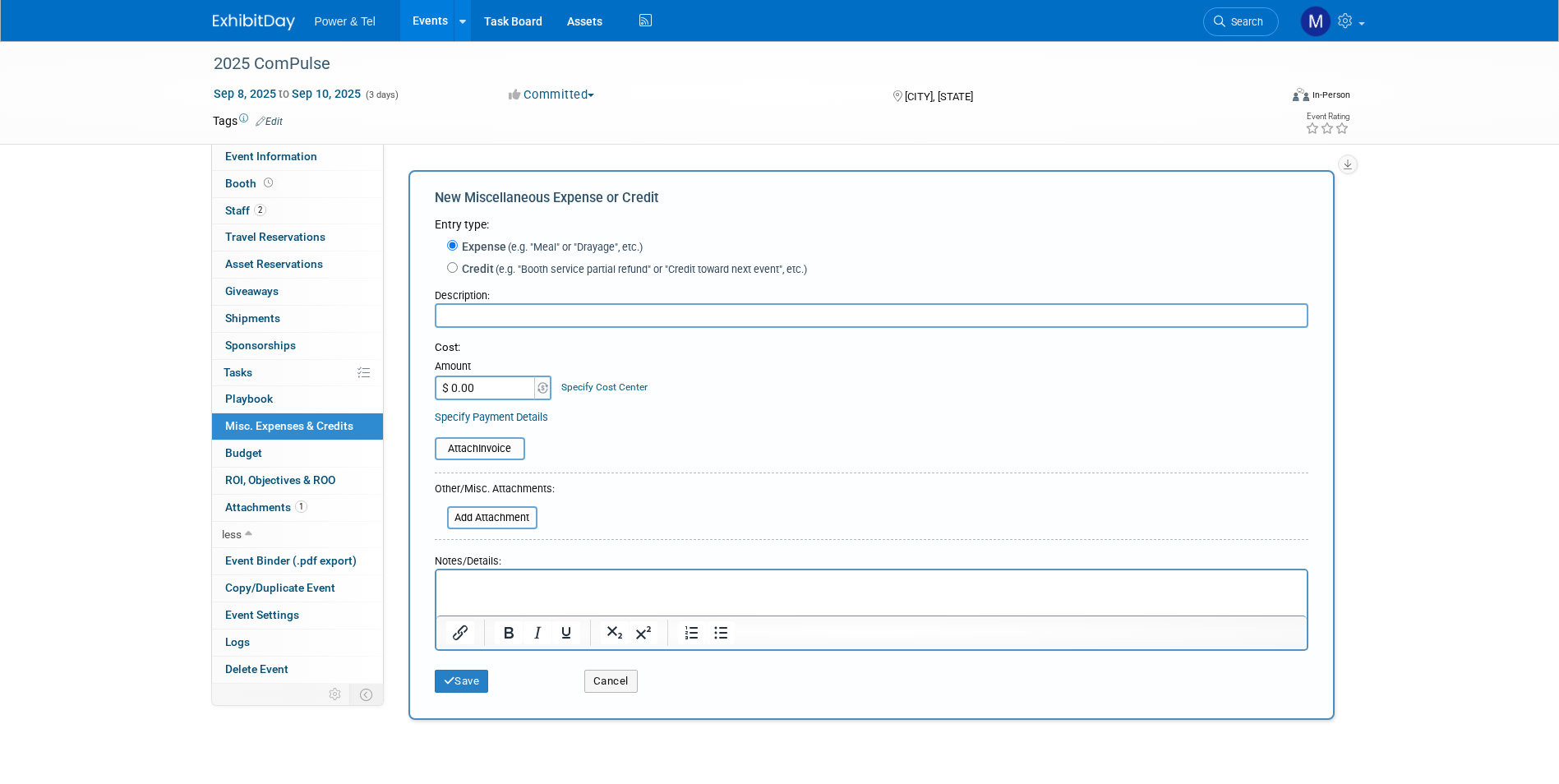 scroll, scrollTop: 0, scrollLeft: 0, axis: both 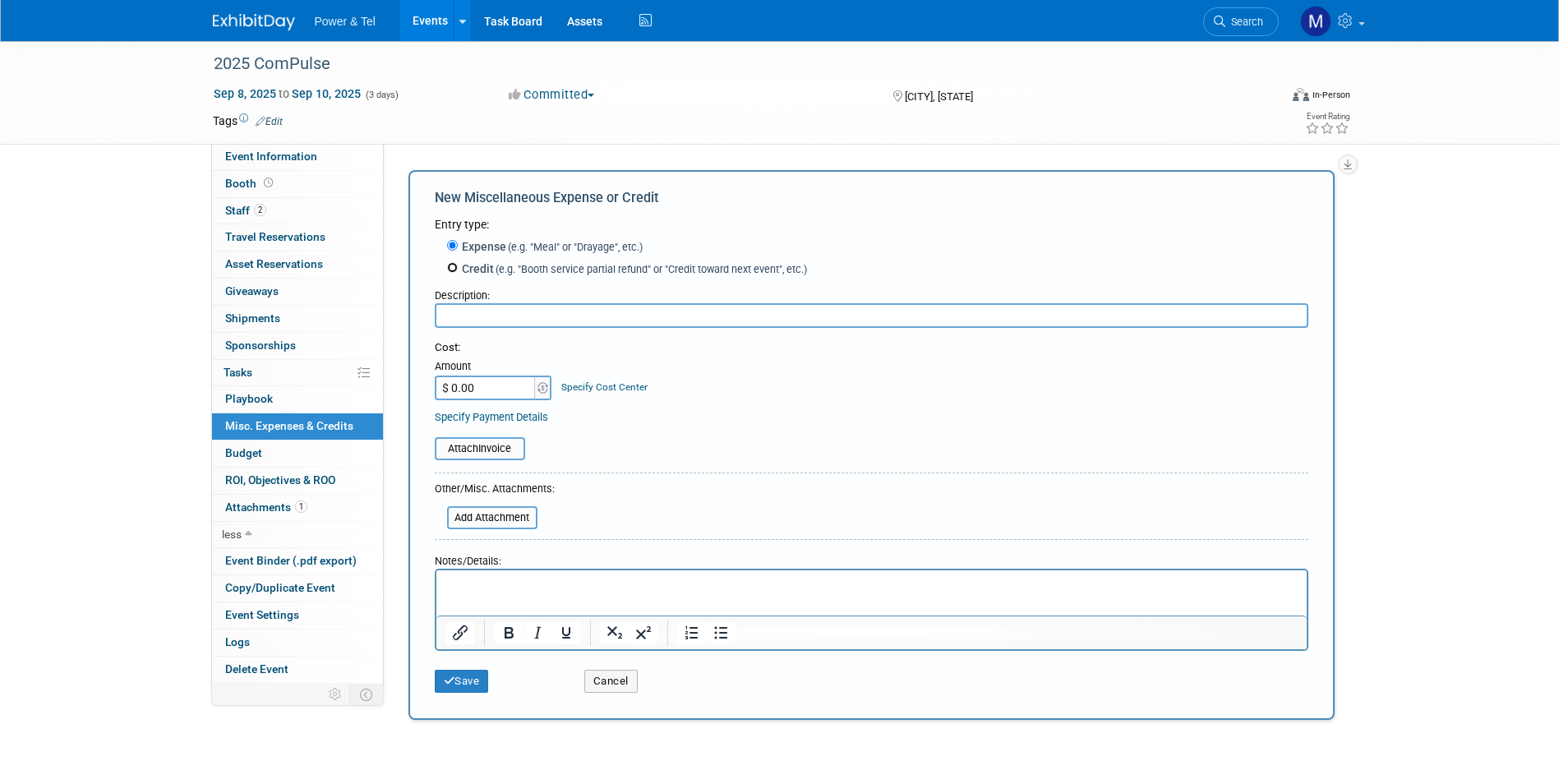 click on "Credit  (e.g. "Booth service partial refund" or "Credit toward next event", etc.)" at bounding box center [452, 267] 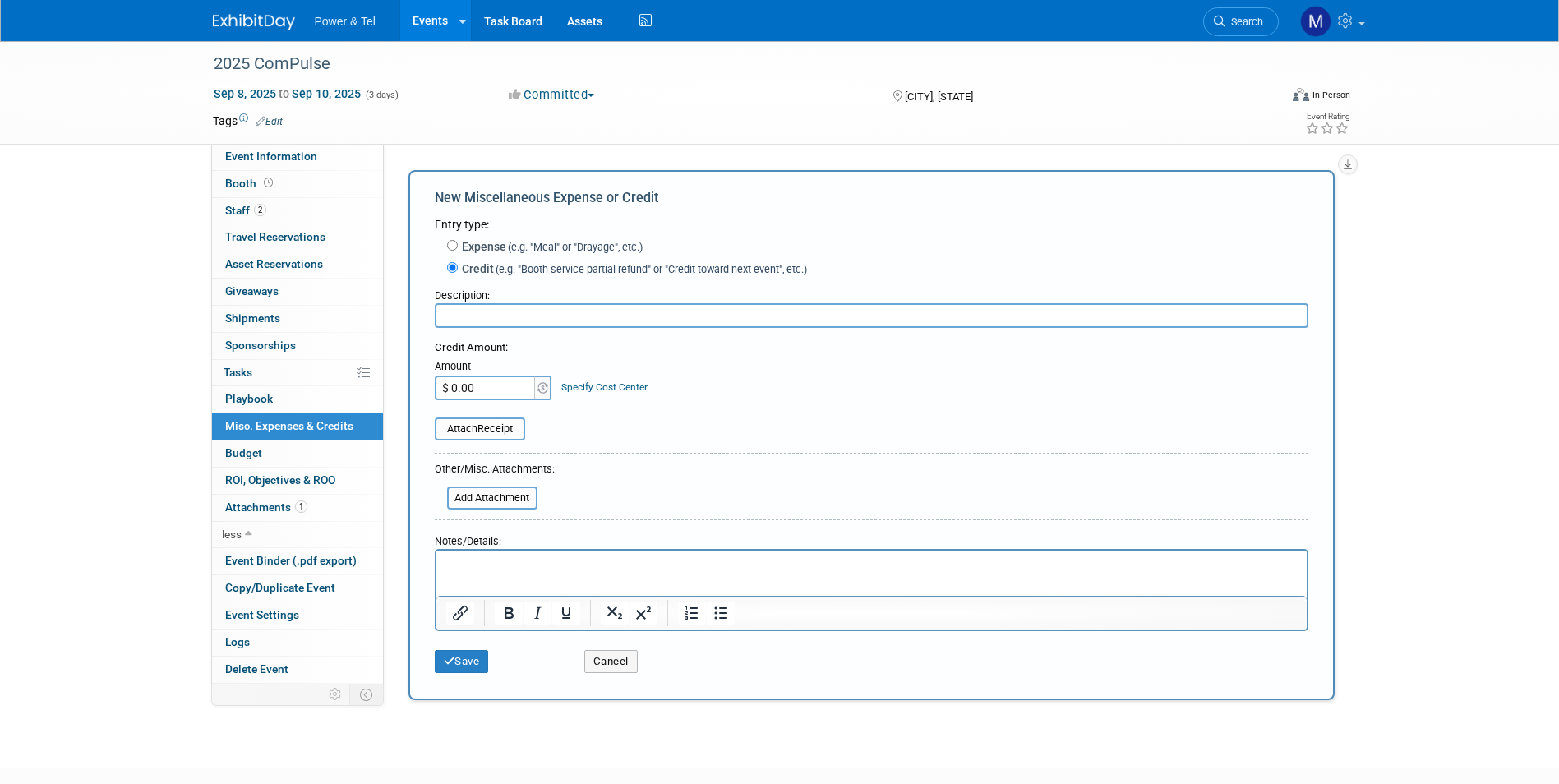 click on "Entry type:
Expense  (e.g. "Meal" or "Drayage", etc.)
Credit  (e.g. "Booth service partial refund" or "Credit toward next event", etc.)
Description:
Credit Amount:
$ 0.00" at bounding box center (871, 449) 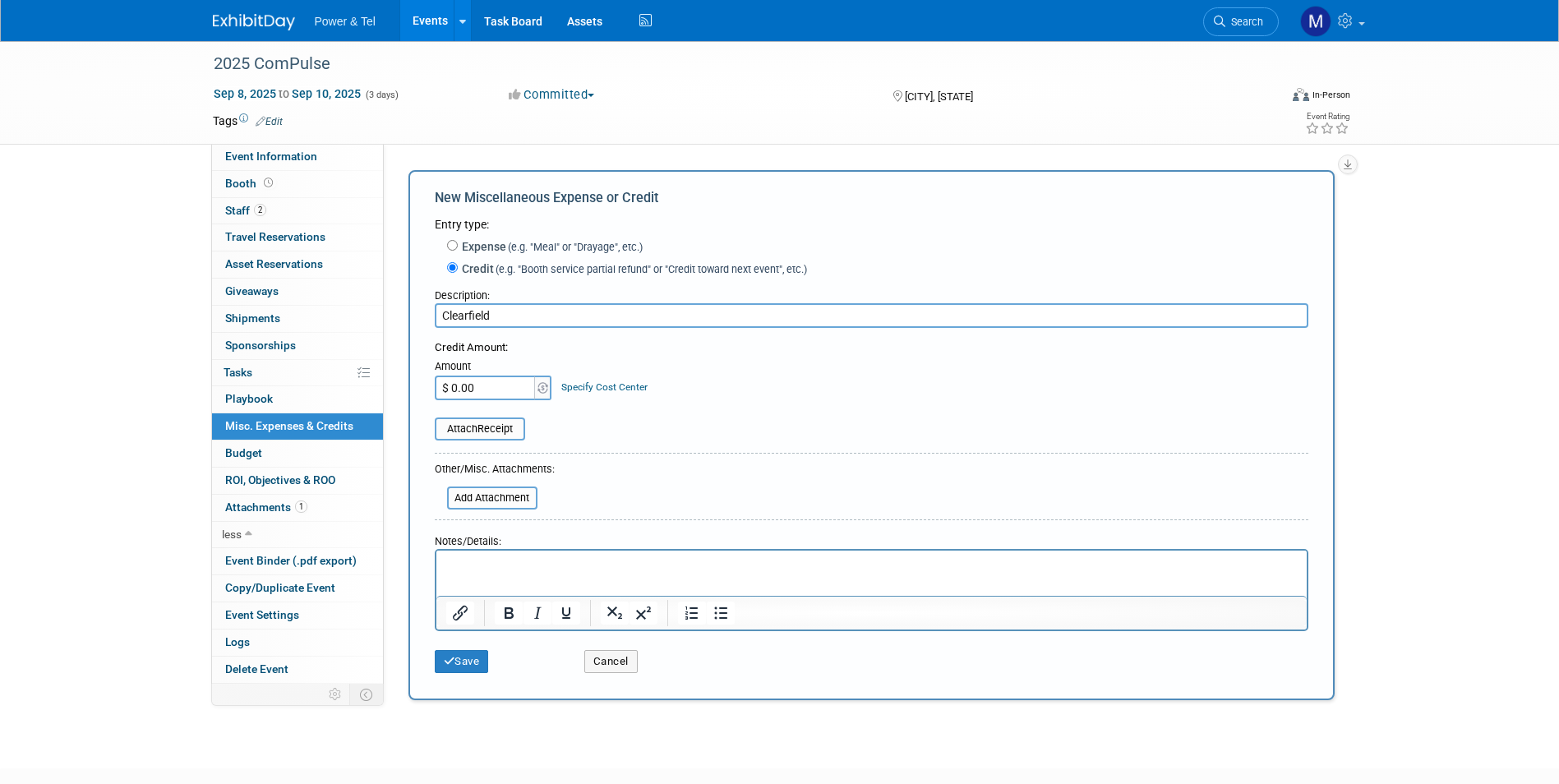 type on "Clearfield" 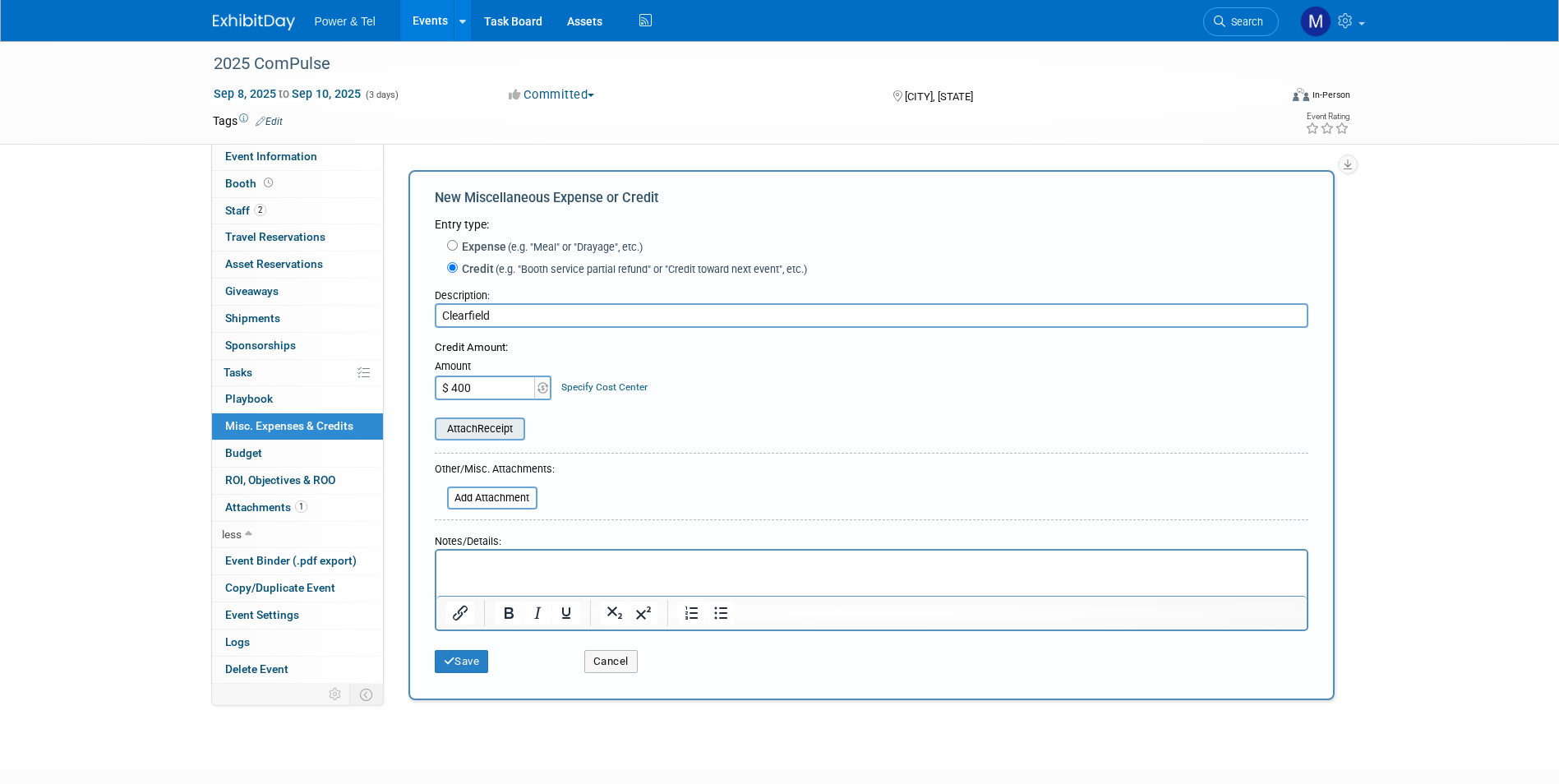 type on "$ 400.00" 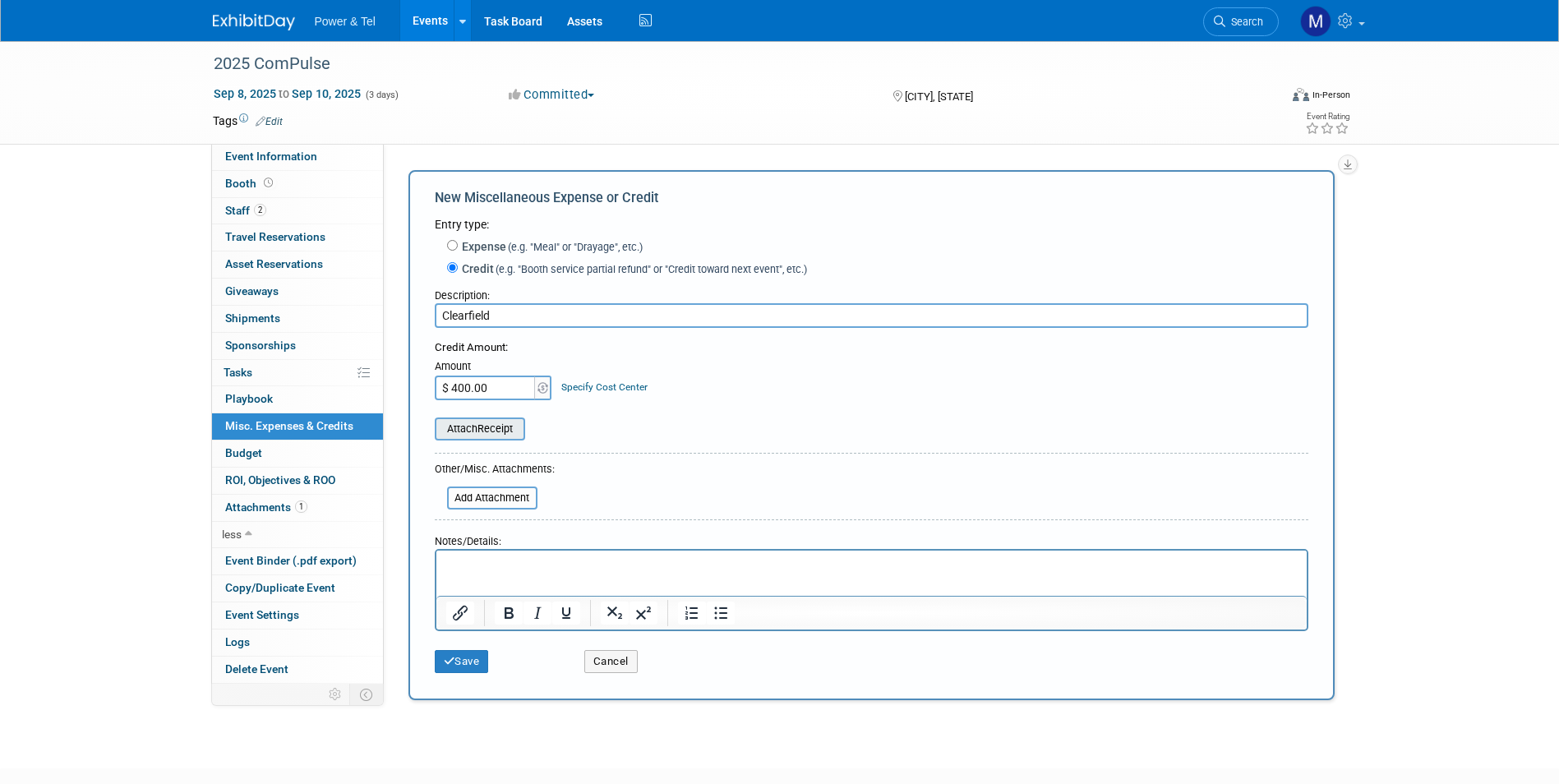 click at bounding box center [426, 429] 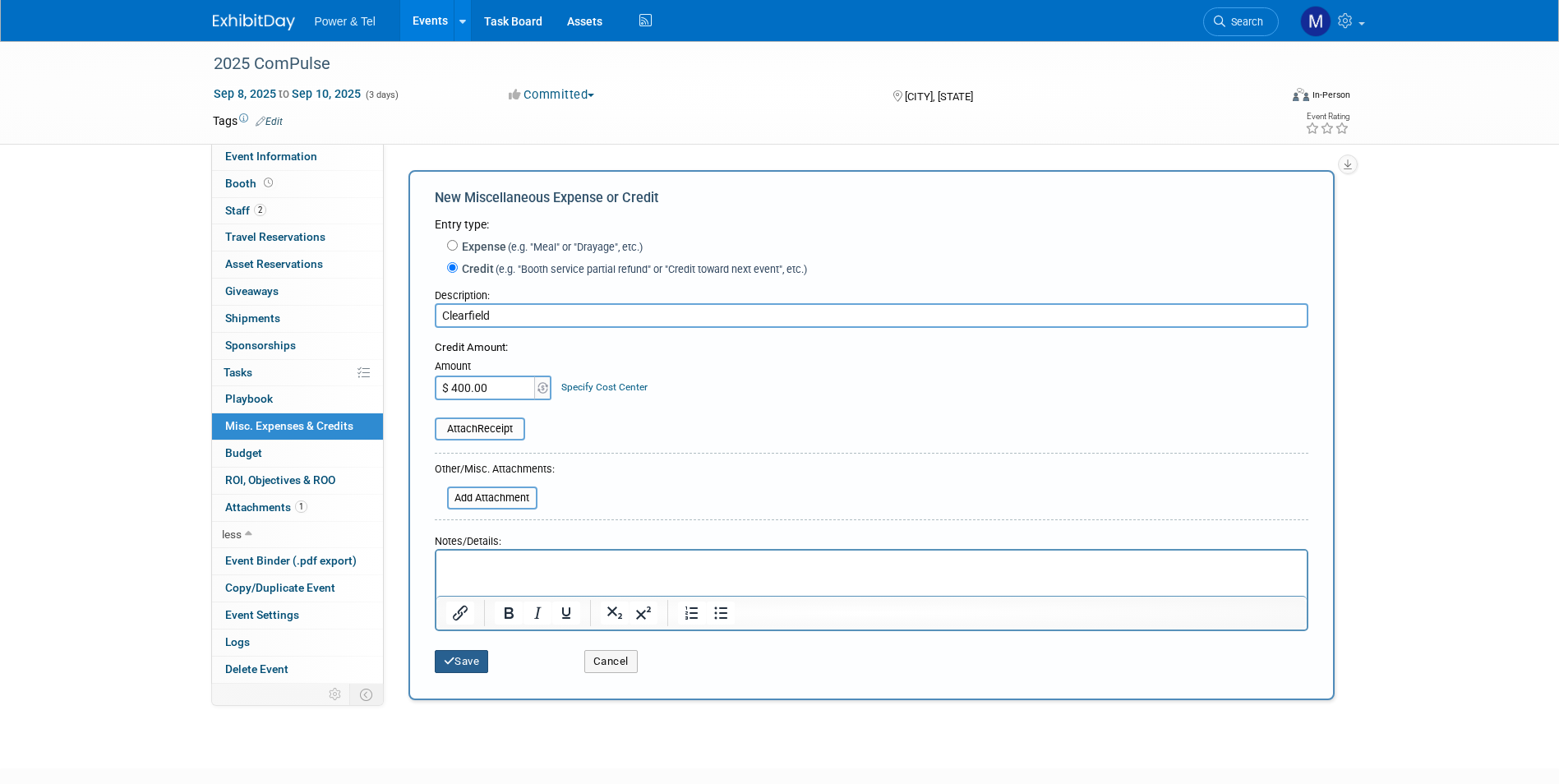 click on "Save" at bounding box center [462, 662] 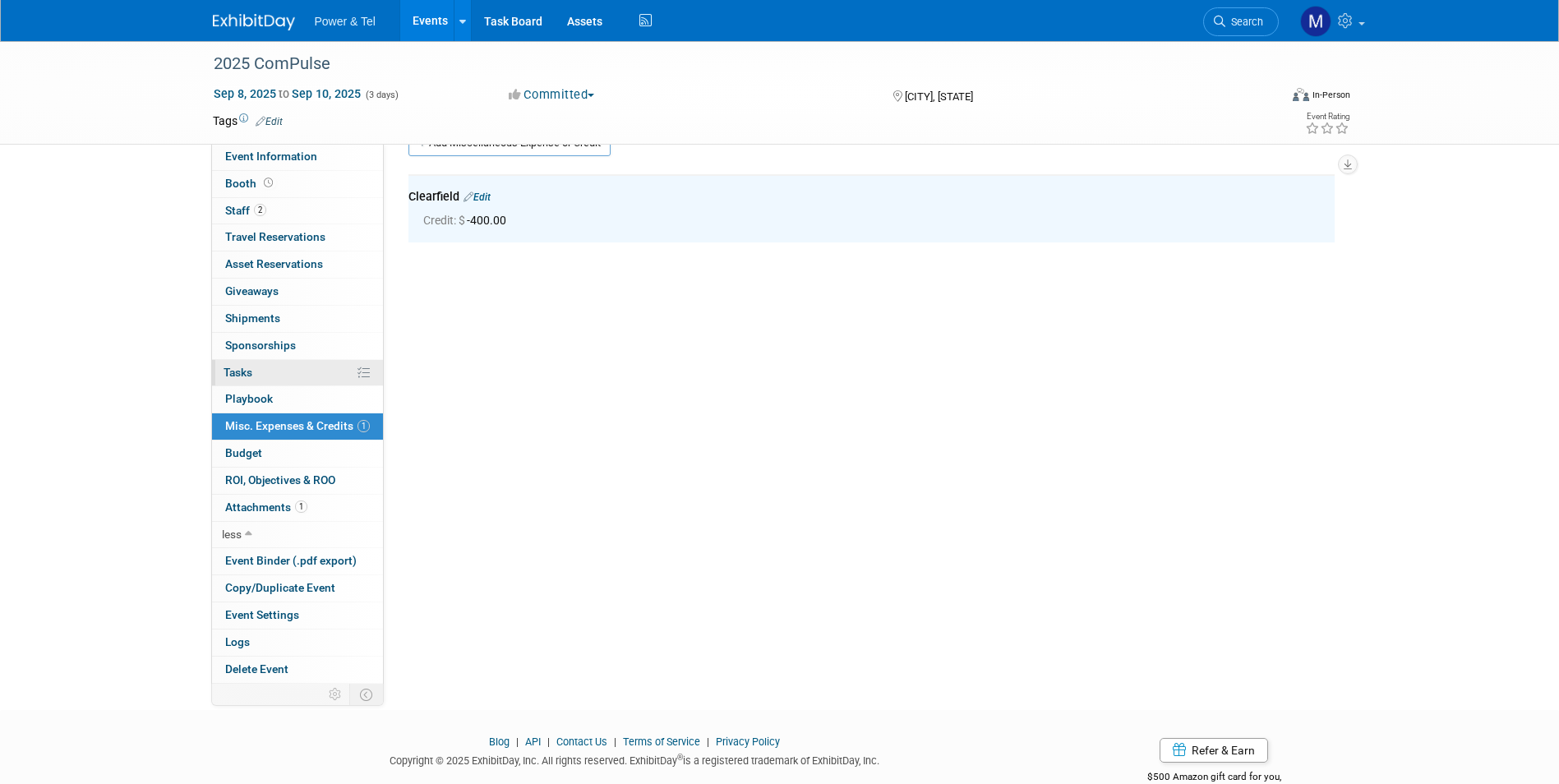 scroll, scrollTop: 0, scrollLeft: 0, axis: both 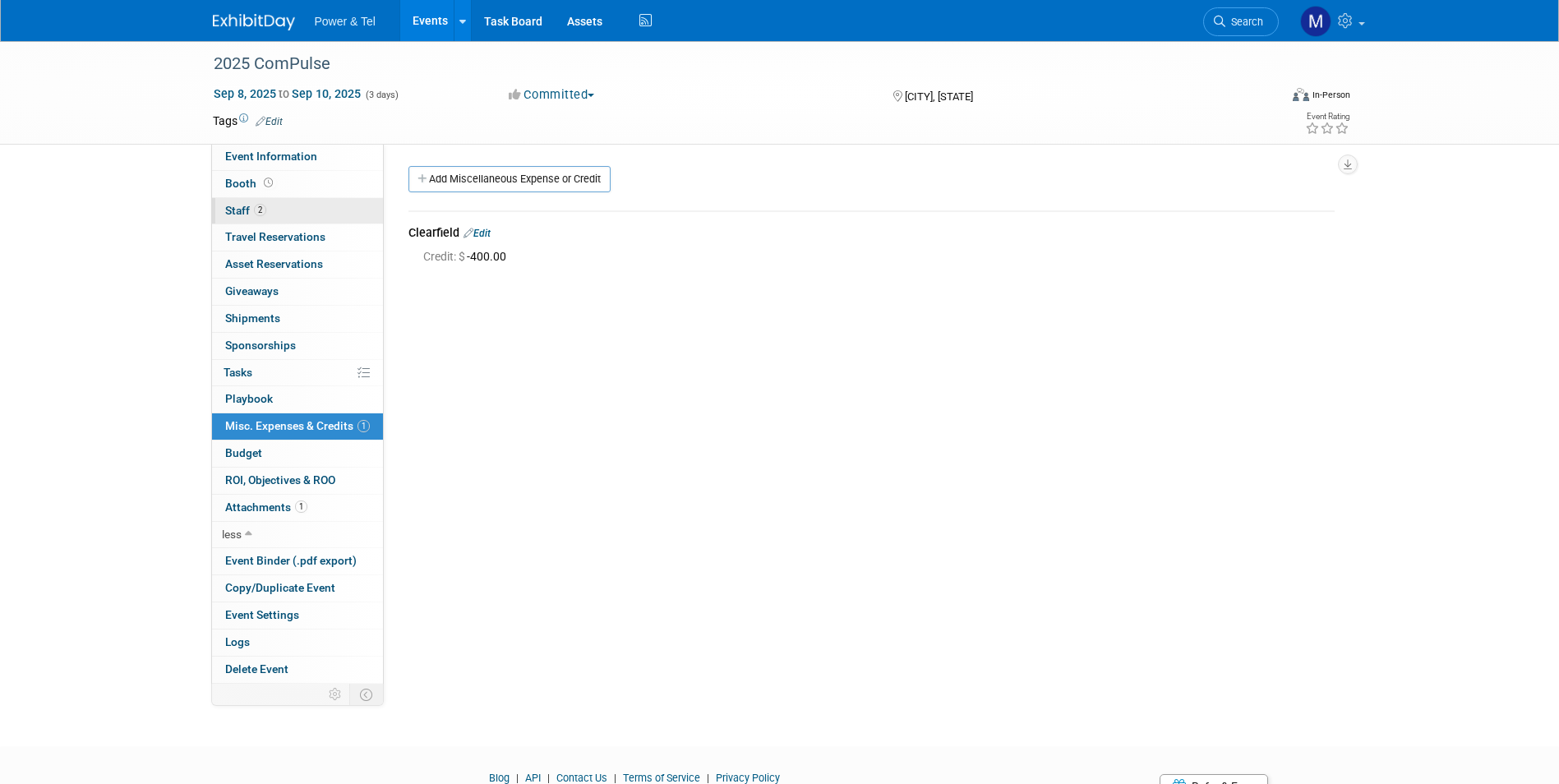 click on "2
Staff 2" at bounding box center [298, 211] 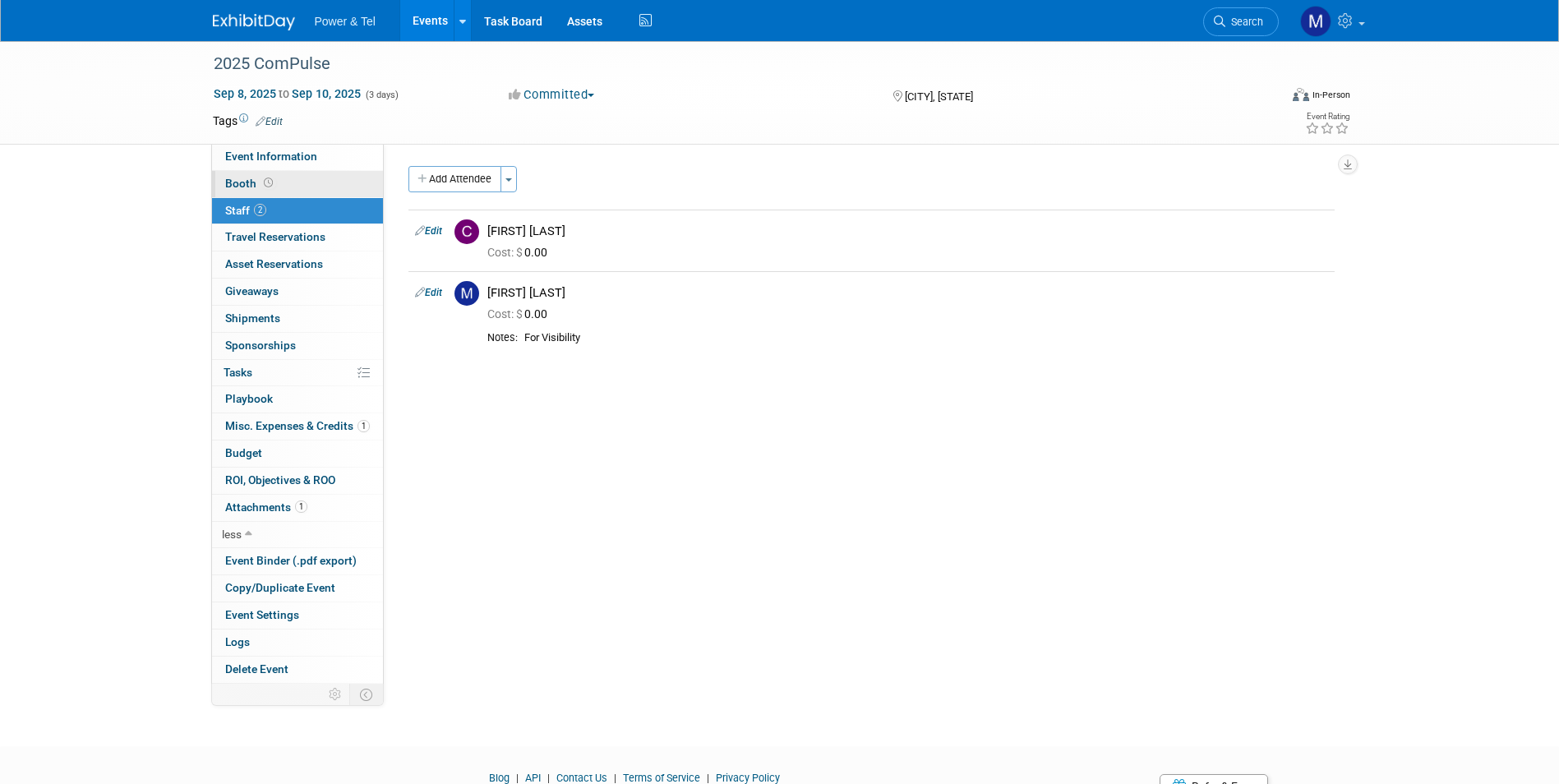 click on "Booth" at bounding box center [298, 184] 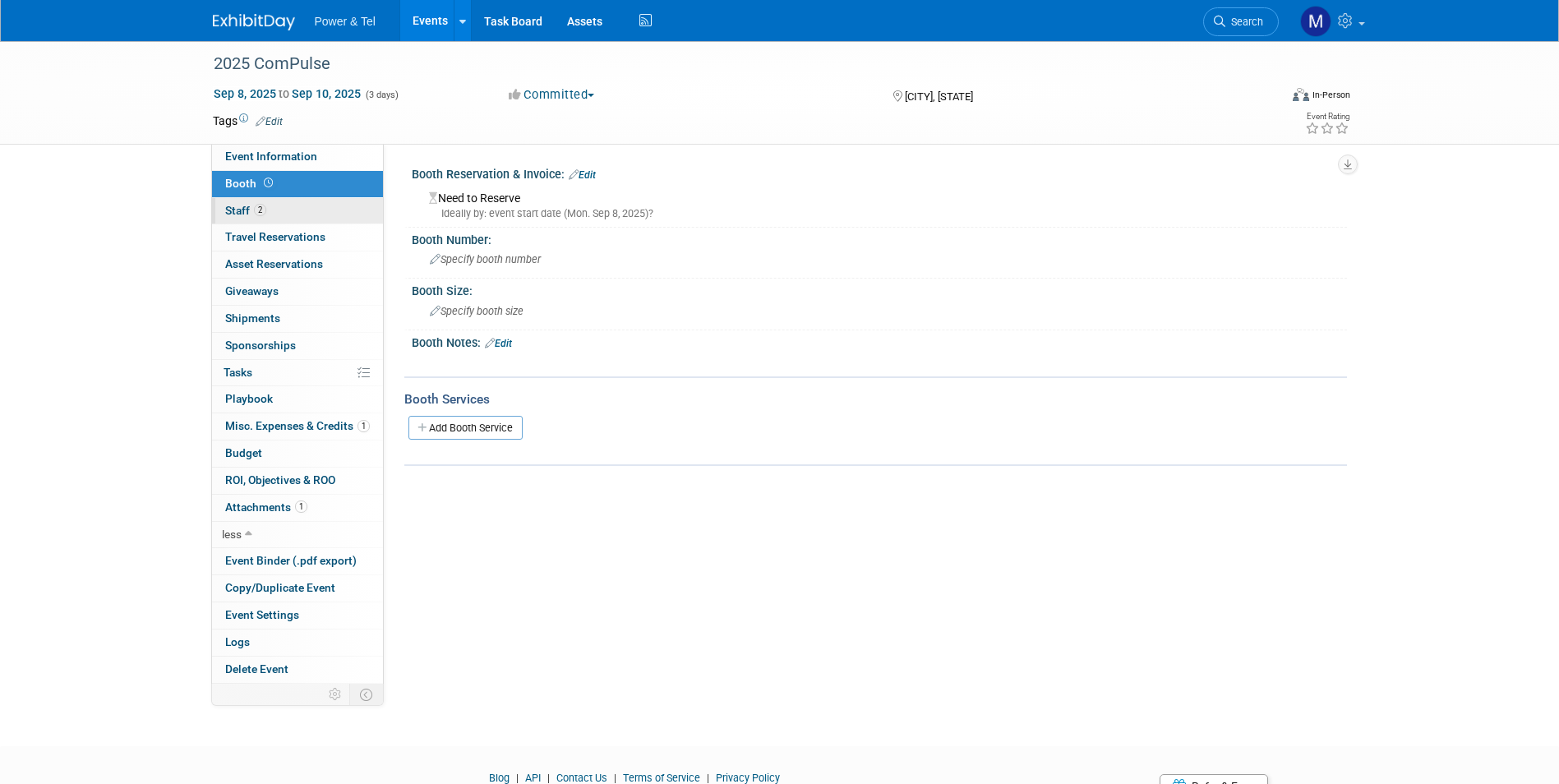 click on "2
Staff 2" at bounding box center (298, 211) 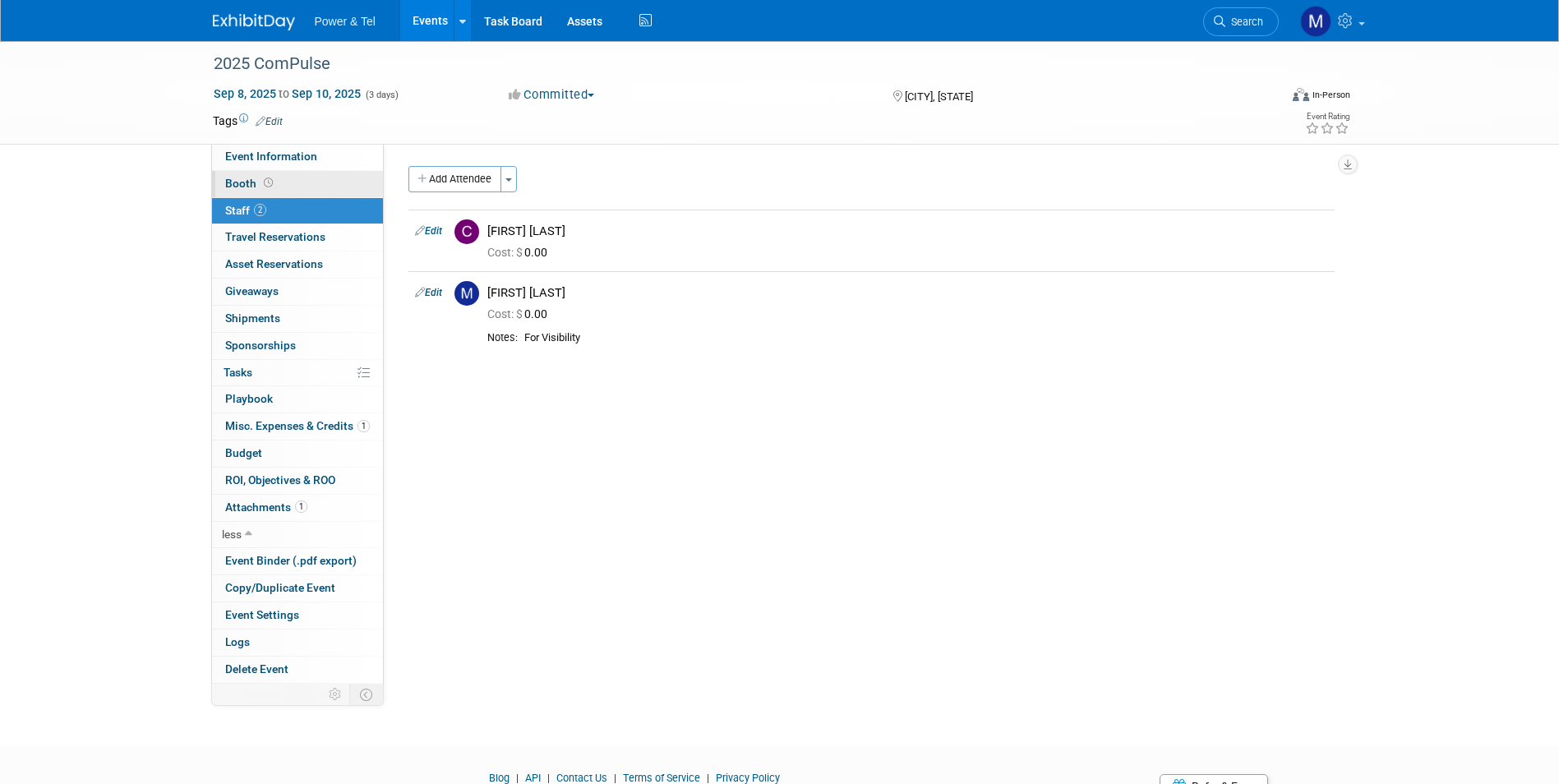 click on "Booth" at bounding box center [298, 184] 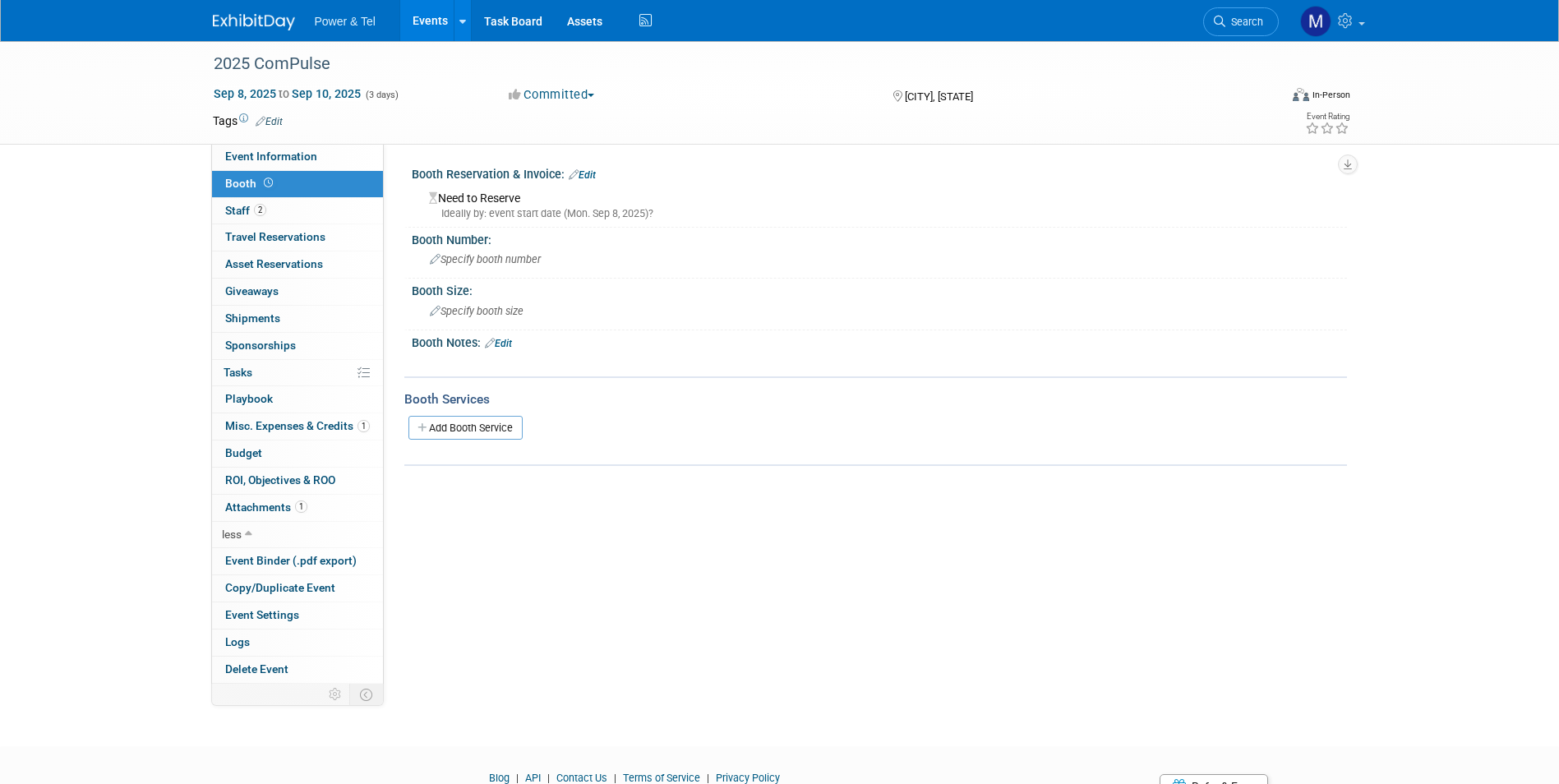 click on "Ideally by: event start date (Mon. Sep 8, 2025)?" at bounding box center (882, 214) 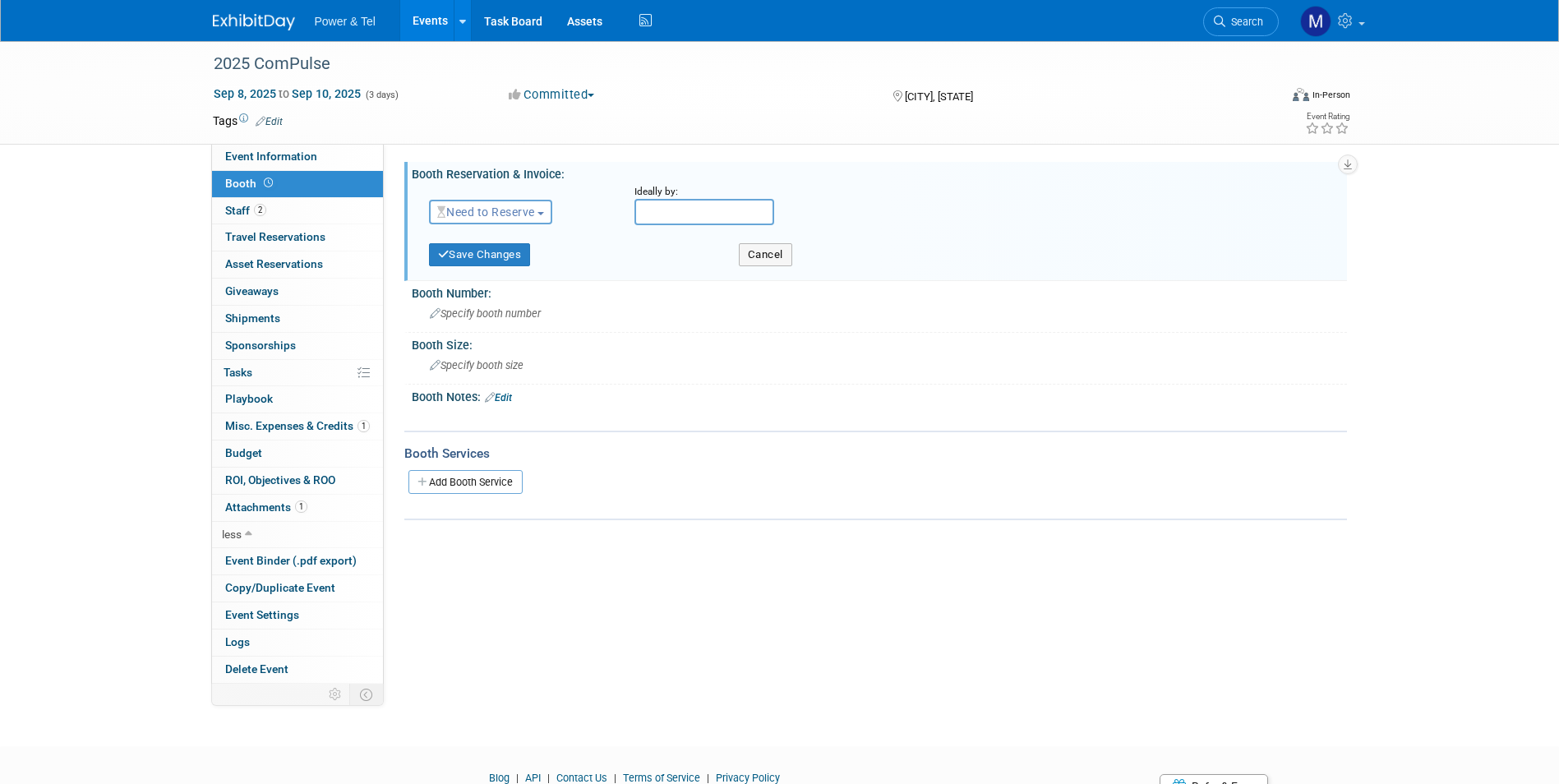 click on "Need to Reserve" at bounding box center (486, 212) 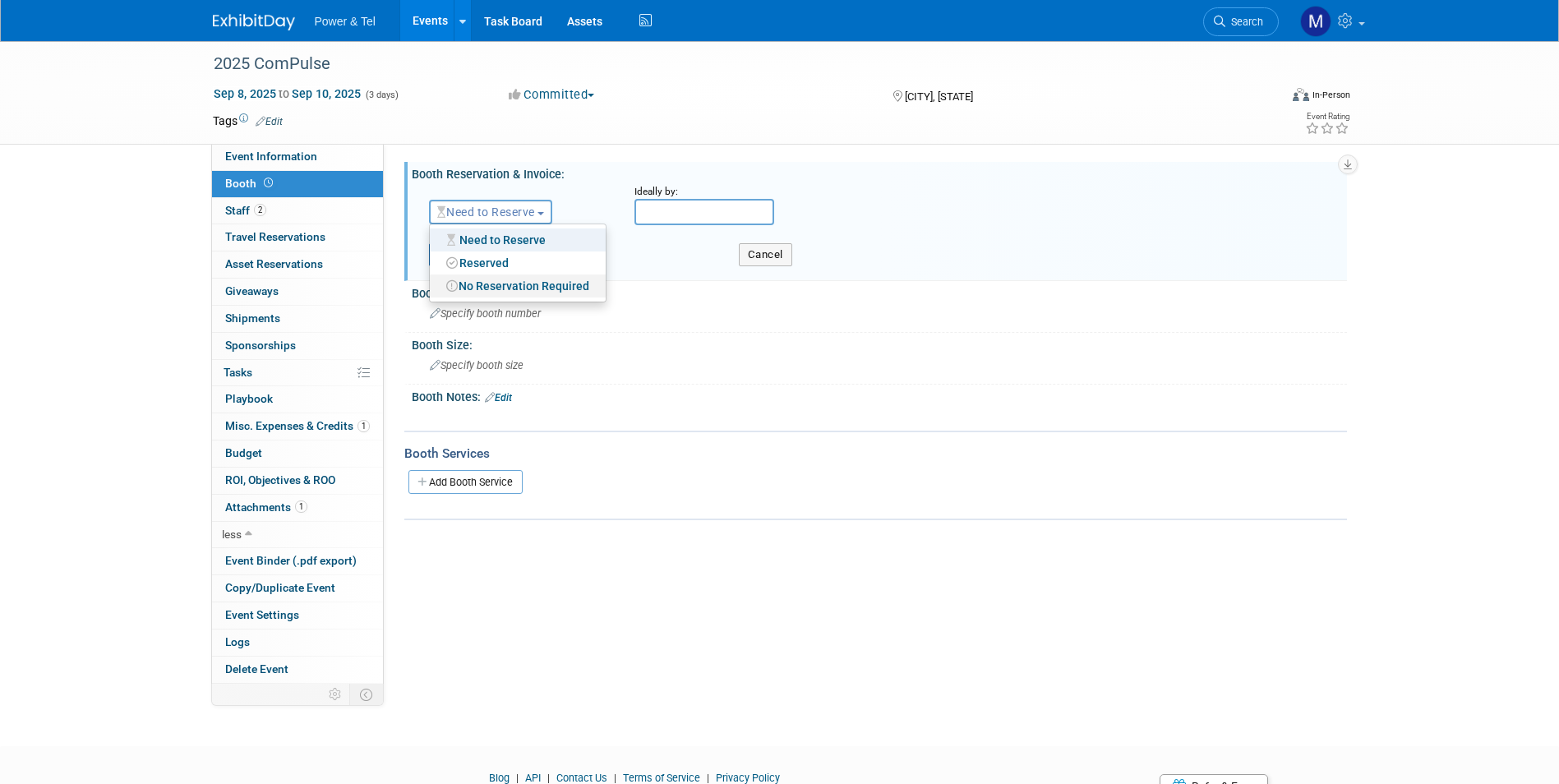 click on "No Reservation Required" at bounding box center (518, 286) 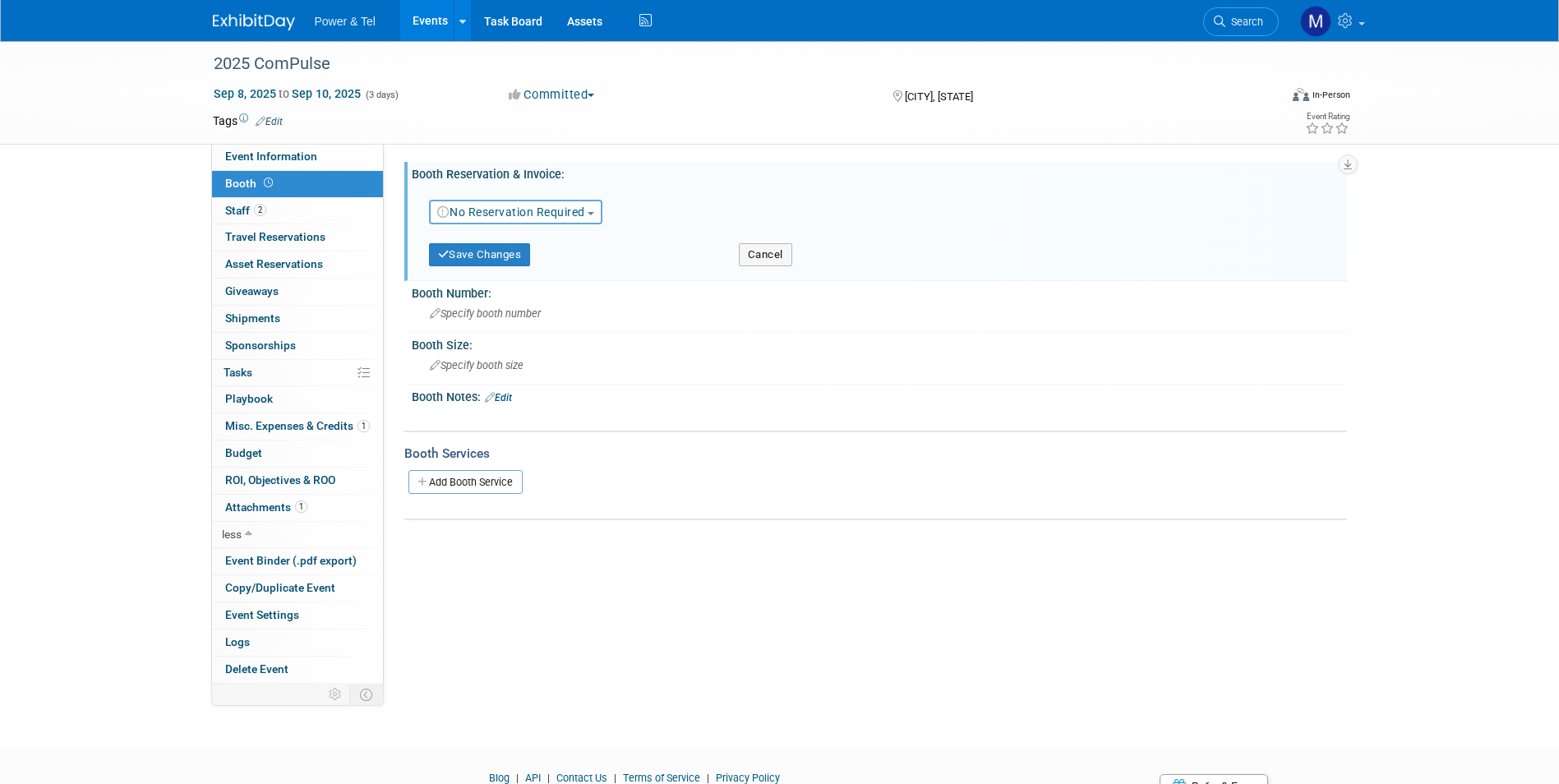click on "No Reservation Required" at bounding box center (516, 212) 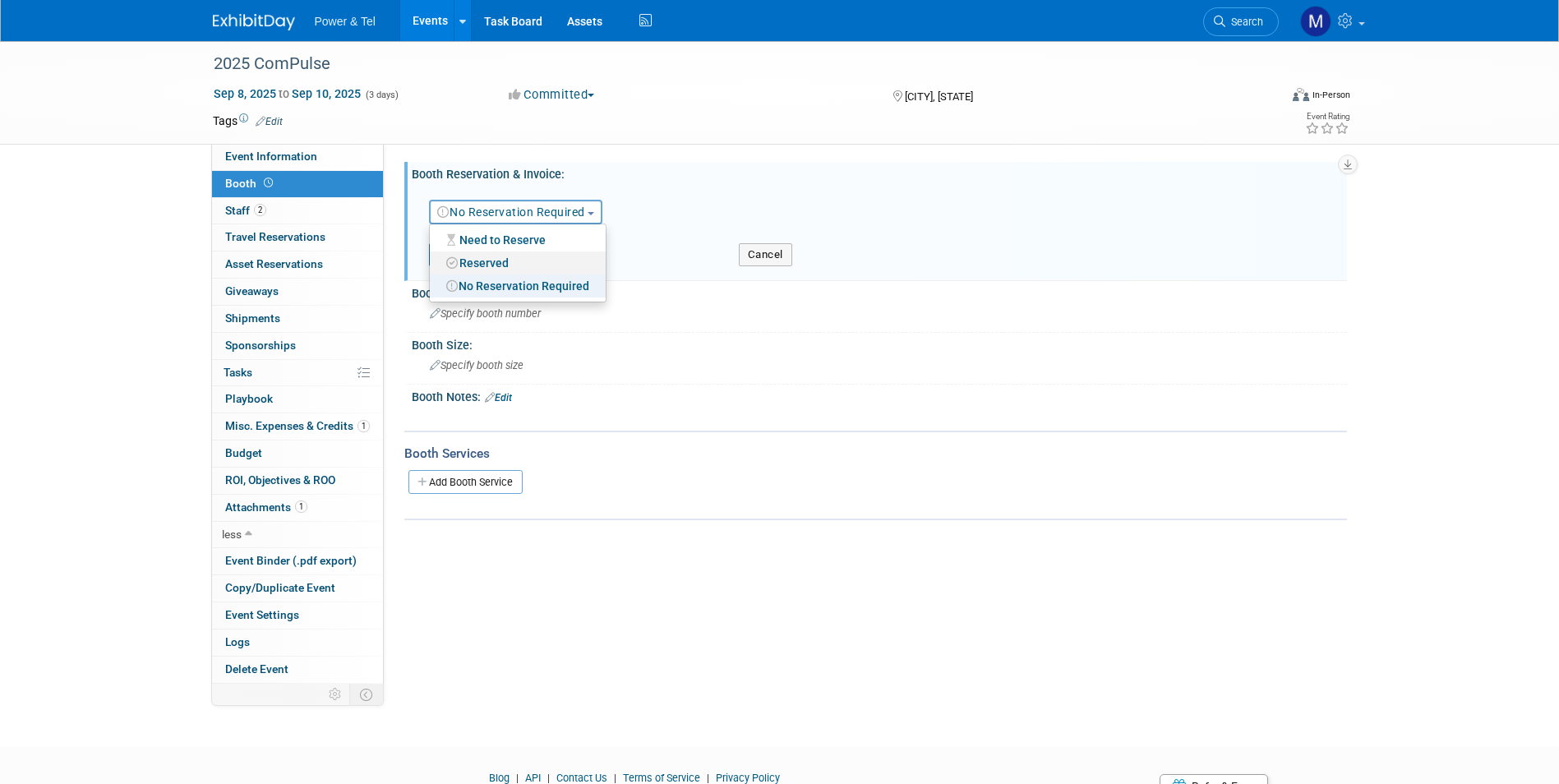click on "Reserved" at bounding box center [518, 263] 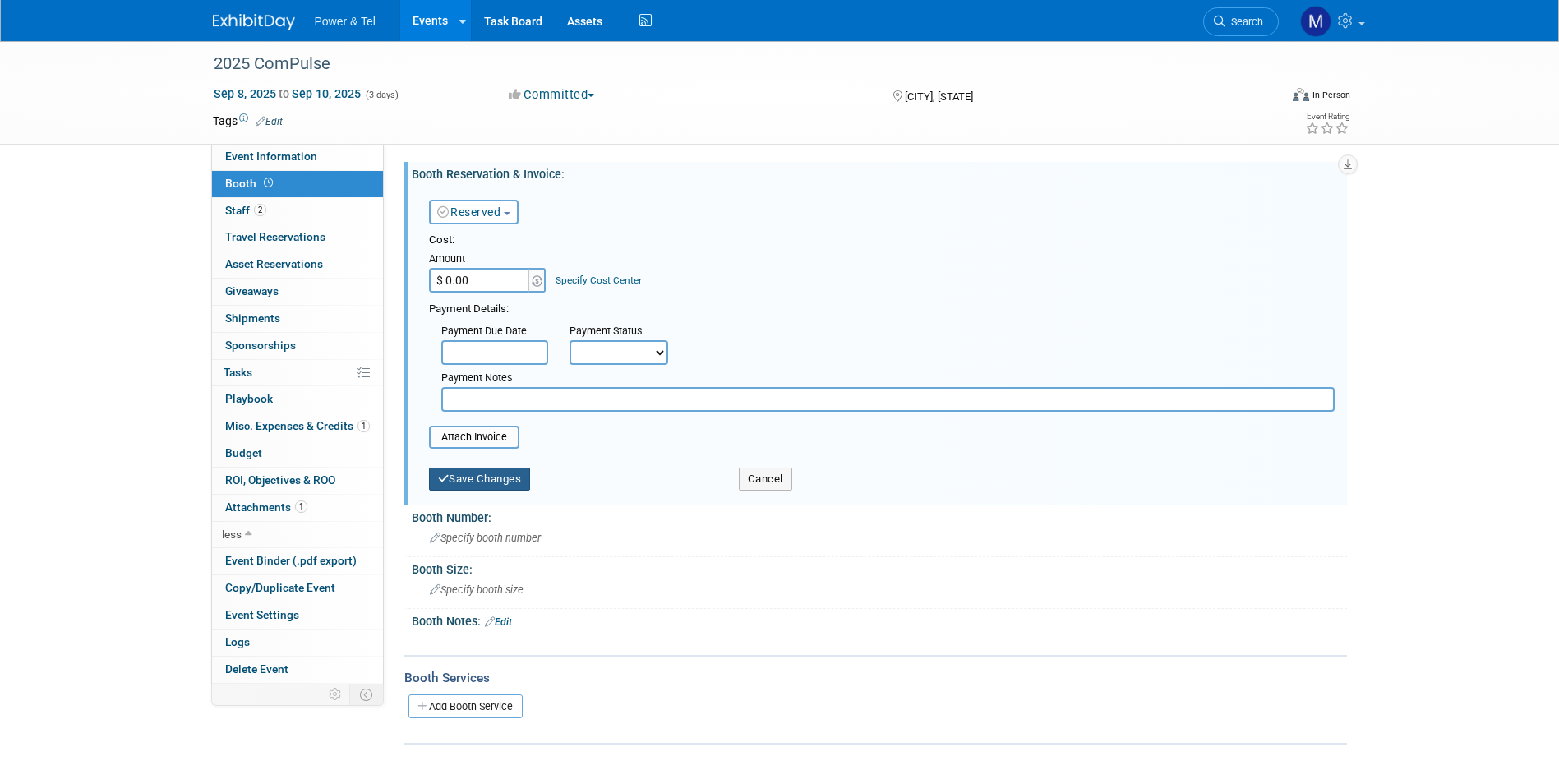 click on "Save Changes" at bounding box center [480, 479] 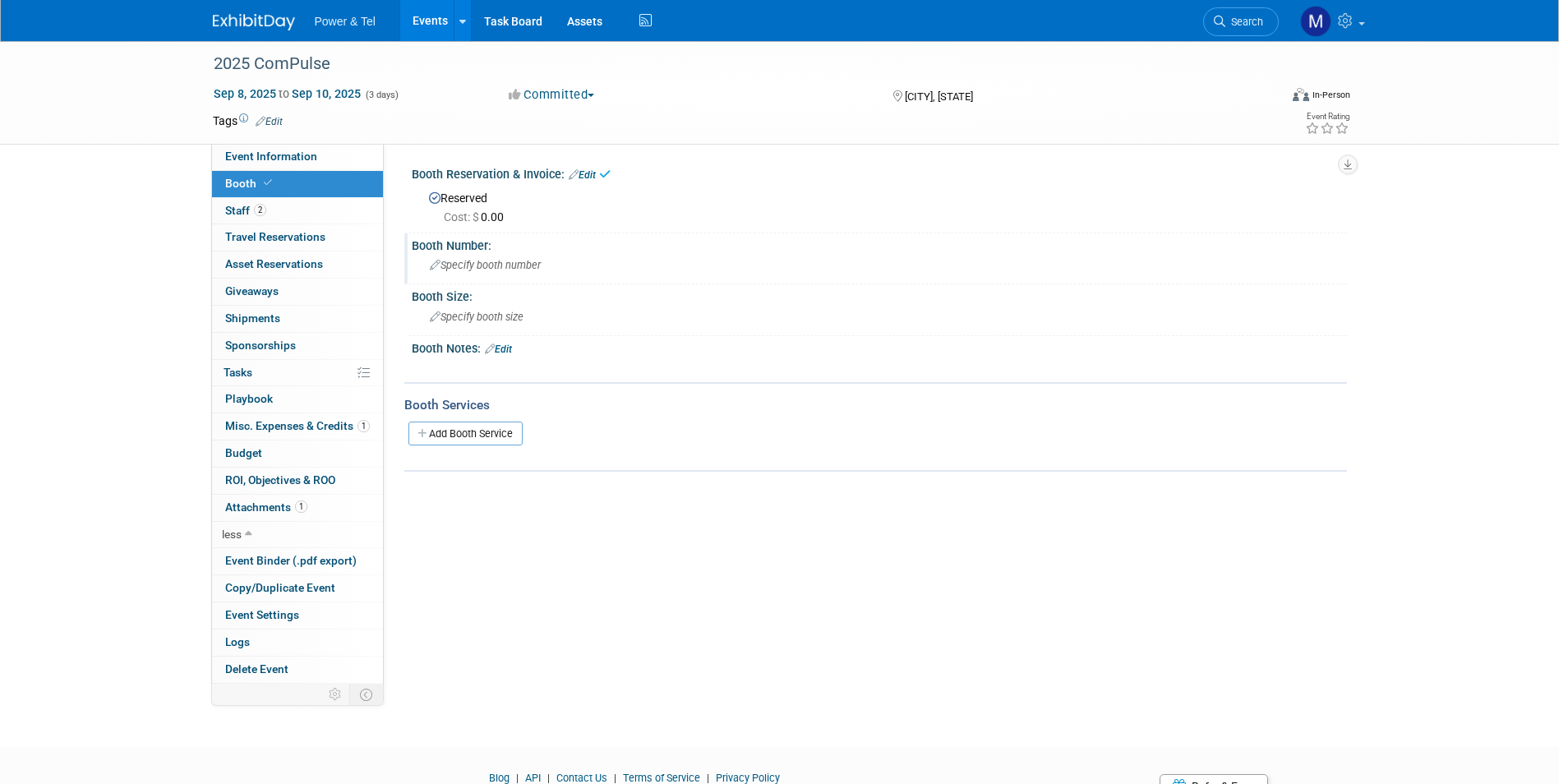 click on "Specify booth number" at bounding box center (485, 265) 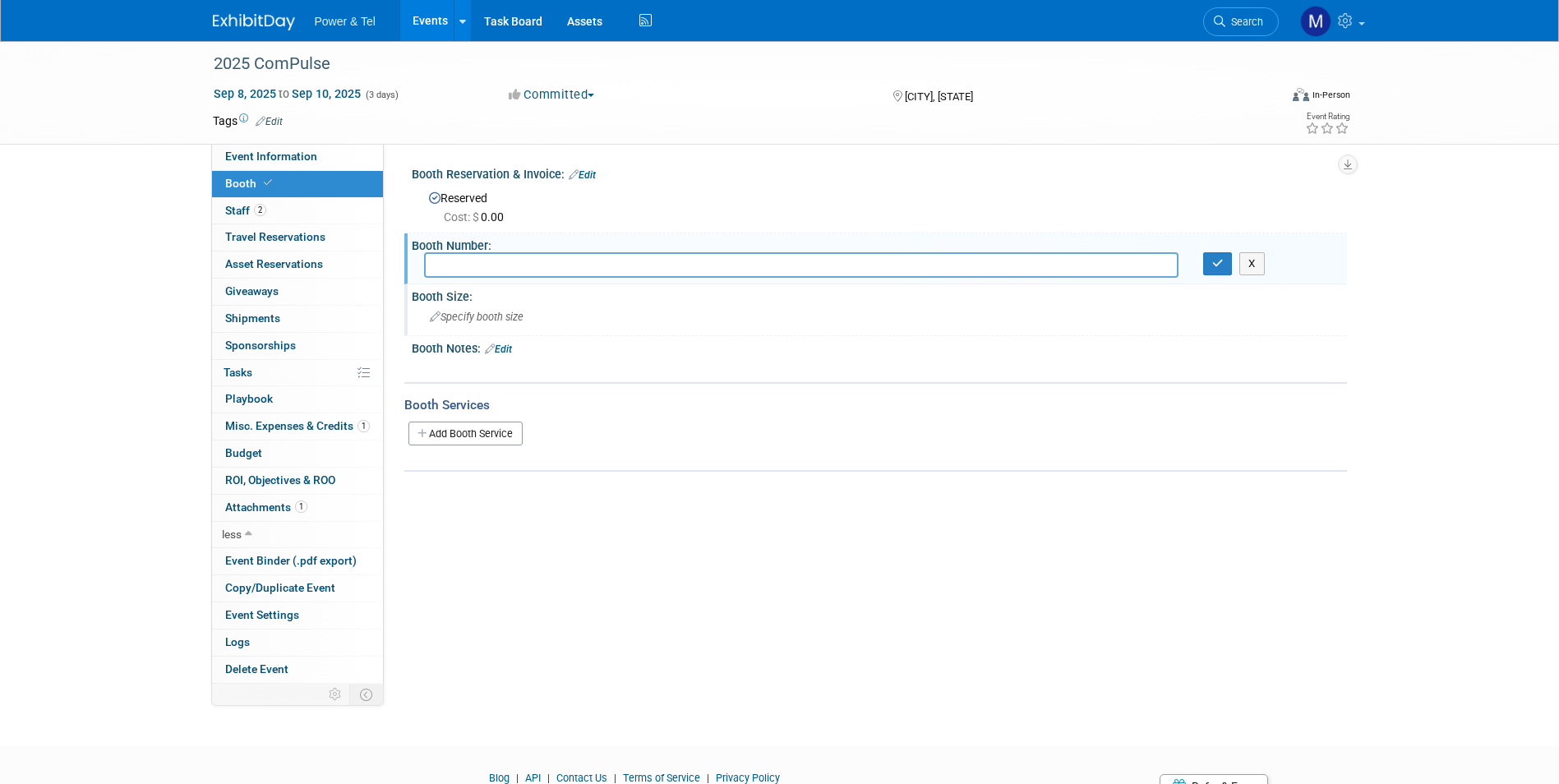 click on "Specify booth size" at bounding box center [477, 316] 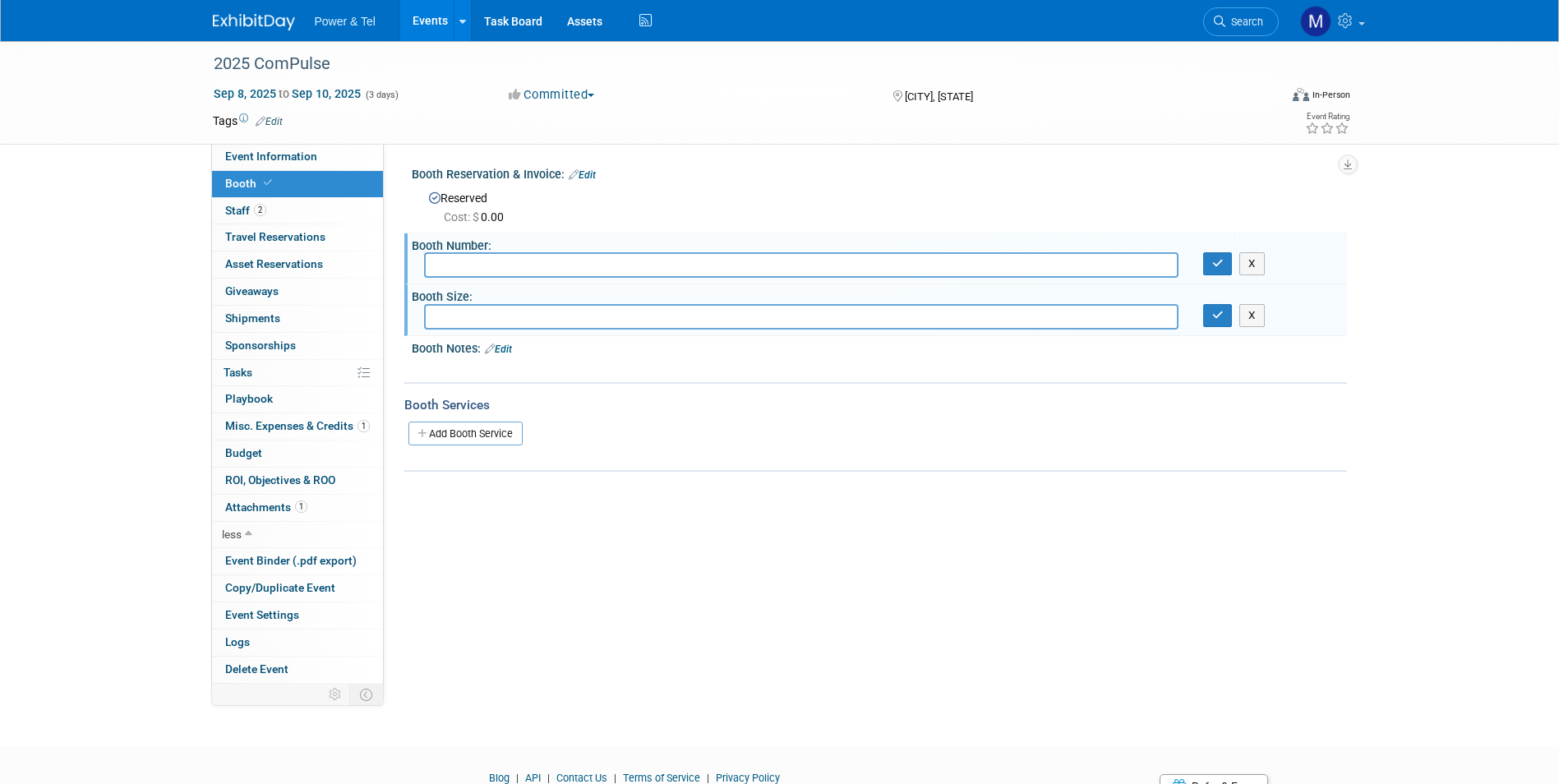 click at bounding box center [801, 316] 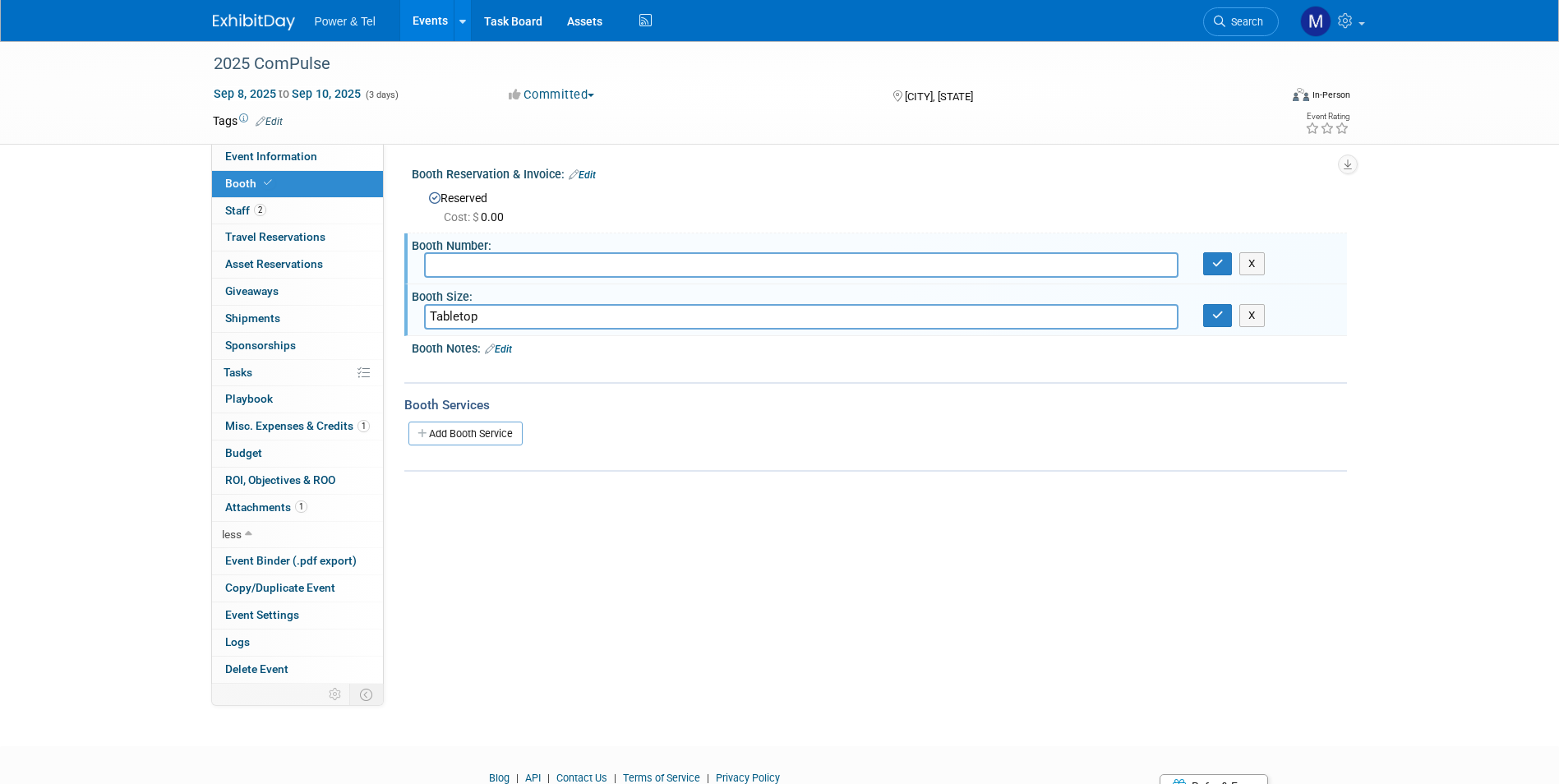 type on "Tabletop" 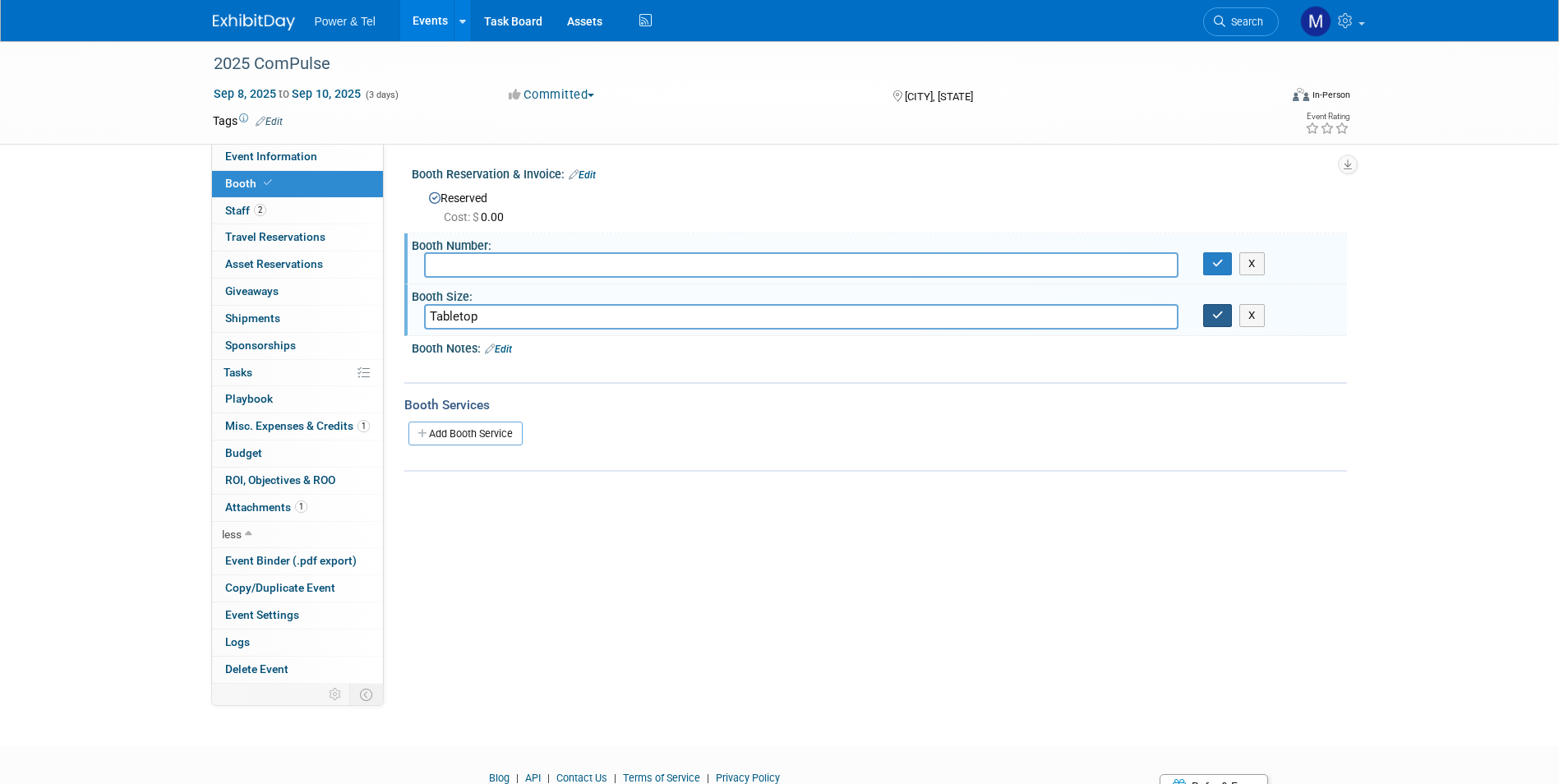 drag, startPoint x: 1234, startPoint y: 328, endPoint x: 1222, endPoint y: 323, distance: 13 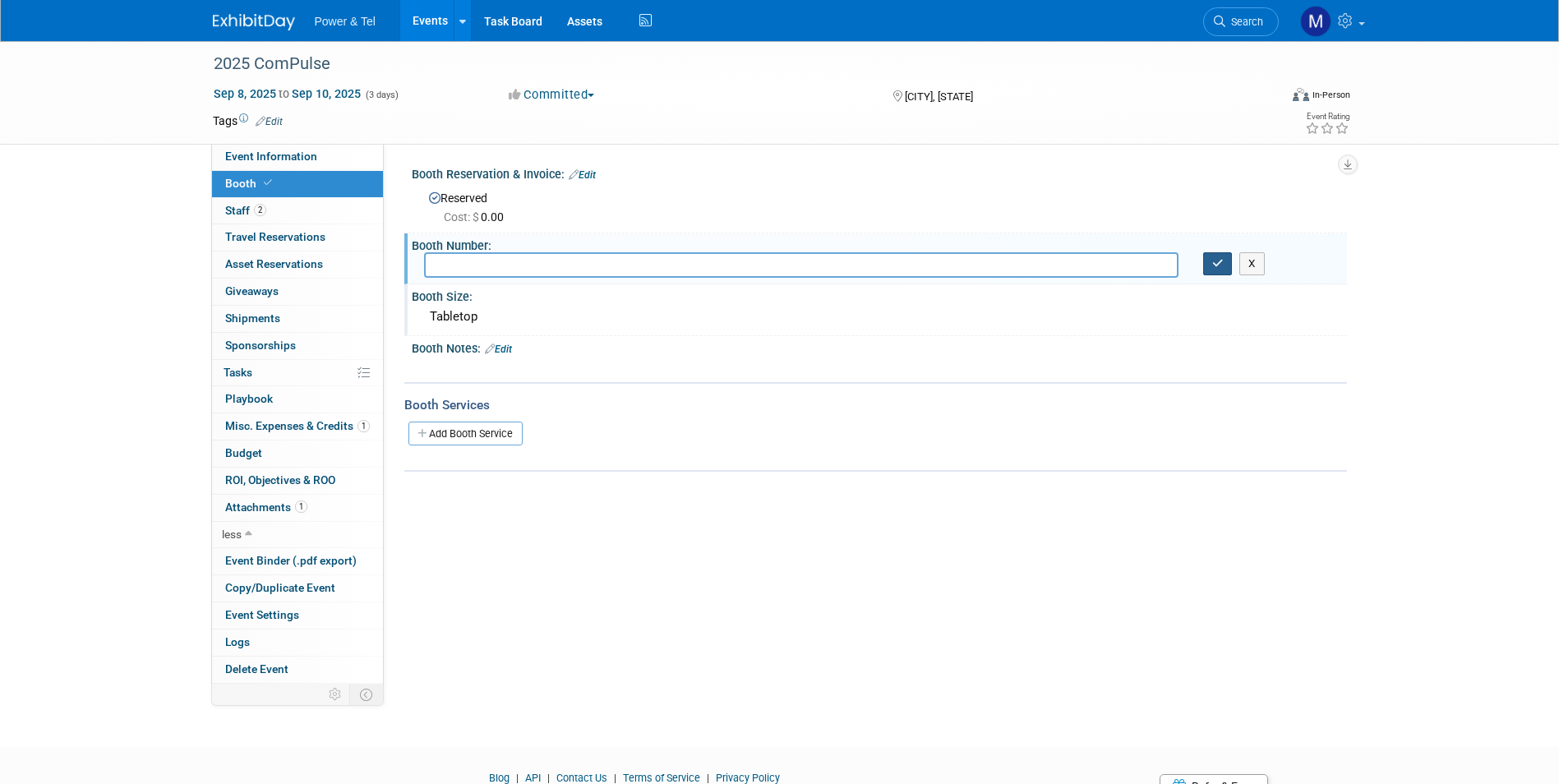 click at bounding box center (1218, 264) 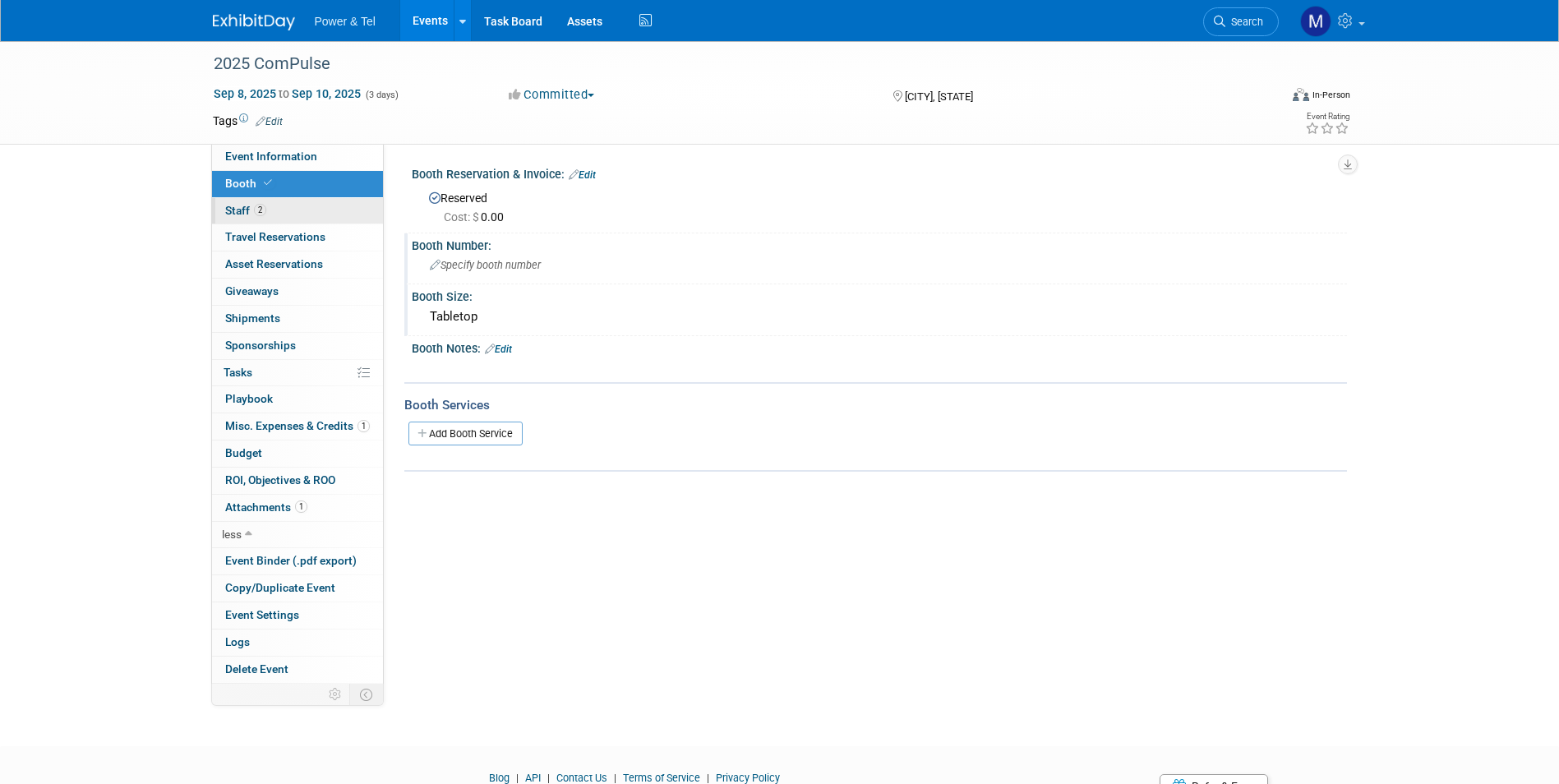click on "2
Staff 2" at bounding box center [298, 211] 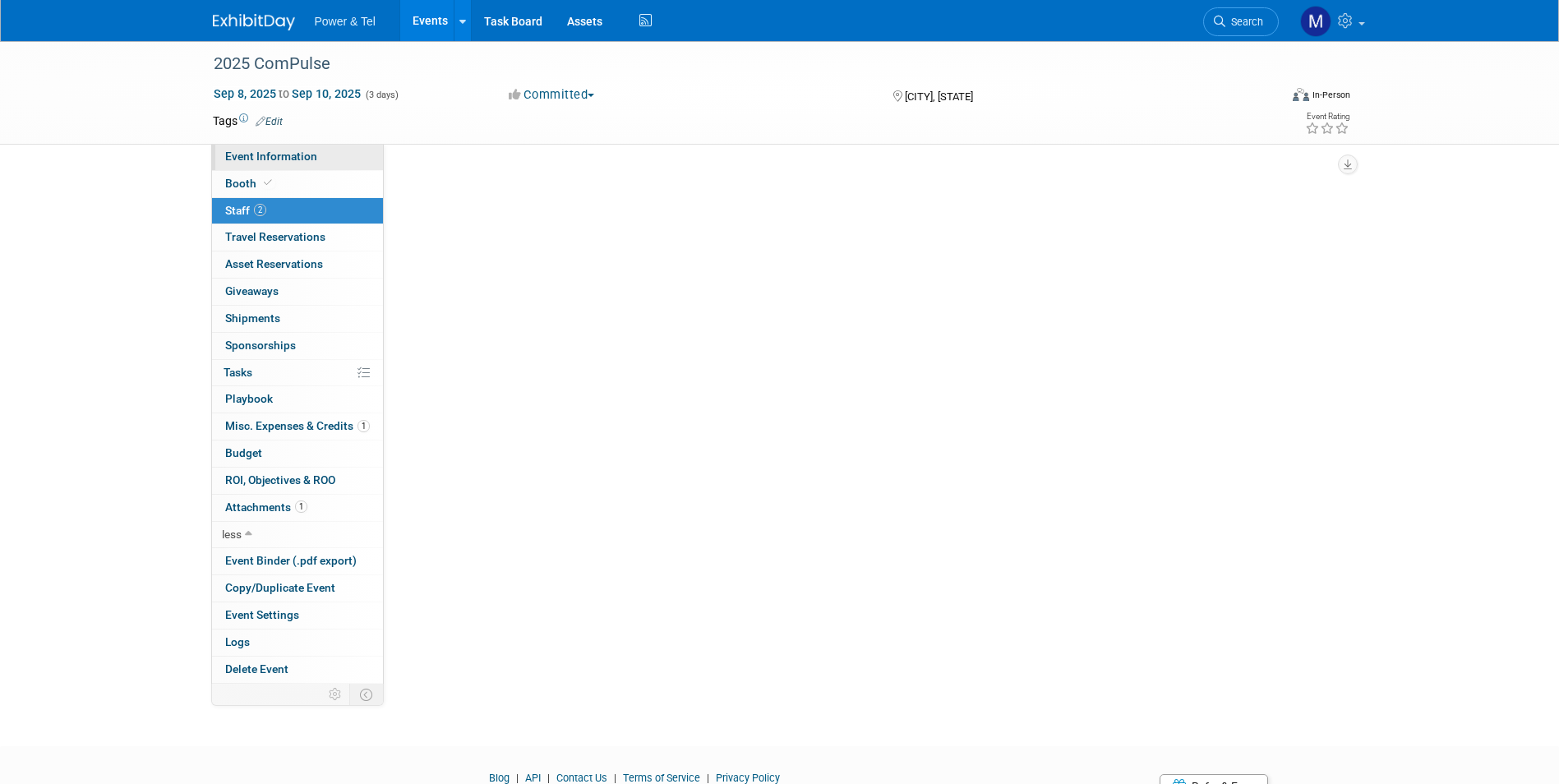 click on "Event Information" at bounding box center (271, 156) 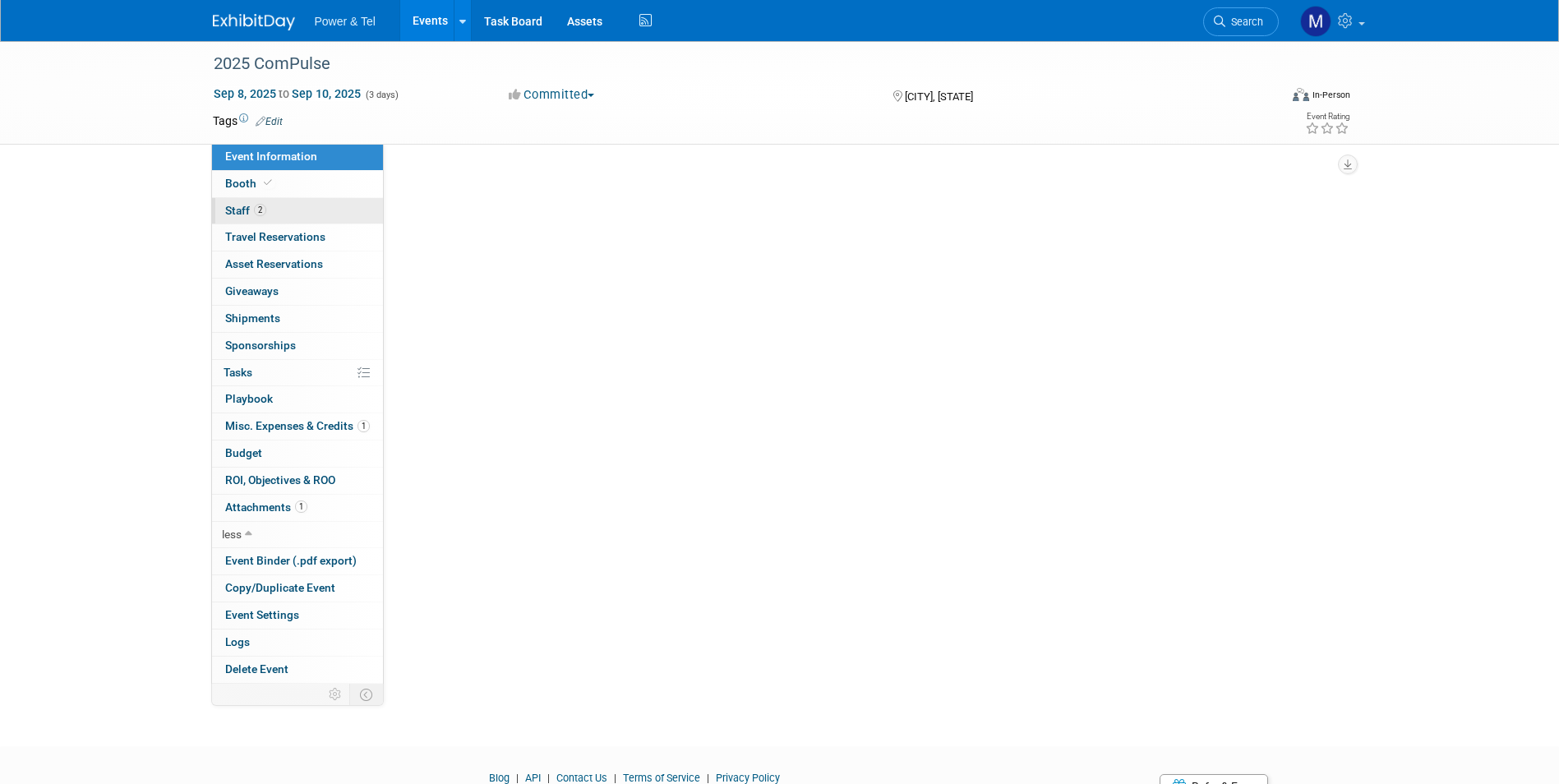 select on "Trade Show" 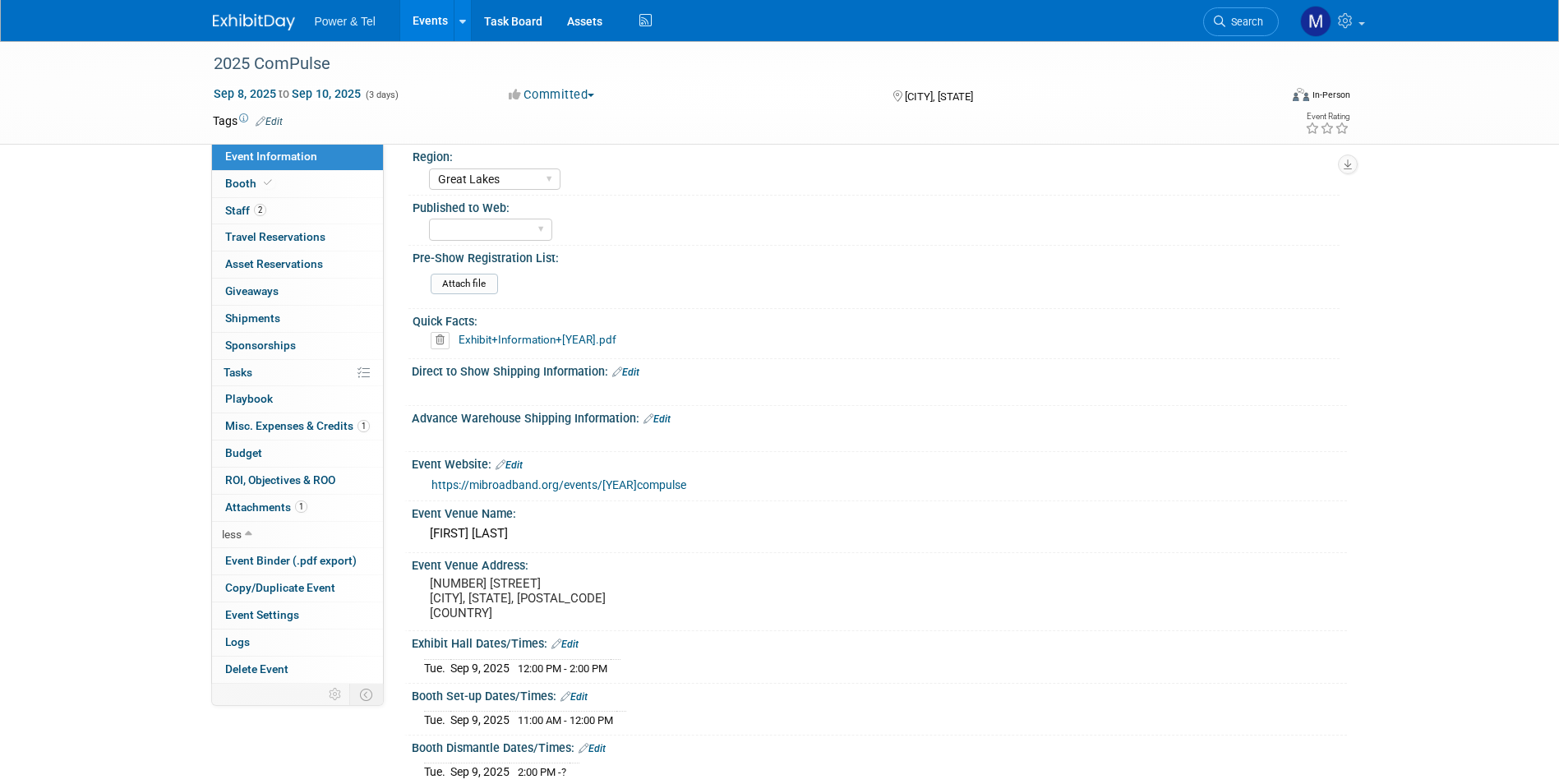 scroll, scrollTop: 0, scrollLeft: 0, axis: both 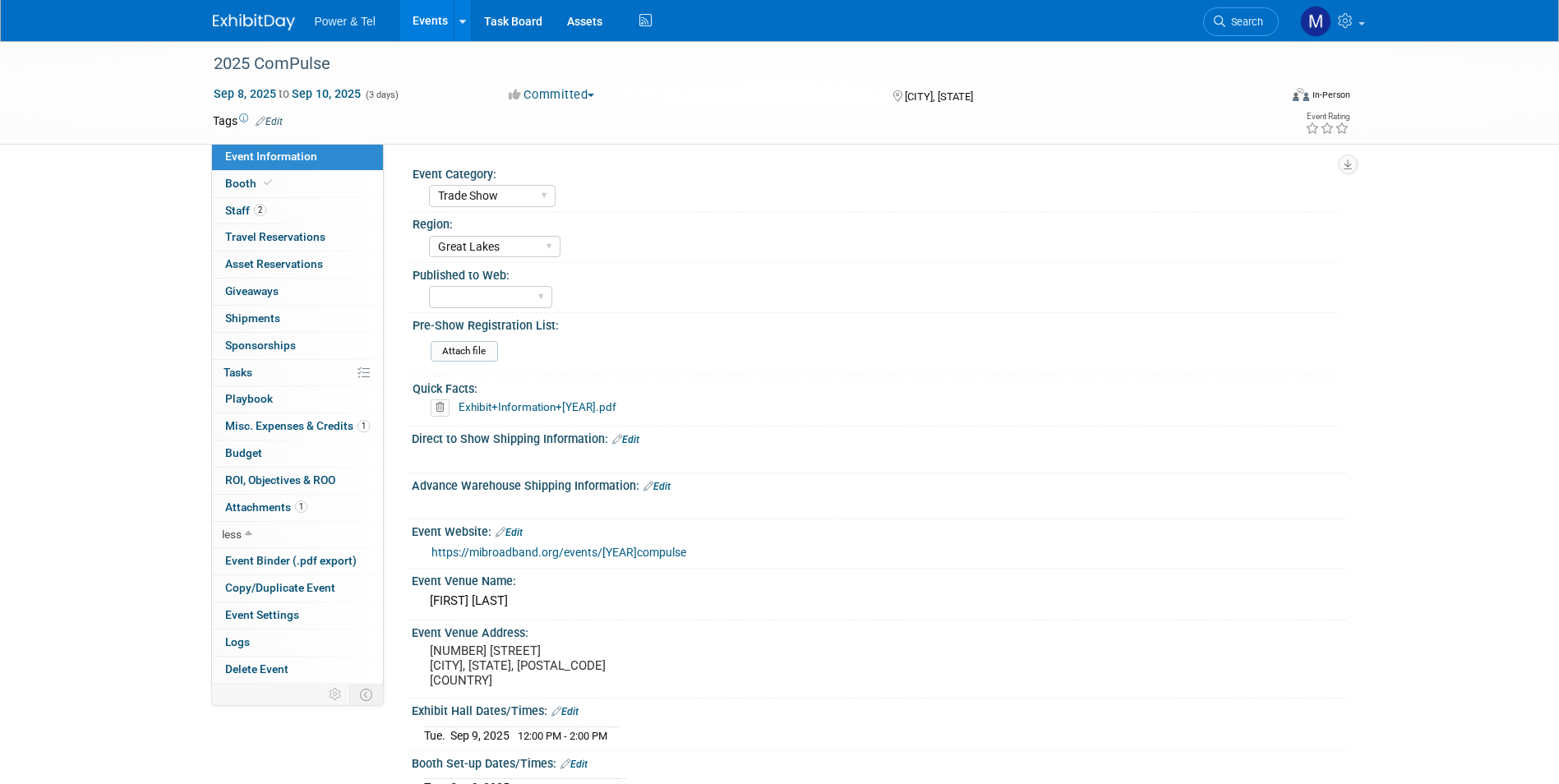 click on "Power & Tel
Events
Add Event
Bulk Upload Events
Shareable Event Boards
Recently Viewed Events:
2025 ComPulse
Sep 8, 2025  to  Sep 10, 2025
2025 NCTC The Independent Show
Salt Lake City, UT
Aug 10, 2025  to  Aug 13, 2025
2025 MATSS
Kansas City, MO
Oct 13, 2025  to  Oct 15, 2025
Task Board
Assets
Activity Feed
My Account
My Profile & Preferences
Sync to External Calendar...
Team Workspace
Users and Permissions
Workspace Settings
Metrics & Analytics
Budgeting, ROI & ROO
Annual Budgets (all events)
Refer & Earn
Contact us
Sign out
Search" at bounding box center [780, 21] 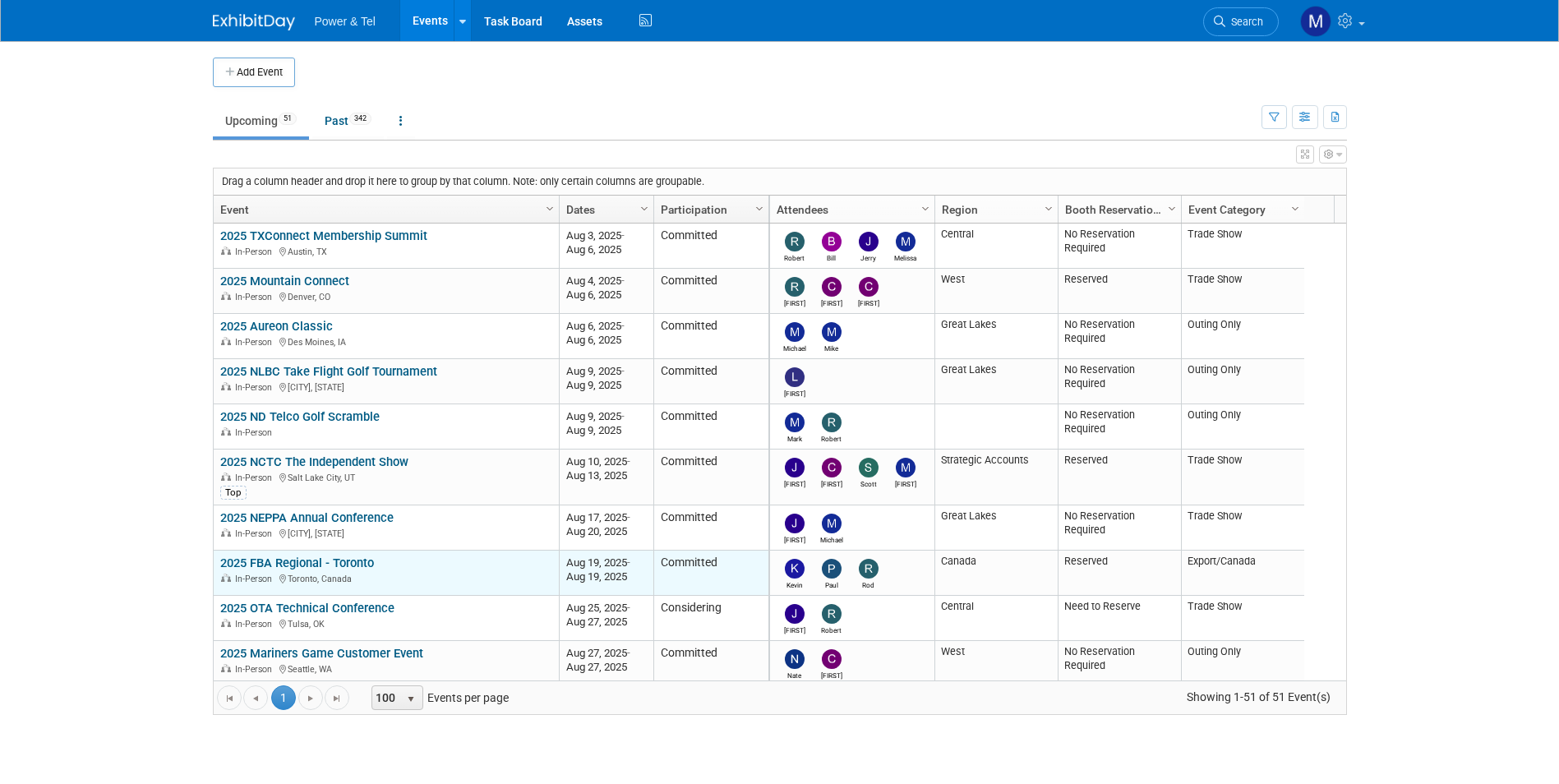 scroll, scrollTop: 0, scrollLeft: 0, axis: both 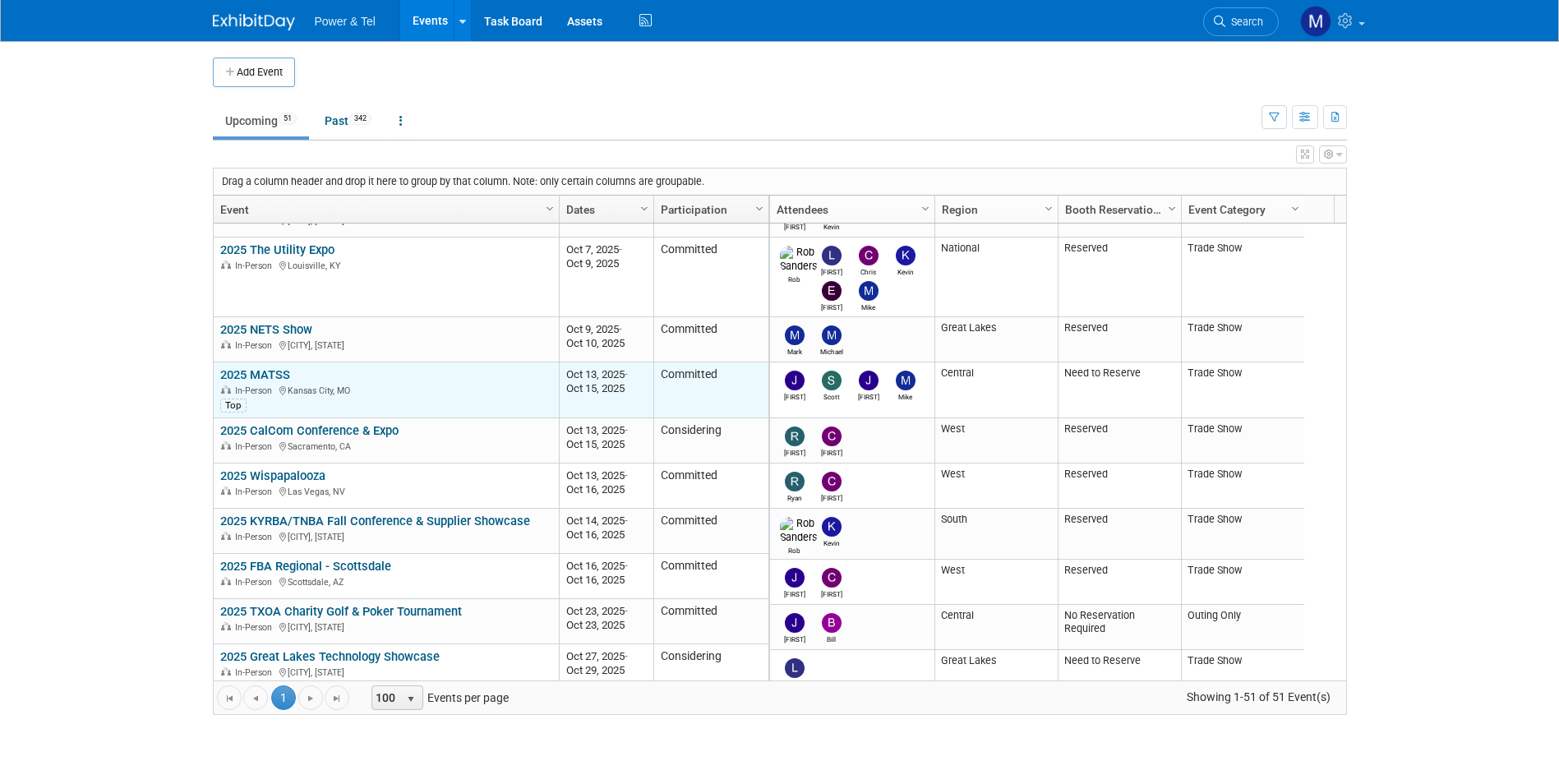 click on "2025 MATSS" at bounding box center [255, 375] 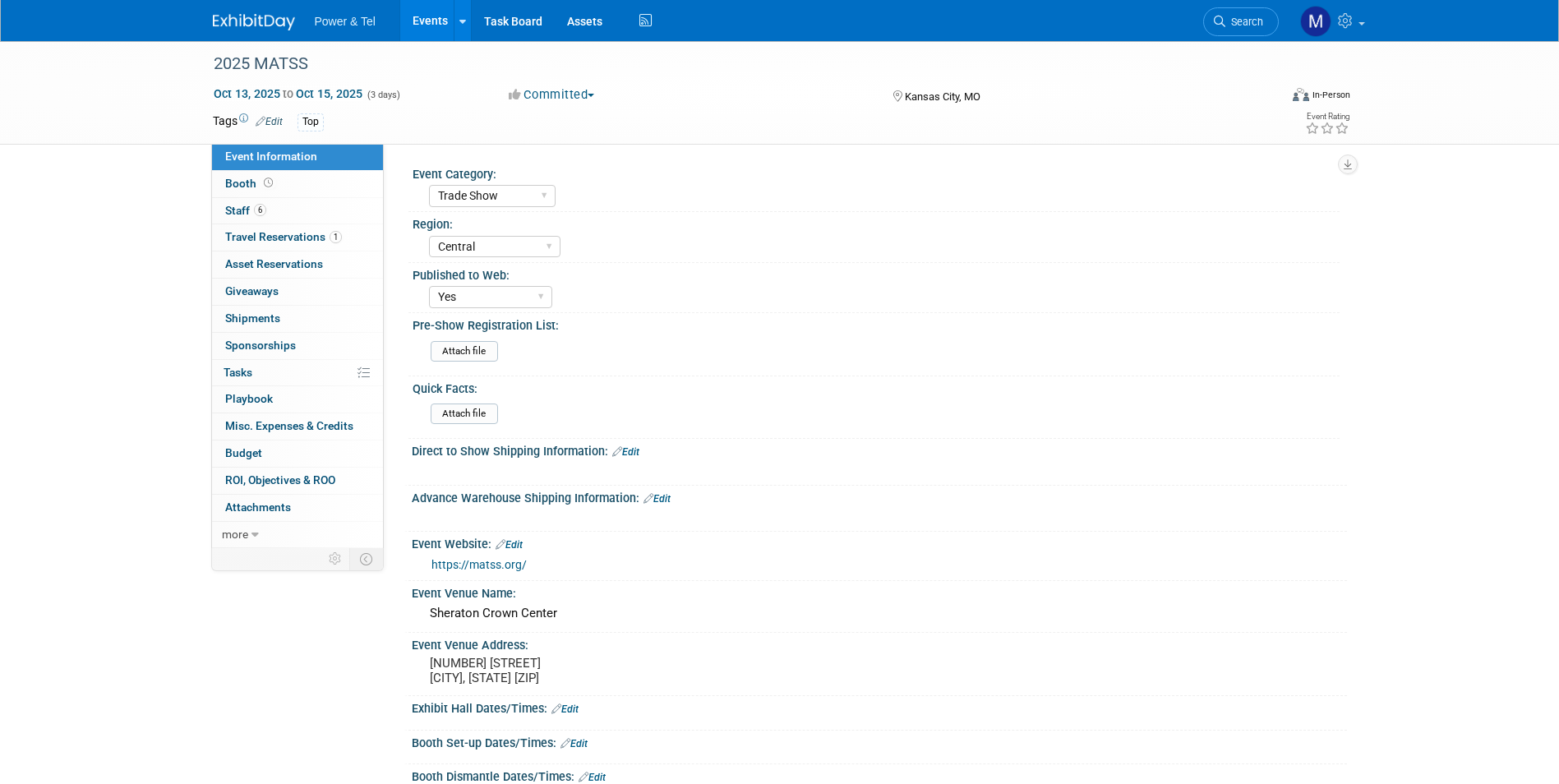 select on "Trade Show" 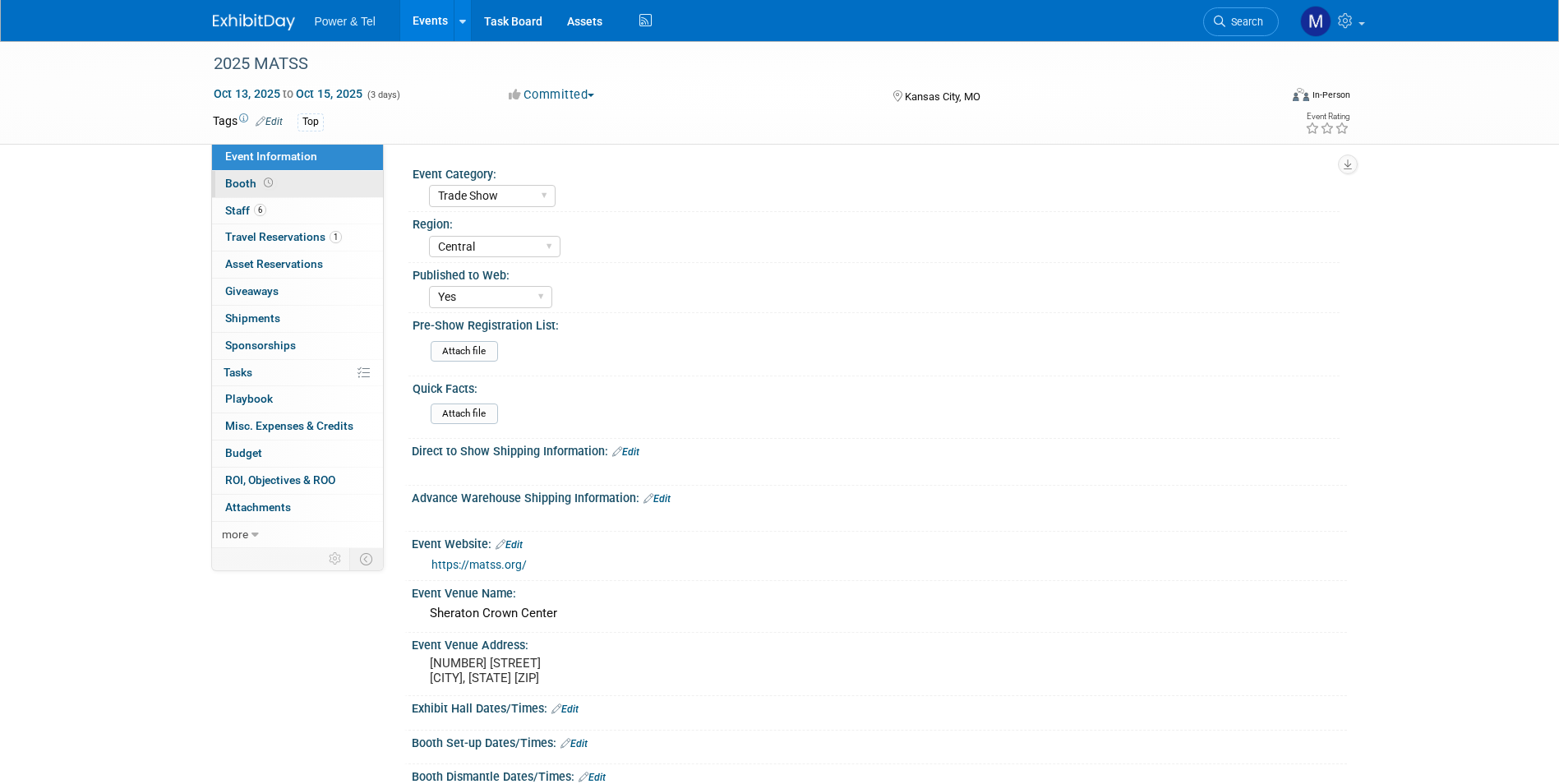click on "Booth" at bounding box center [251, 183] 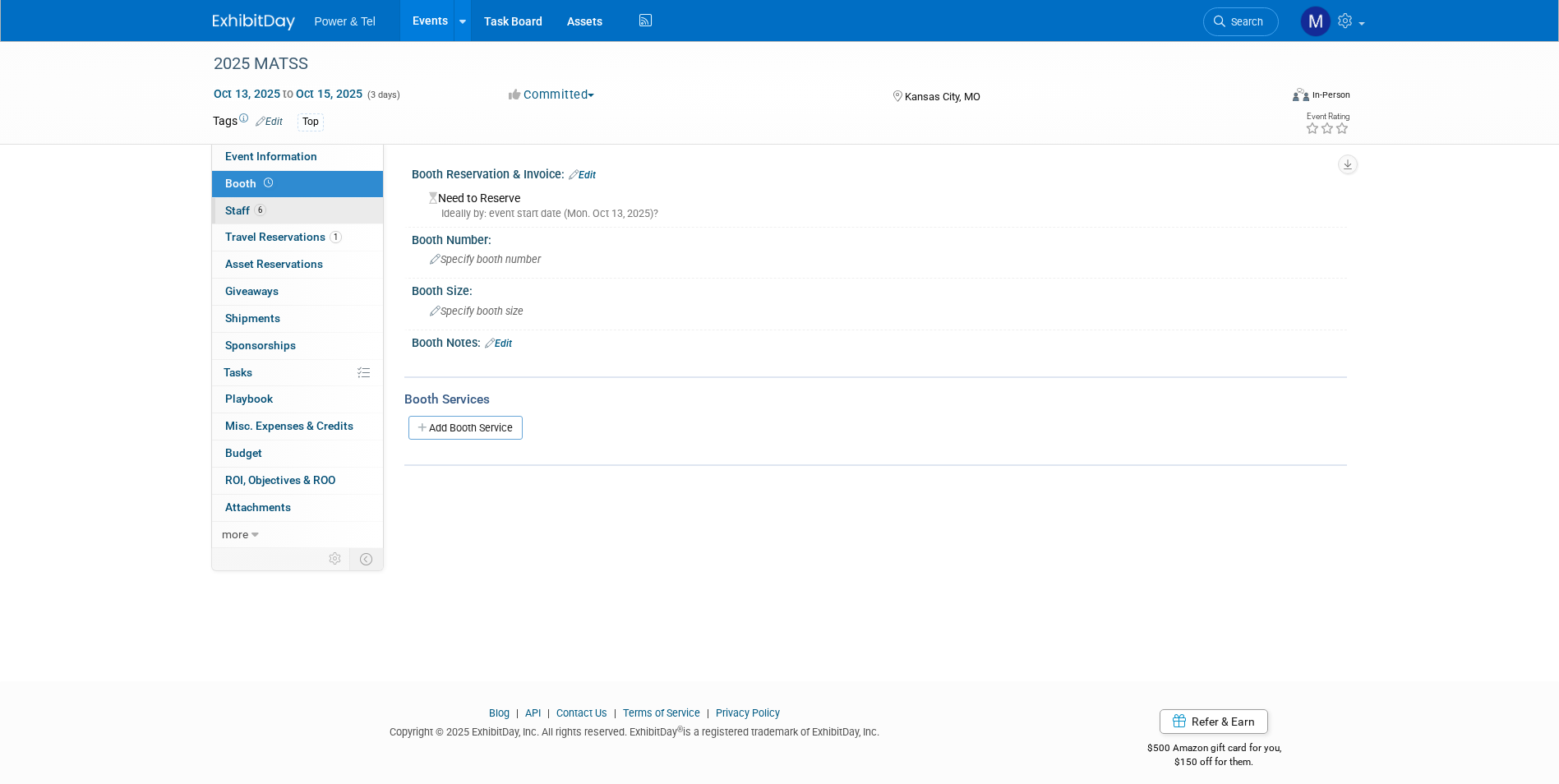 click on "Staff 6" at bounding box center (246, 210) 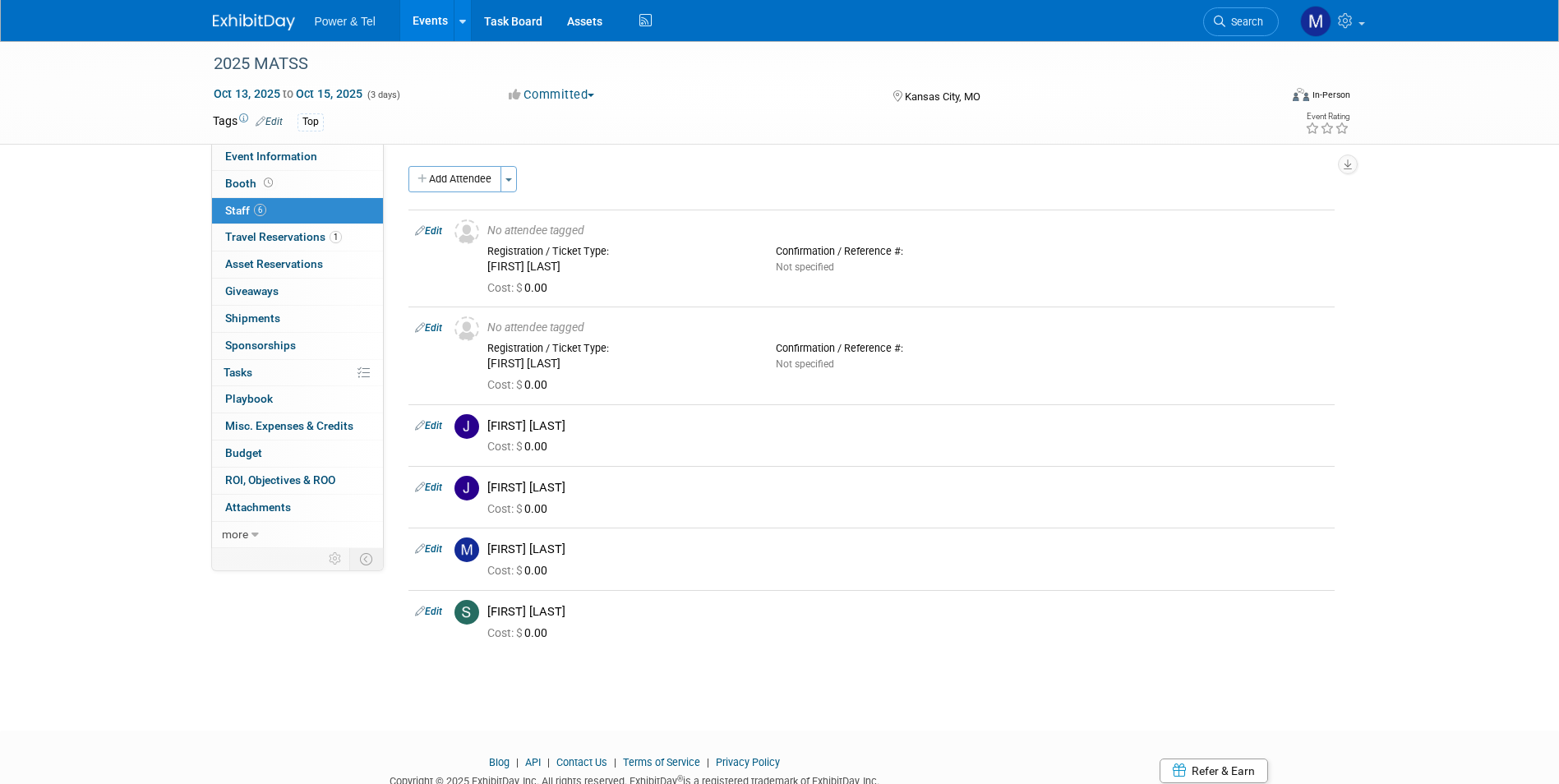 click on "Power & Tel" at bounding box center (345, 21) 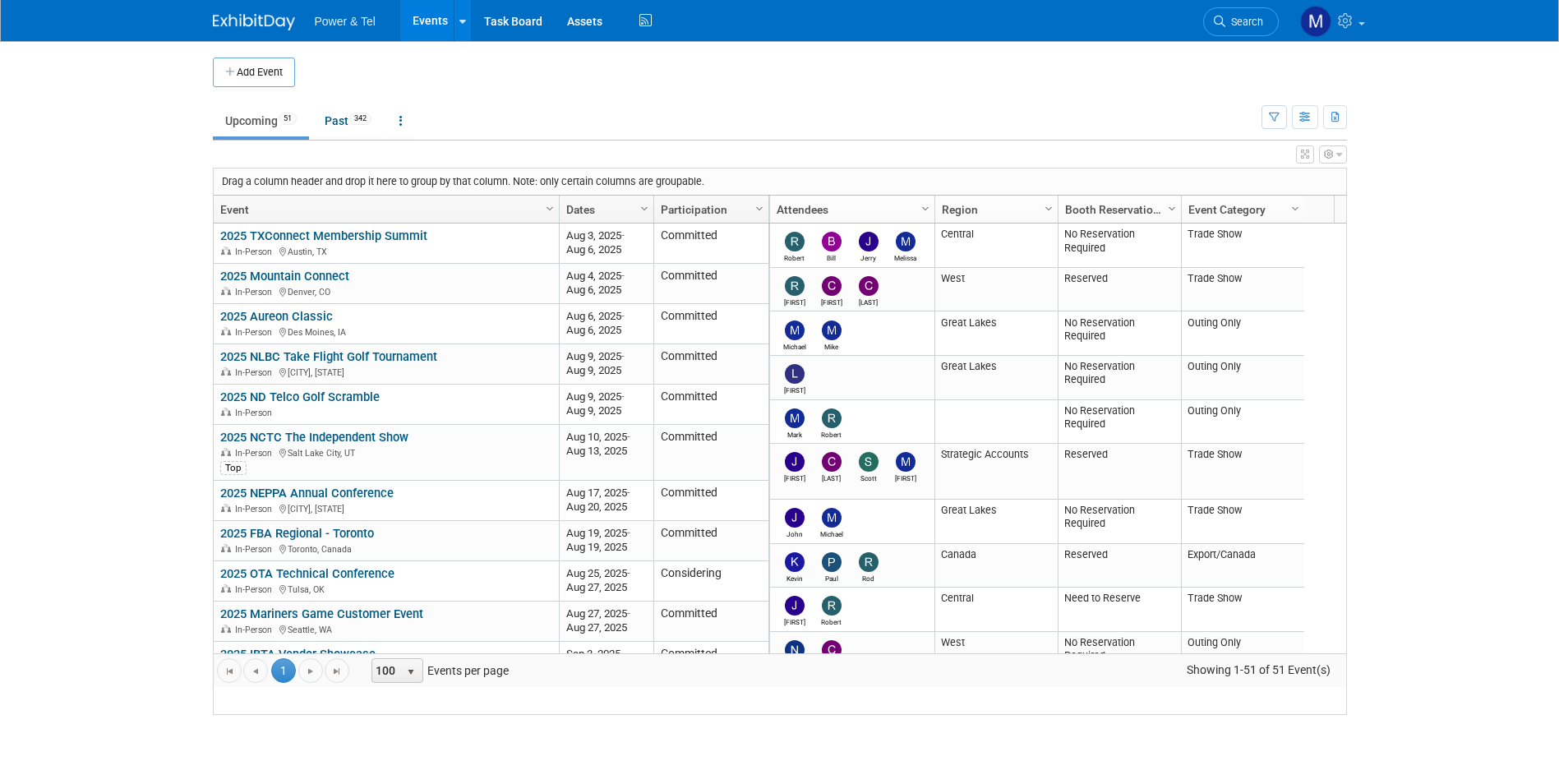 scroll, scrollTop: 0, scrollLeft: 0, axis: both 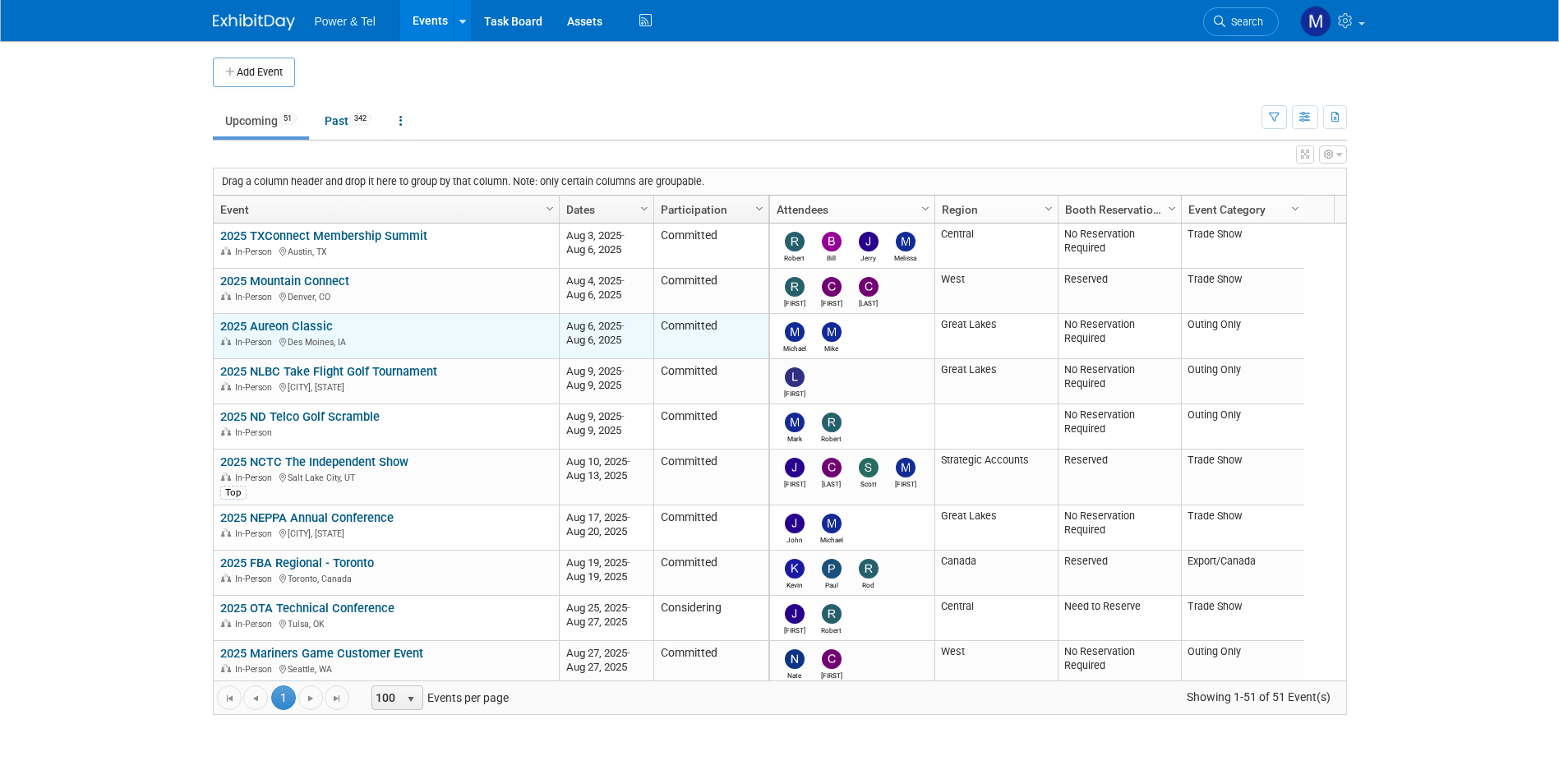 click on "2025 Aureon Classic" at bounding box center [276, 326] 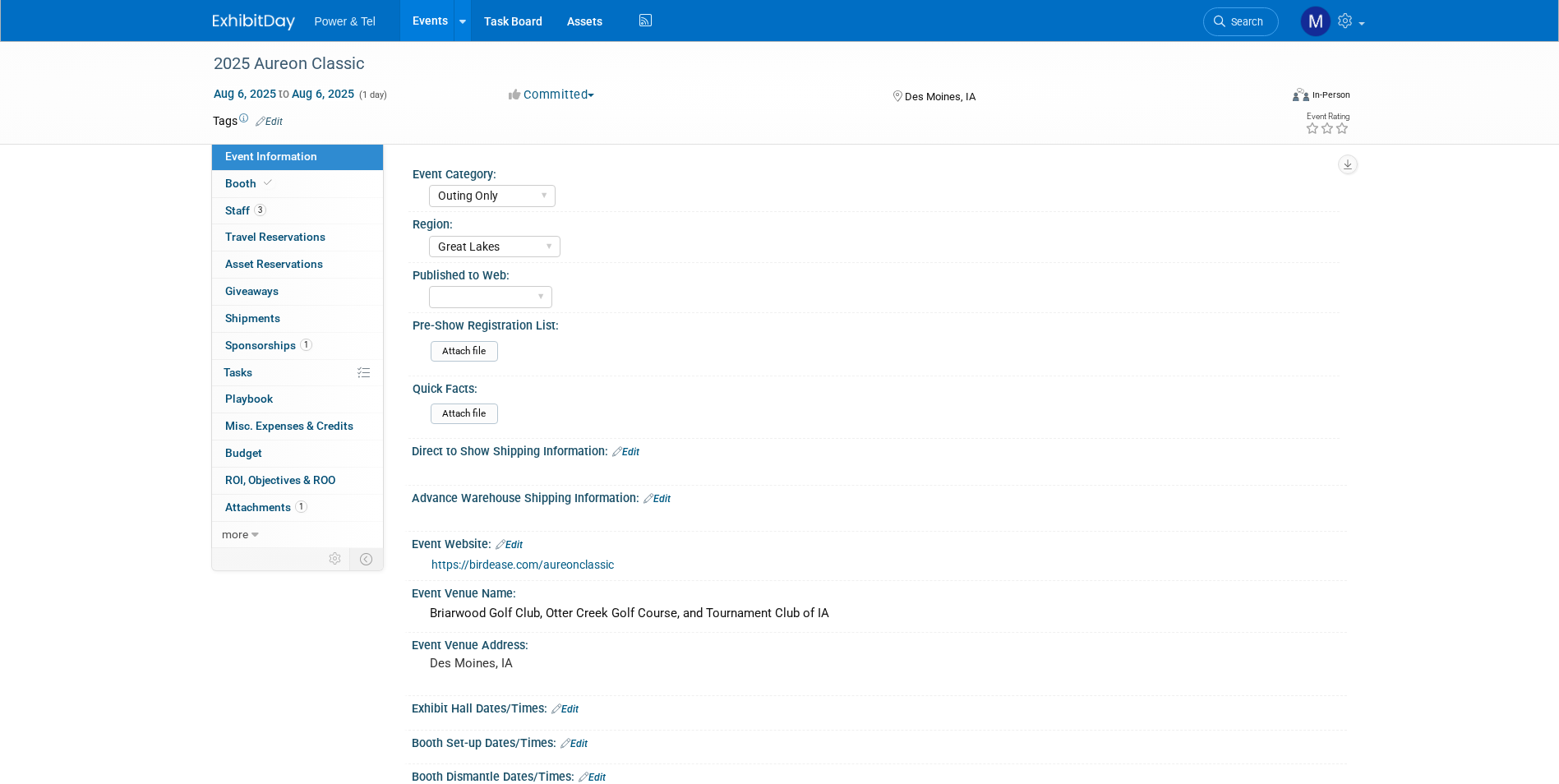 select on "Outing Only" 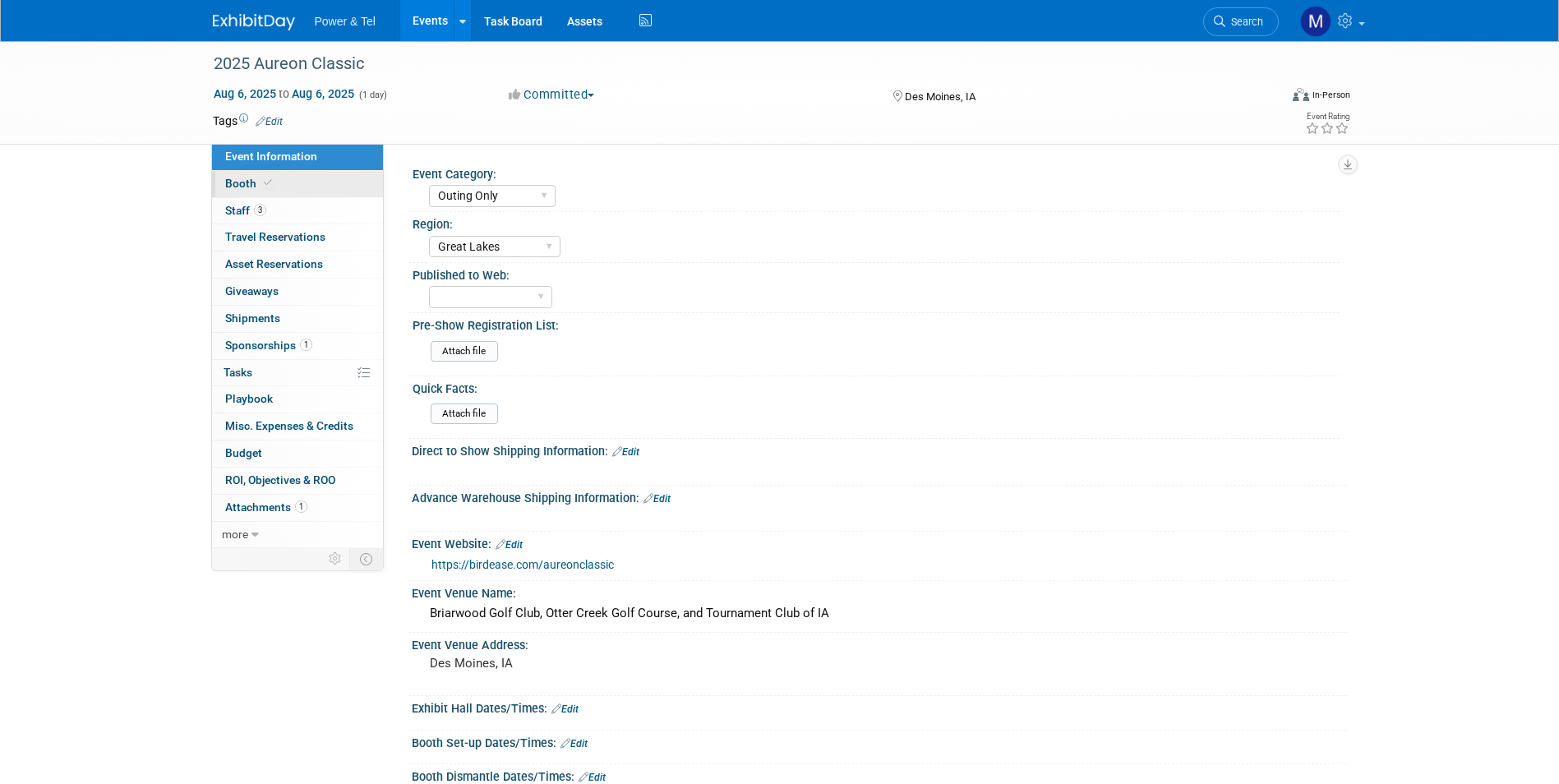 scroll, scrollTop: 0, scrollLeft: 0, axis: both 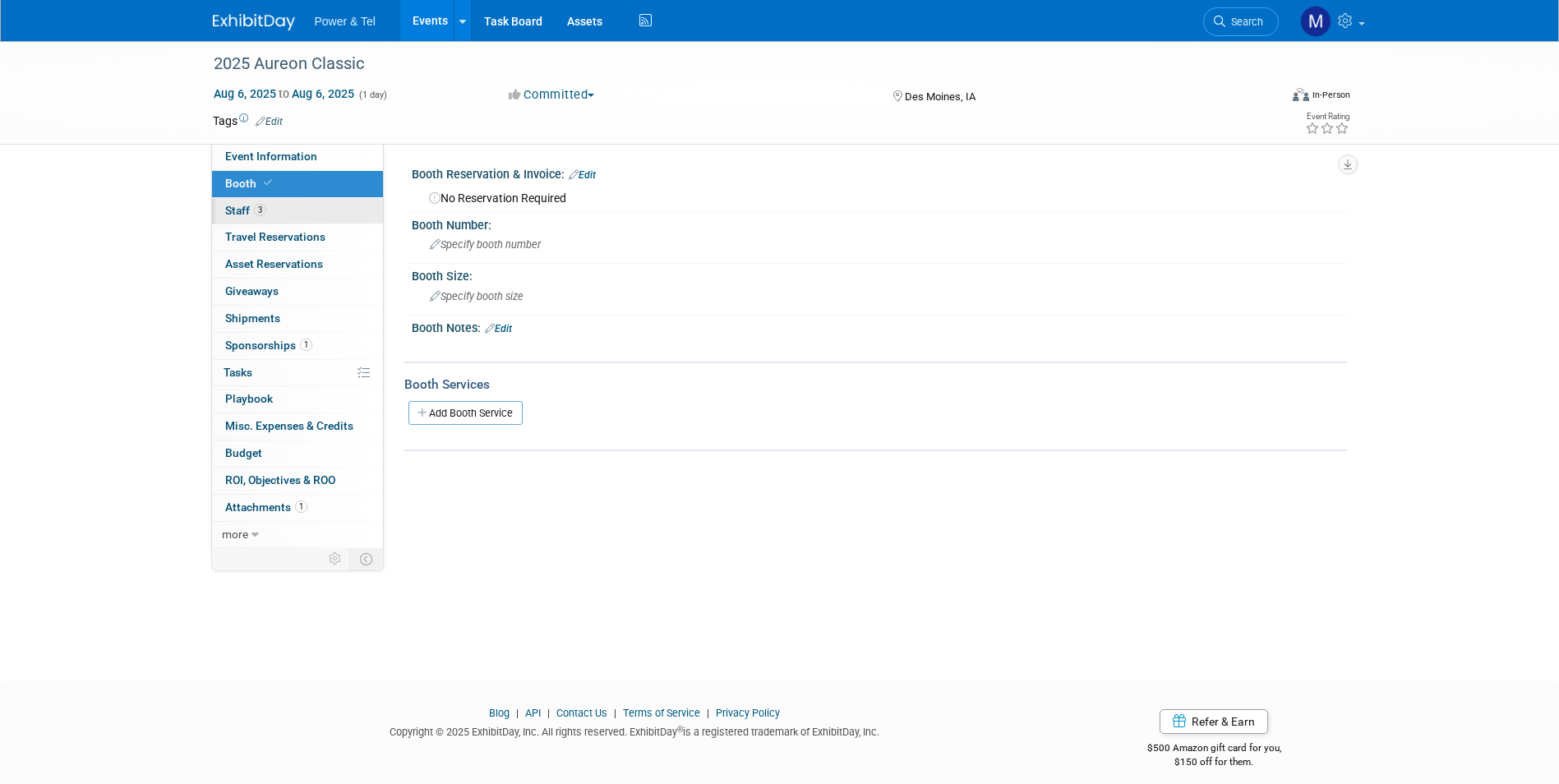 click on "3
Staff 3" at bounding box center [298, 211] 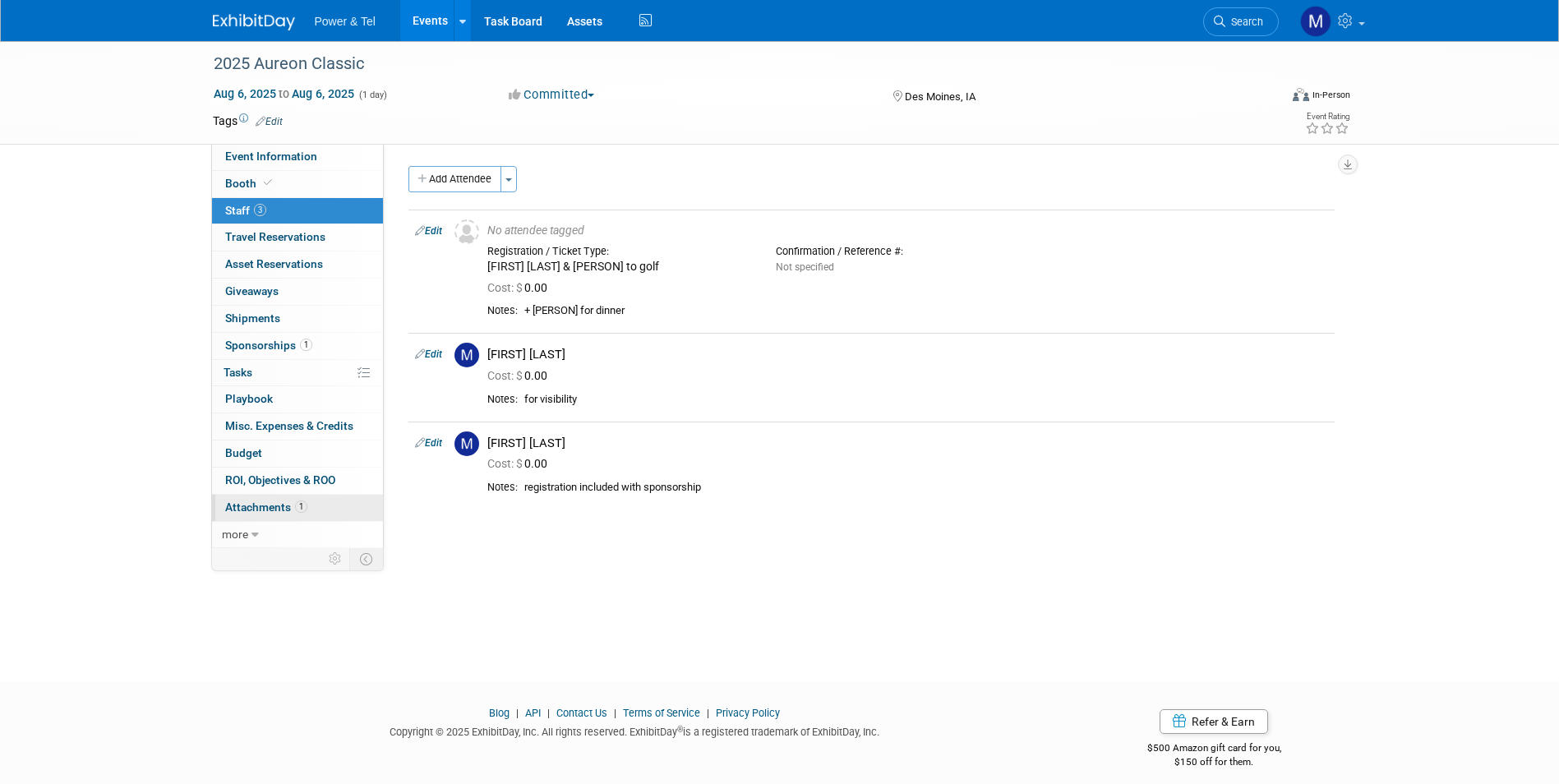 click on "1
Attachments 1" at bounding box center [298, 508] 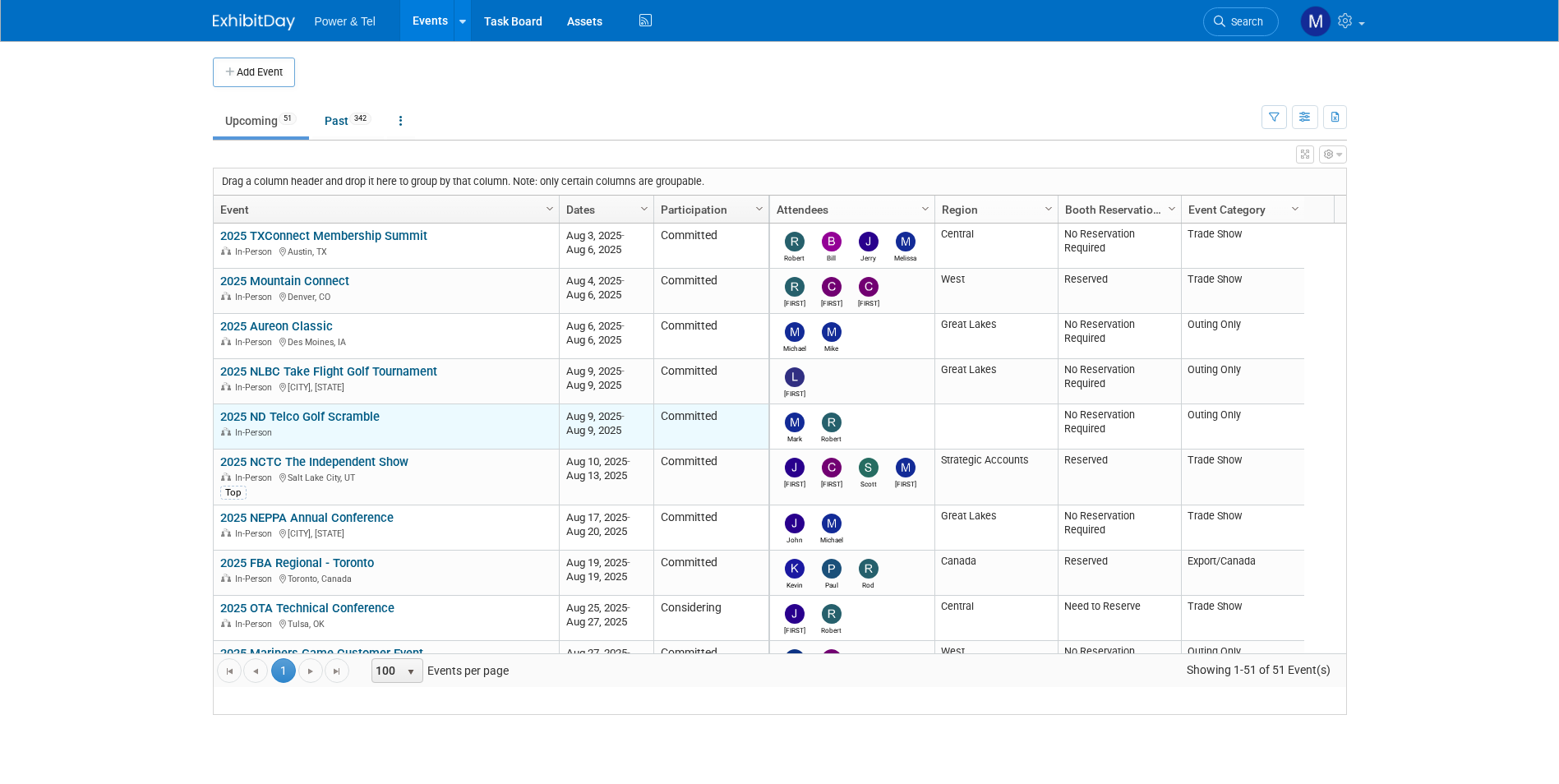scroll, scrollTop: 0, scrollLeft: 0, axis: both 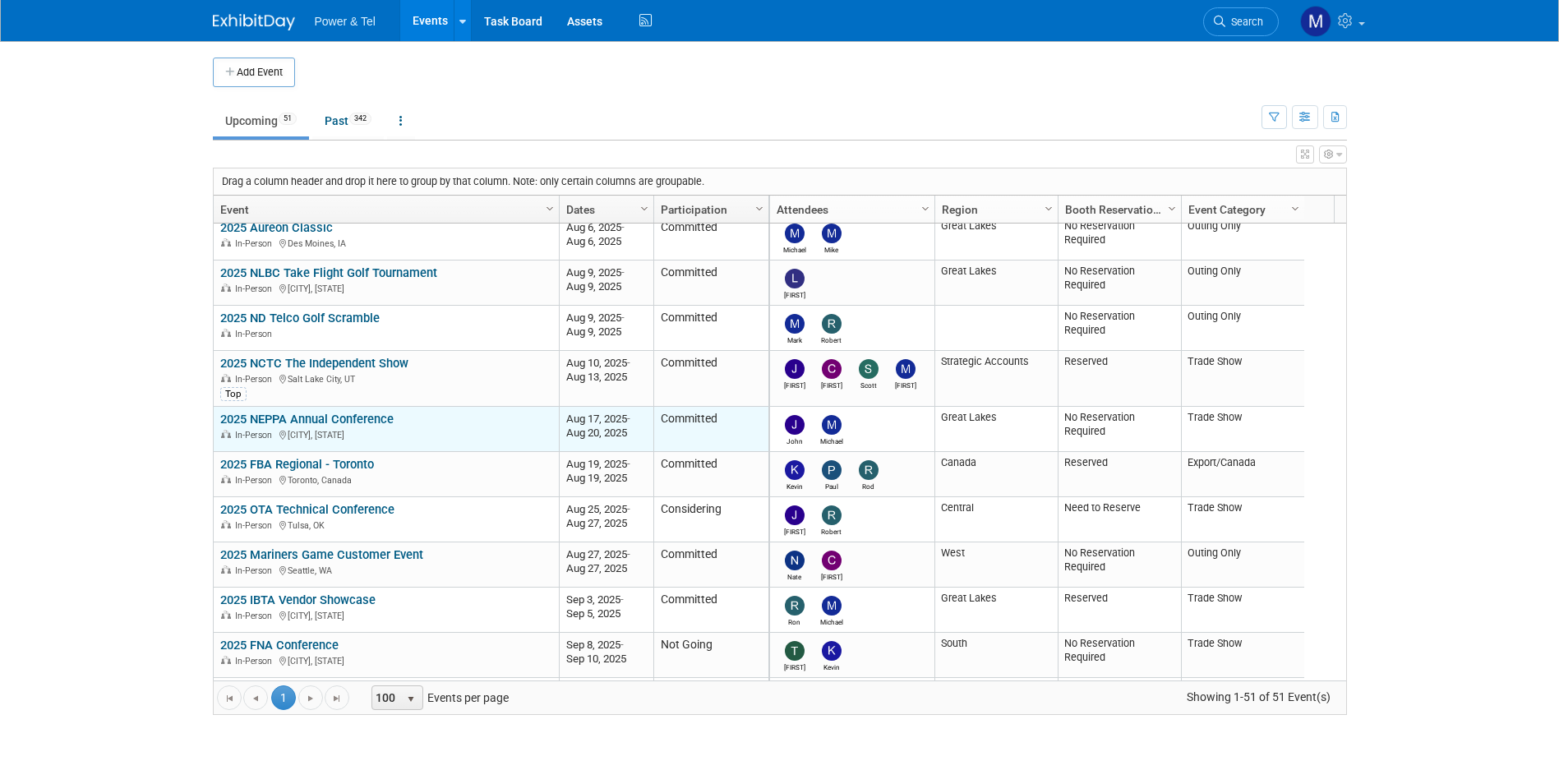 click on "2025 NEPPA Annual Conference" at bounding box center (307, 419) 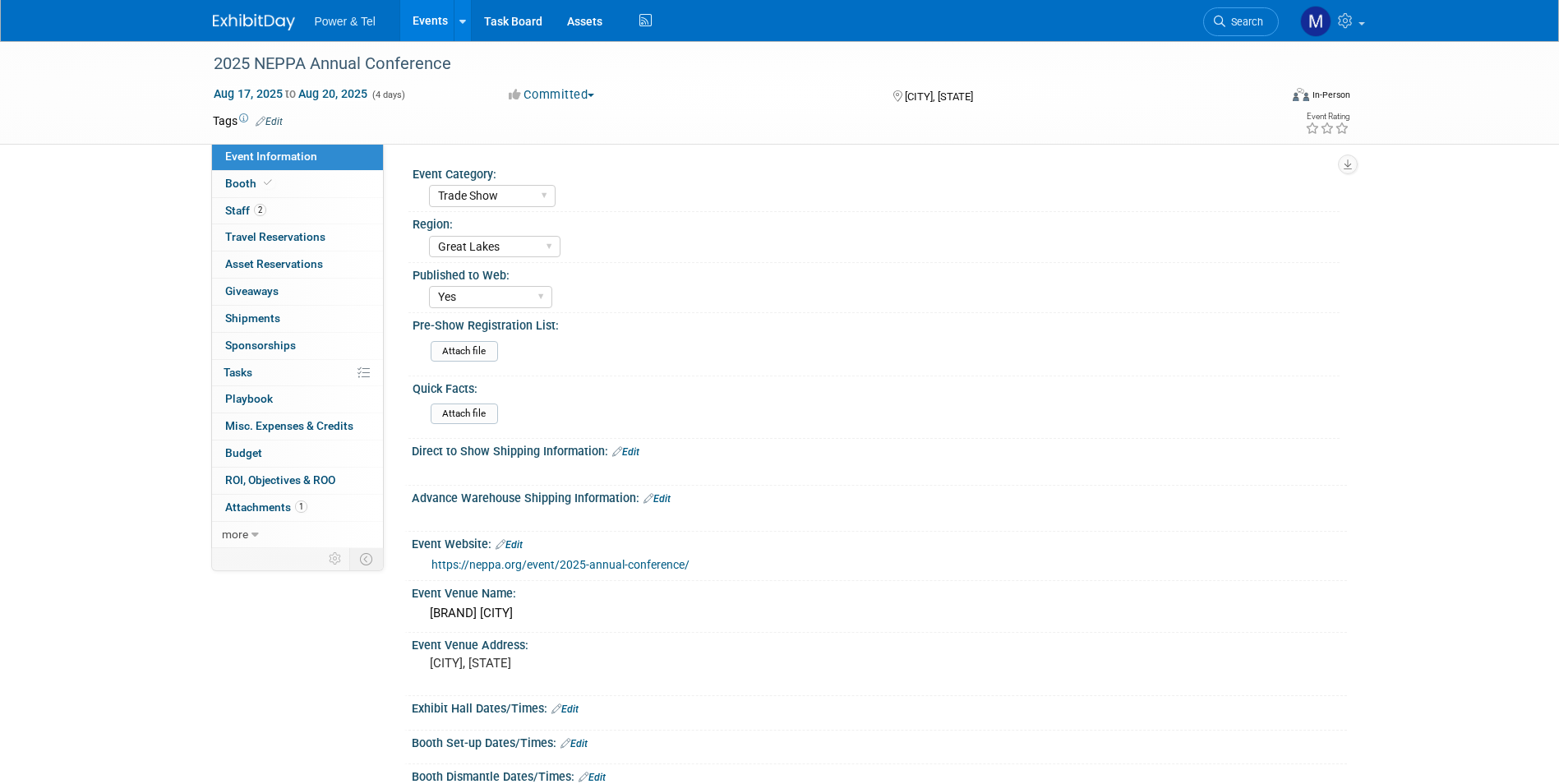 select on "Trade Show" 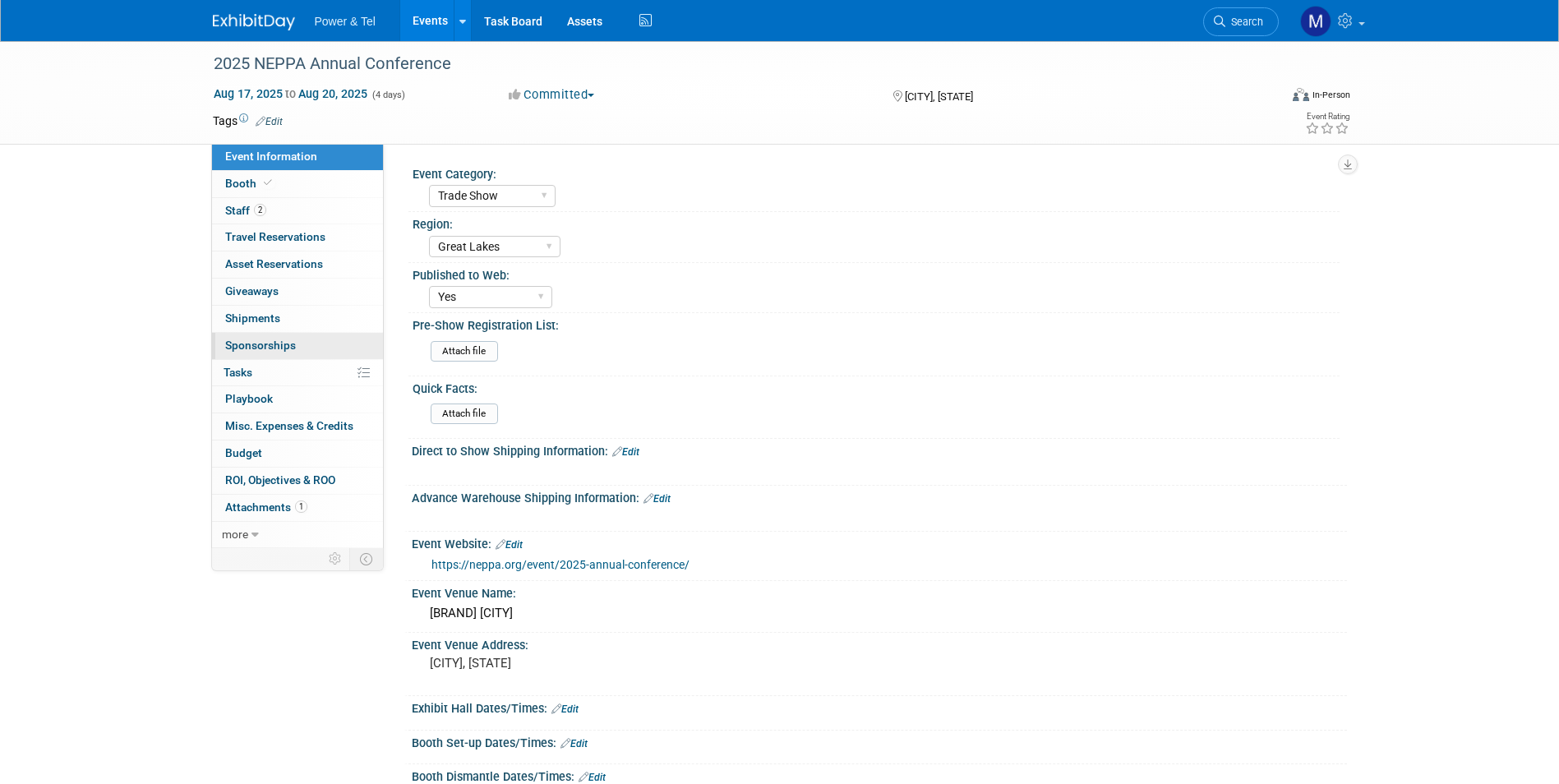 scroll, scrollTop: 0, scrollLeft: 0, axis: both 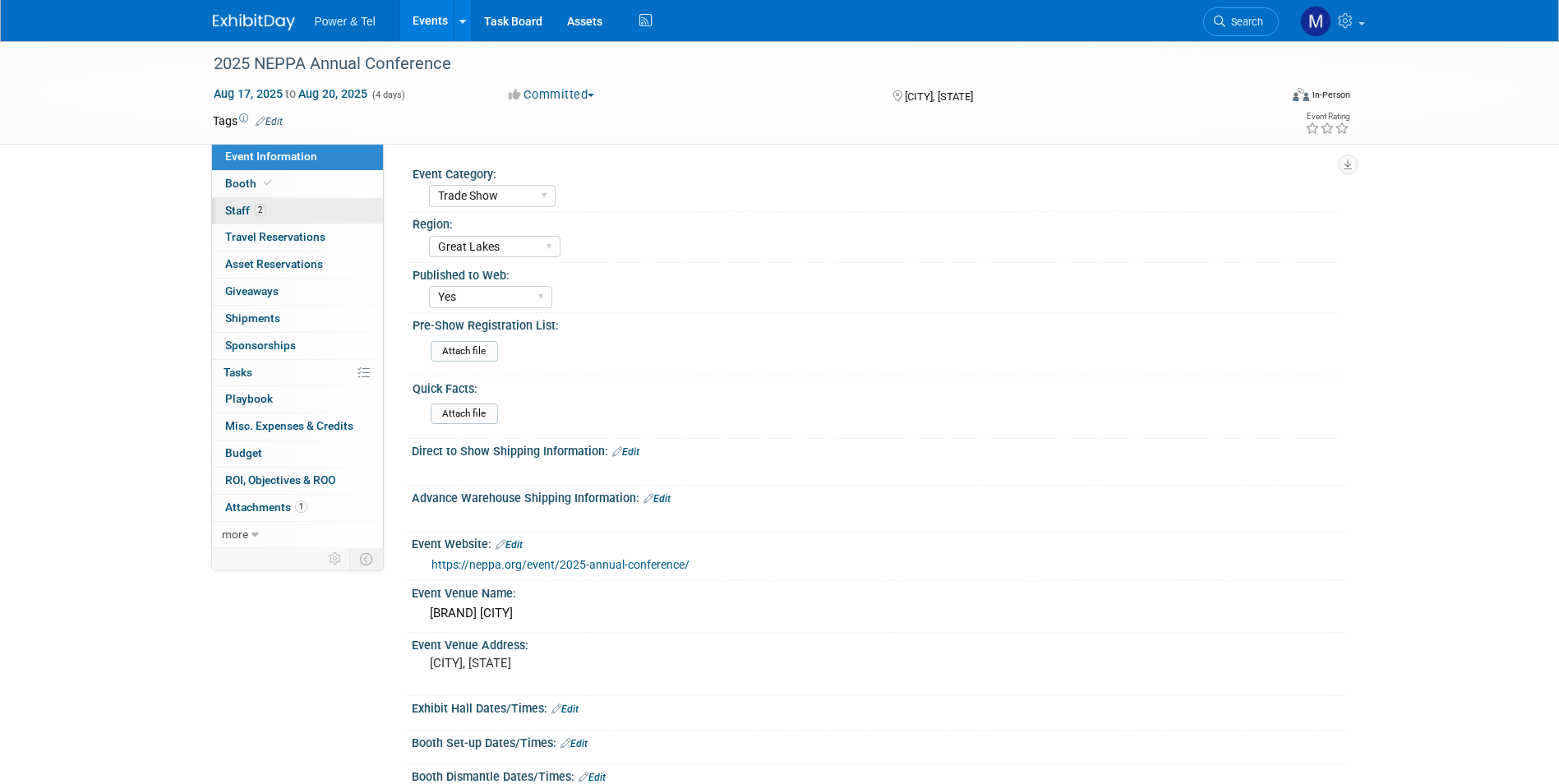 click on "2
Staff 2" at bounding box center [298, 211] 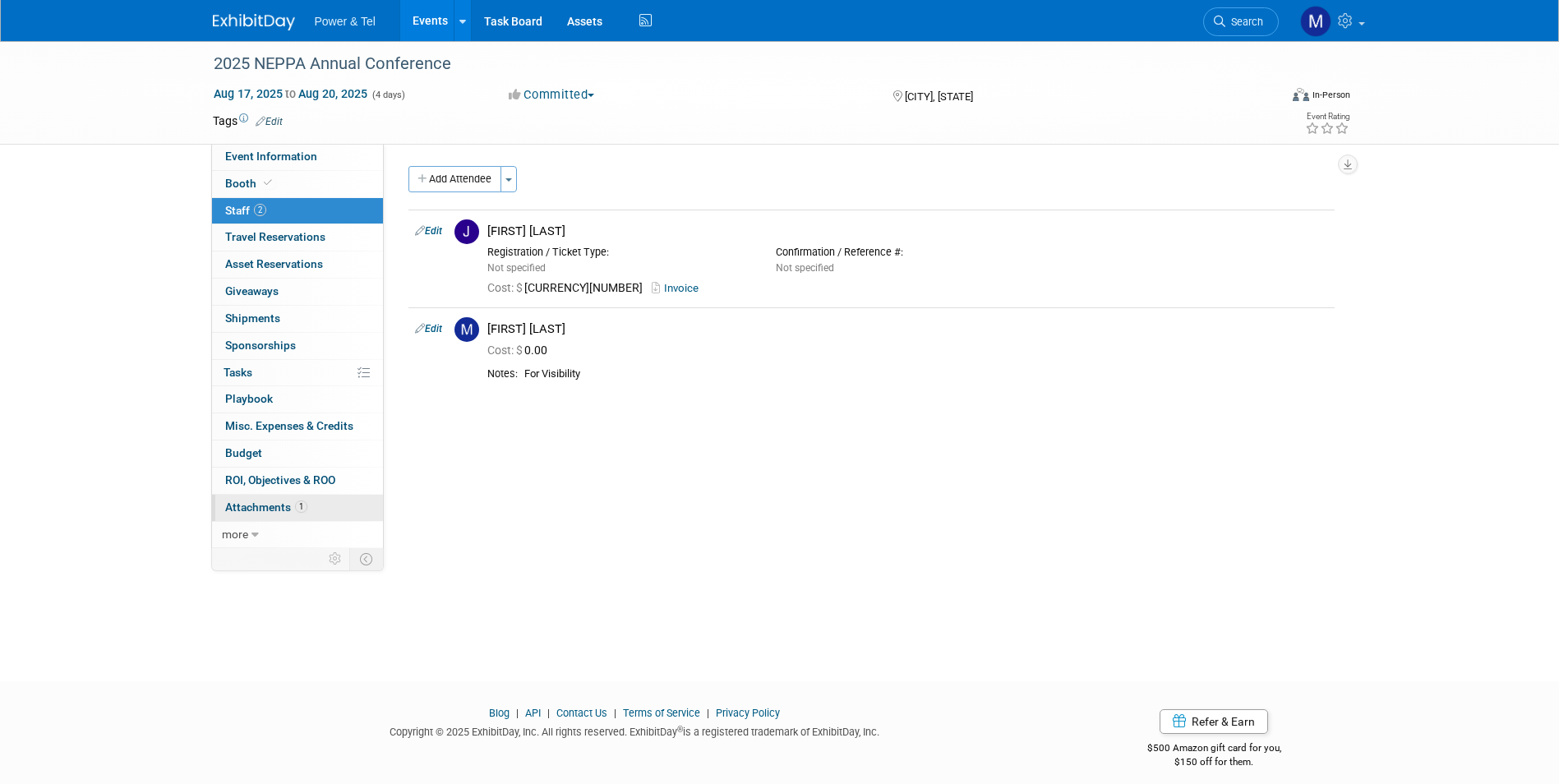 click on "1" at bounding box center [301, 506] 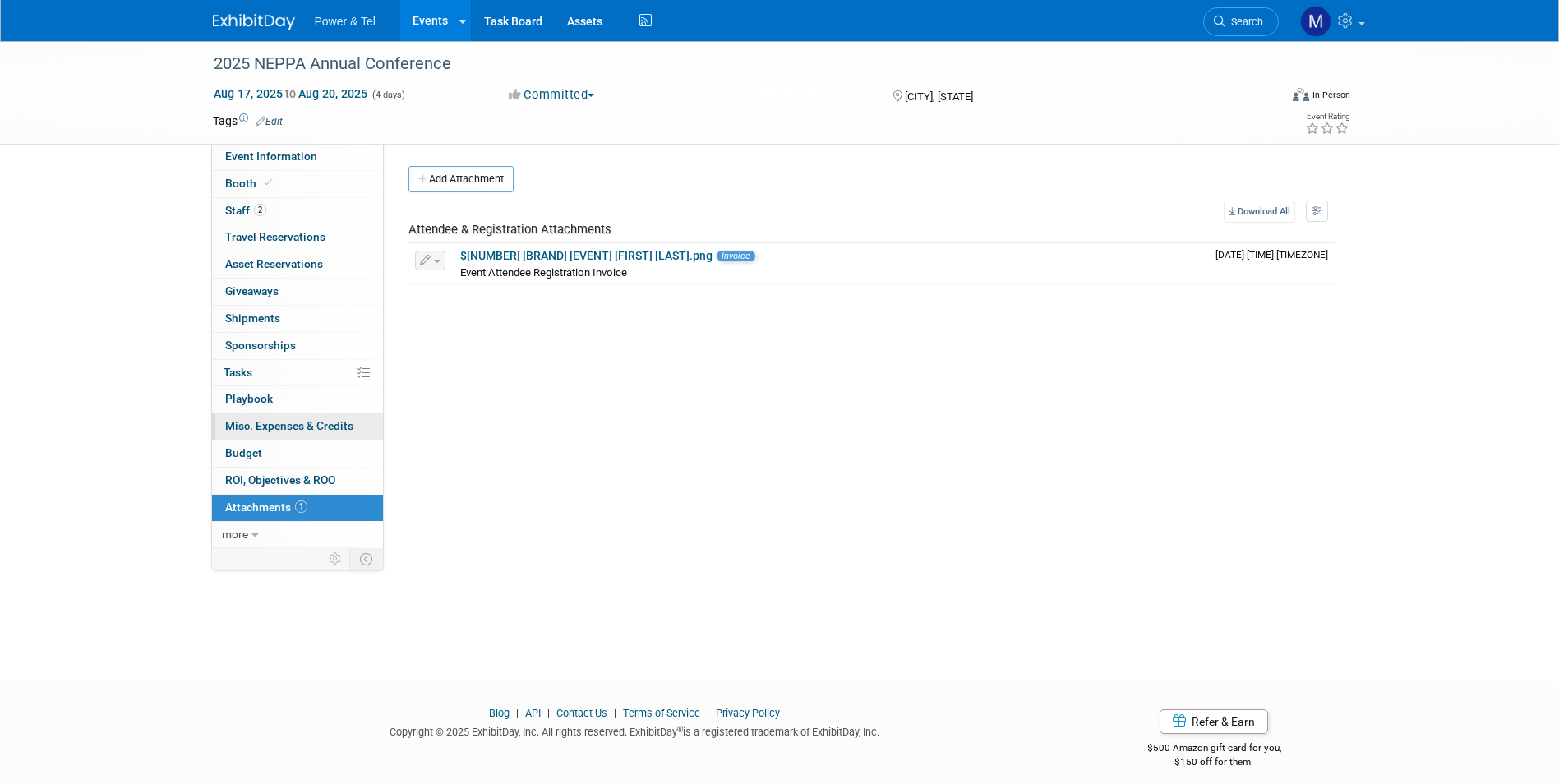 click on "0
Misc. Expenses & Credits 0" at bounding box center (298, 427) 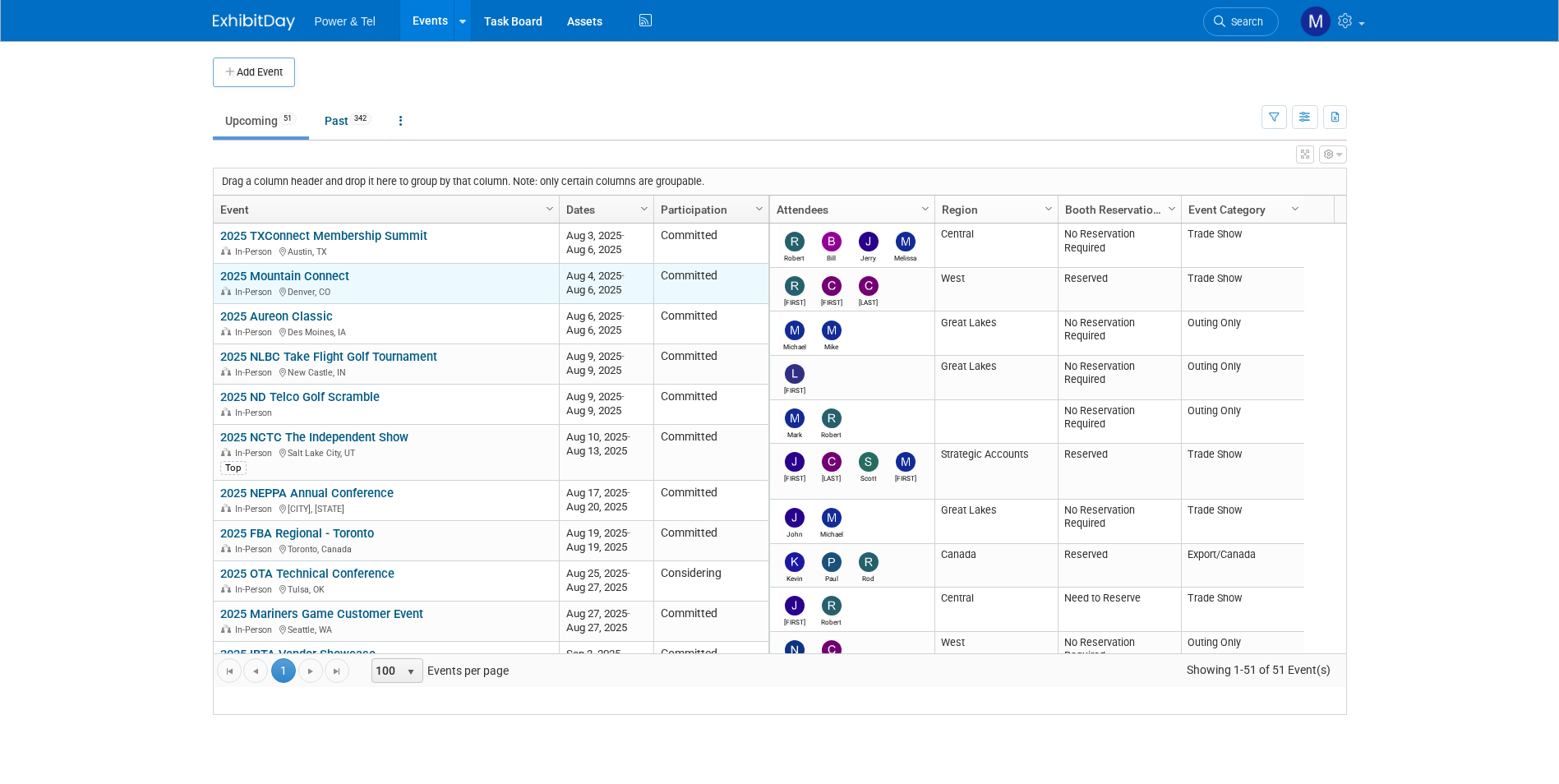 scroll, scrollTop: 0, scrollLeft: 0, axis: both 